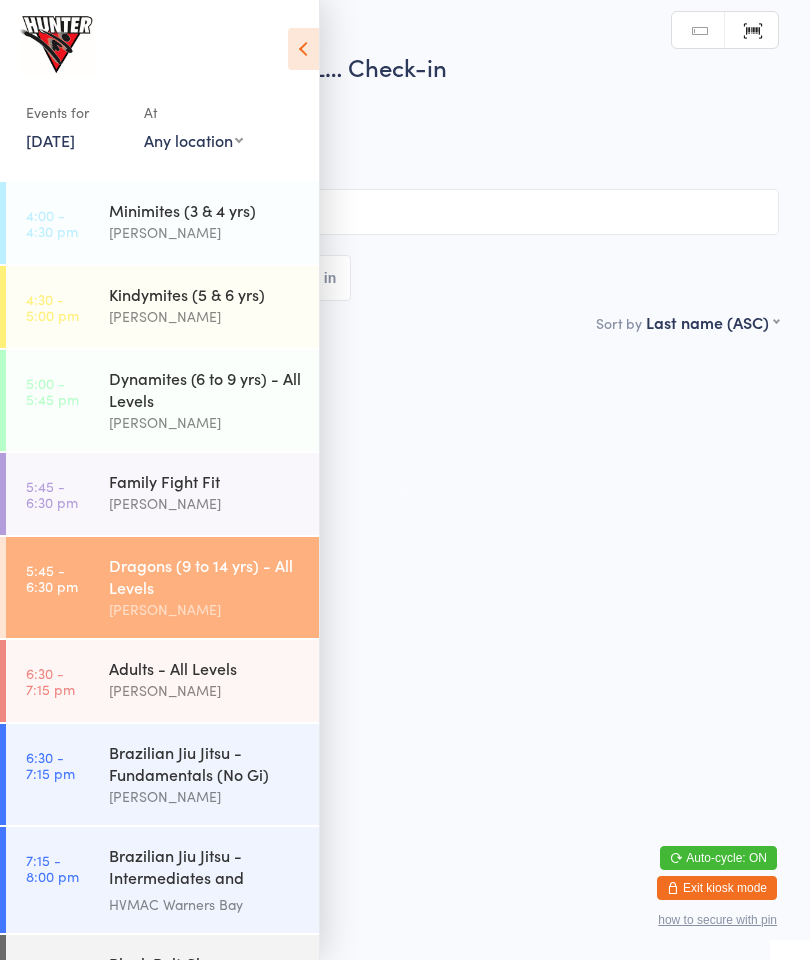 scroll, scrollTop: 0, scrollLeft: 0, axis: both 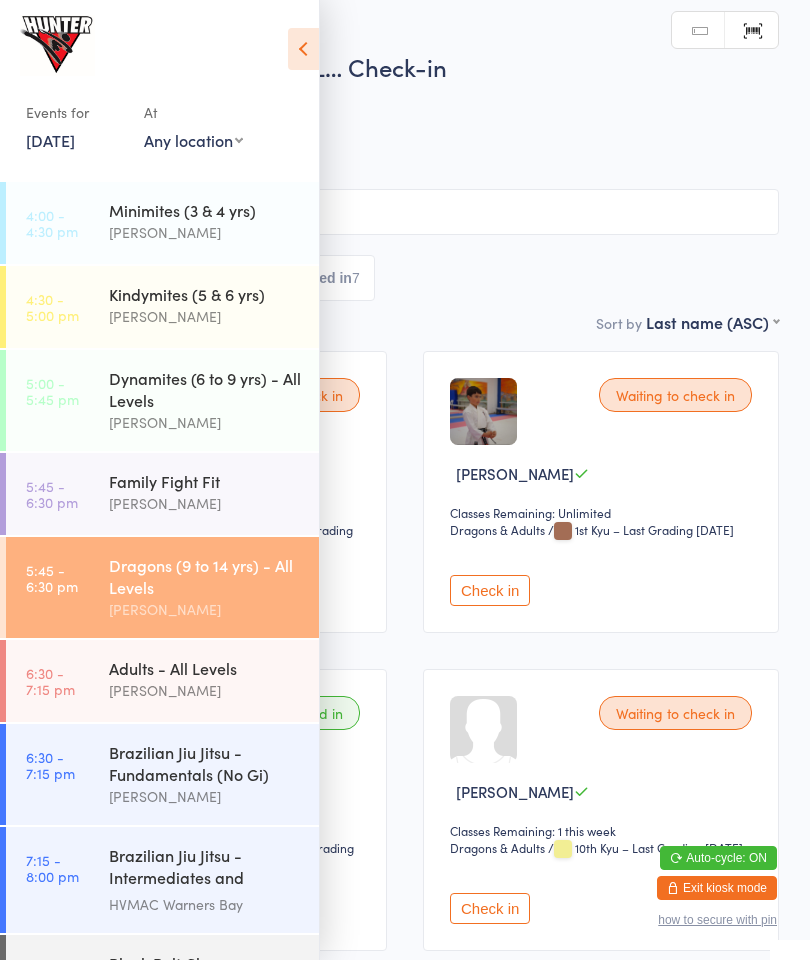click at bounding box center [303, 49] 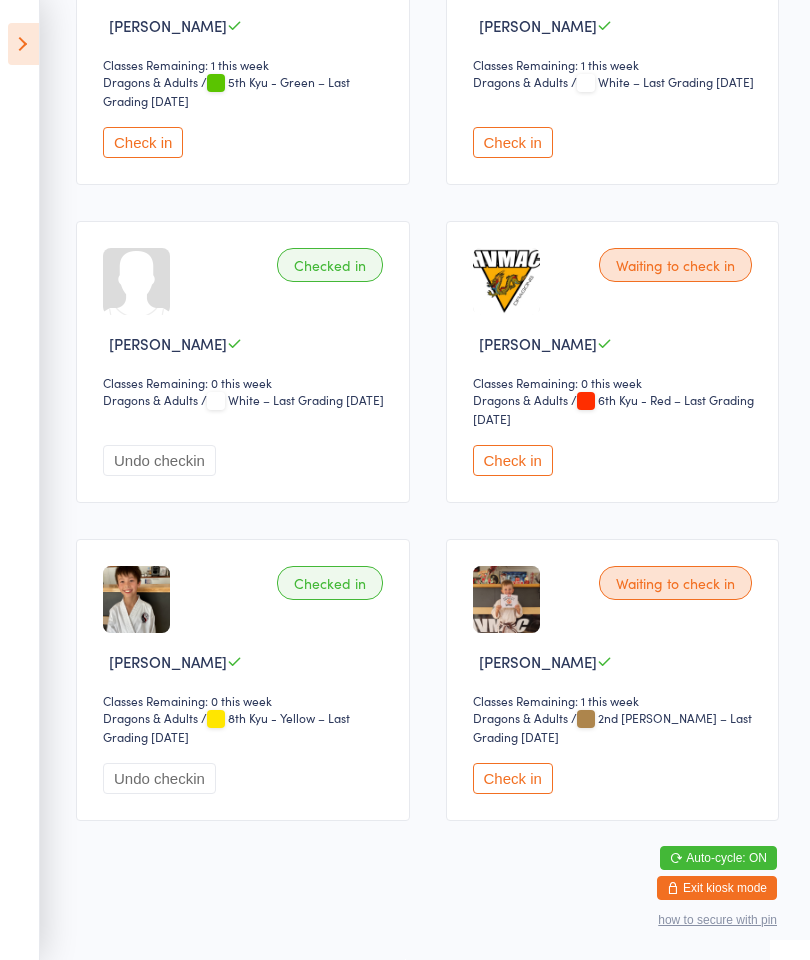 scroll, scrollTop: 2966, scrollLeft: 0, axis: vertical 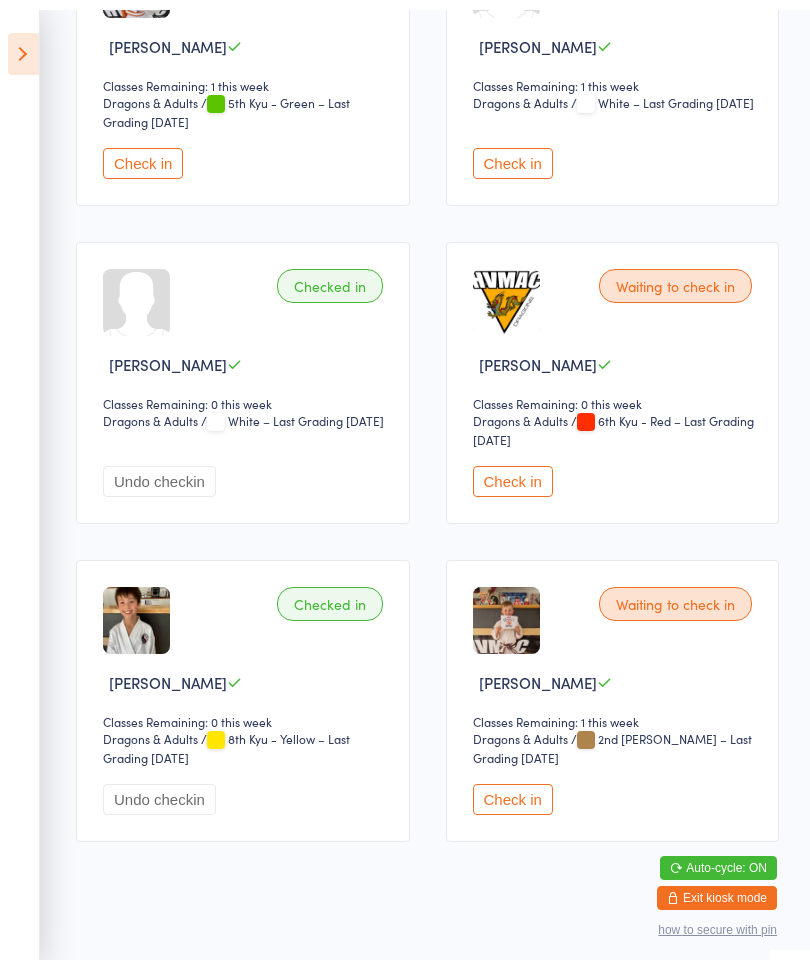 click on "You have now entered Kiosk Mode. Members will be able to check themselves in using the search field below. Click "Exit kiosk mode" below to exit Kiosk Mode at any time. Events for [DATE] [DATE]
[DATE]
Sun Mon Tue Wed Thu Fri Sat
27
29
30
01
02
03
04
05
28
06
07
08
09
10
11
12
29
13
14
15
16
17
18
19
30
20
21
22
23
24
25
26
31" at bounding box center (405, -2486) 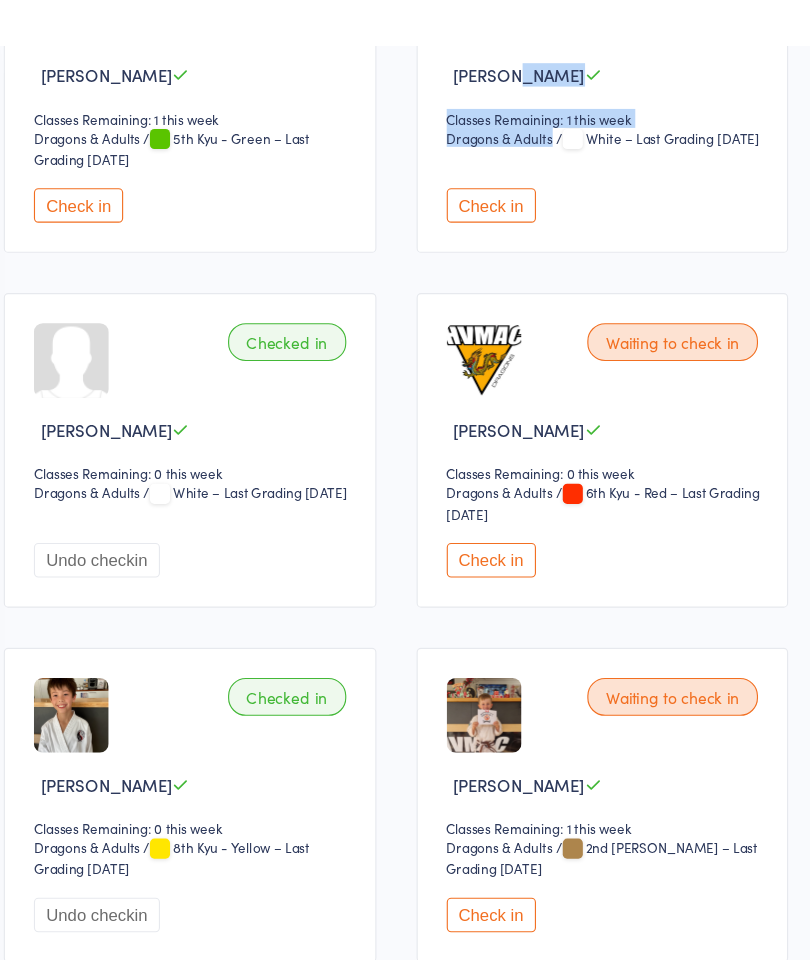 scroll, scrollTop: 2926, scrollLeft: 11, axis: both 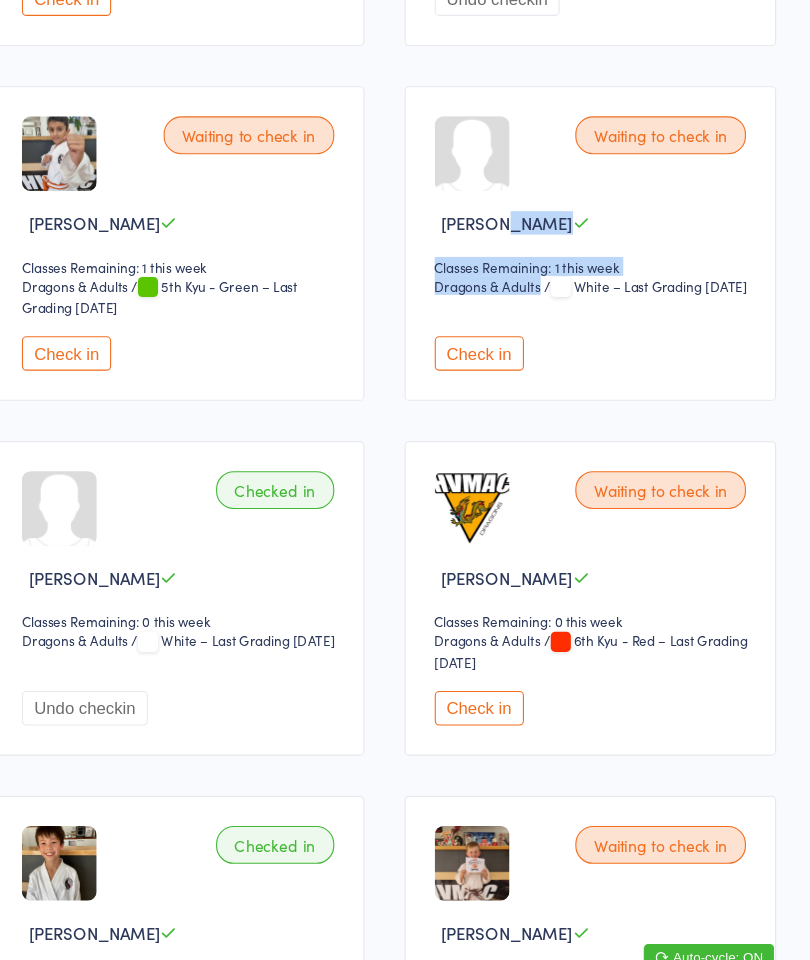 click on "You have now entered Kiosk Mode. Members will be able to check themselves in using the search field below. Click "Exit kiosk mode" below to exit Kiosk Mode at any time. Events for [DATE] [DATE]
[DATE]
Sun Mon Tue Wed Thu Fri Sat
27
29
30
01
02
03
04
05
28
06
07
08
09
10
11
12
29
13
14
15
16
17
18
19
30
20
21
22
23
24
25
26
31" at bounding box center (405, -2323) 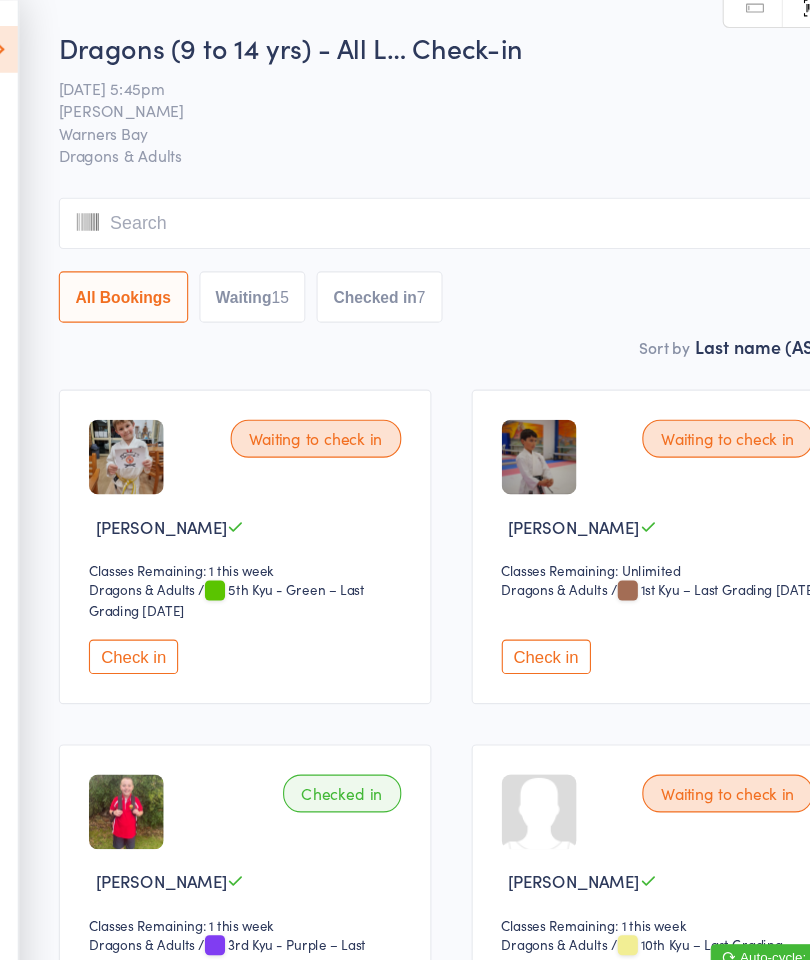 scroll, scrollTop: 0, scrollLeft: 0, axis: both 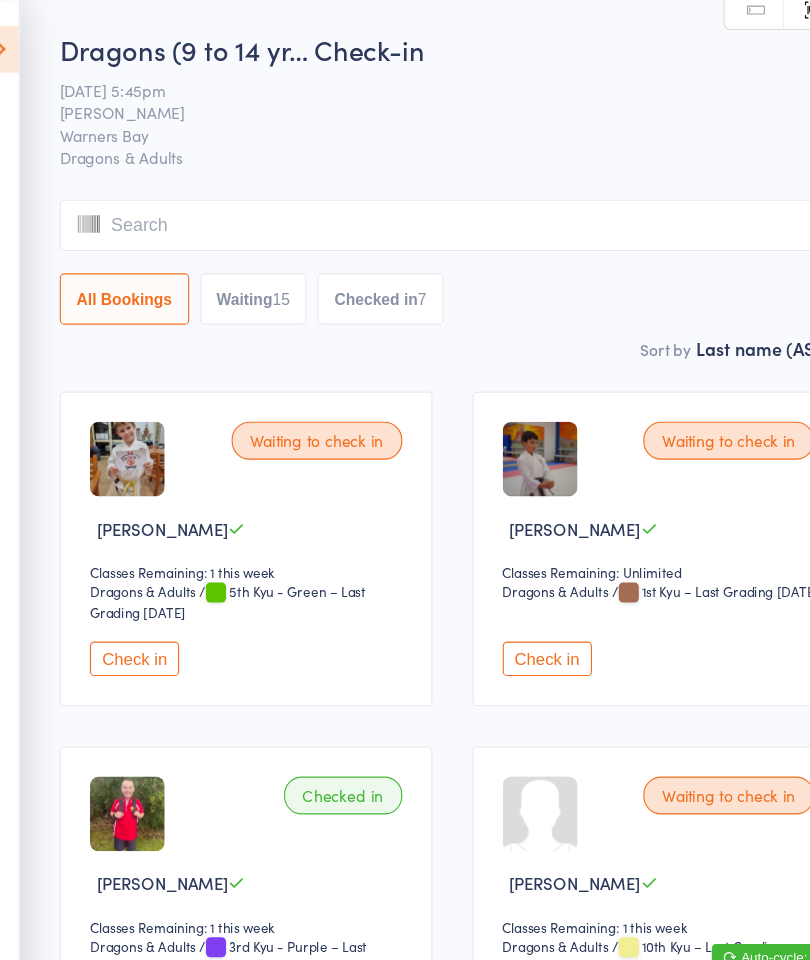 click on "Check in" at bounding box center (513, 590) 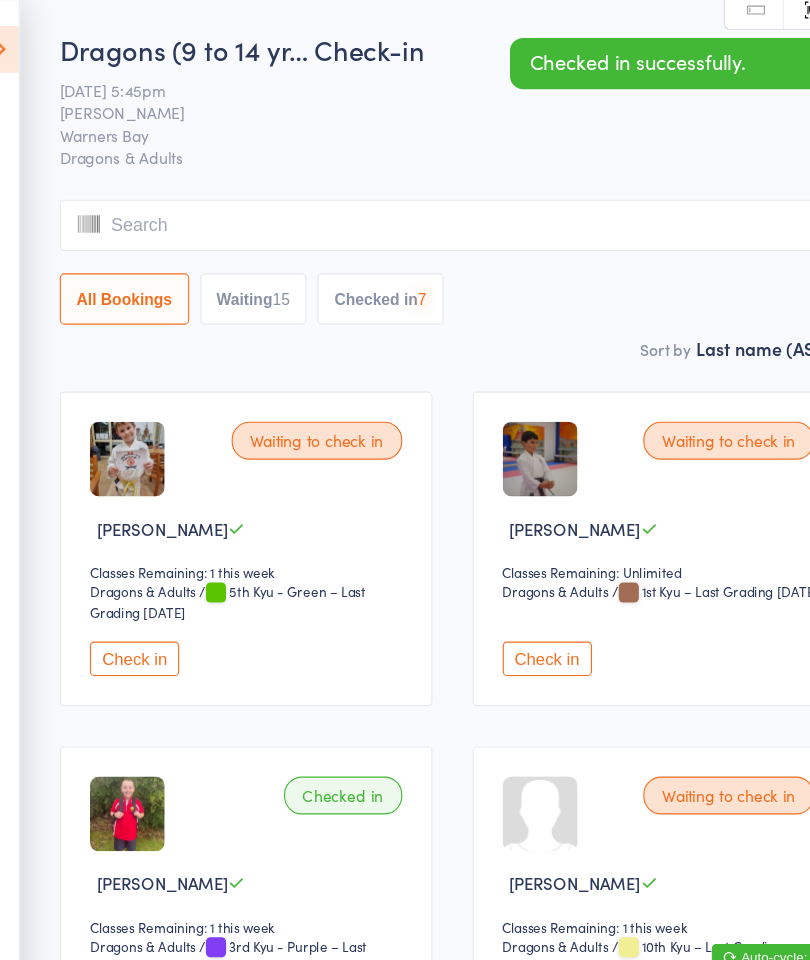 click on "Waiting to check in [PERSON_NAME]  Classes Remaining: Unlimited Dragons & Adults  Dragons & Adults   /  1st Kyu – Last Grading [DATE]   Check in" at bounding box center (613, 492) 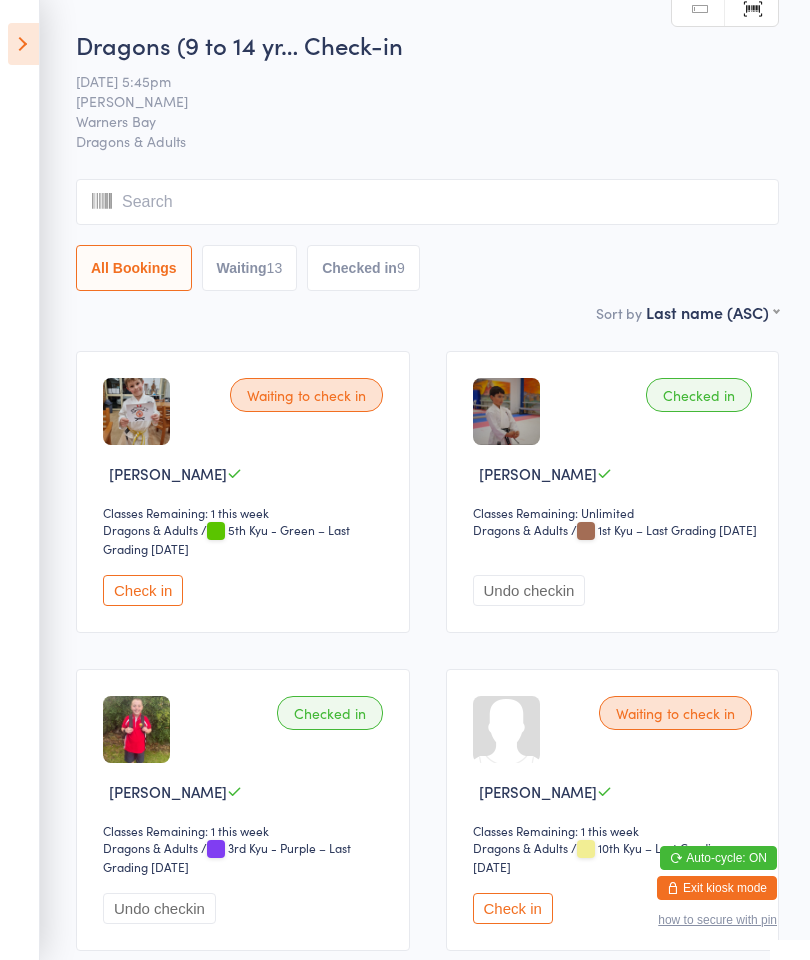 click at bounding box center (23, 44) 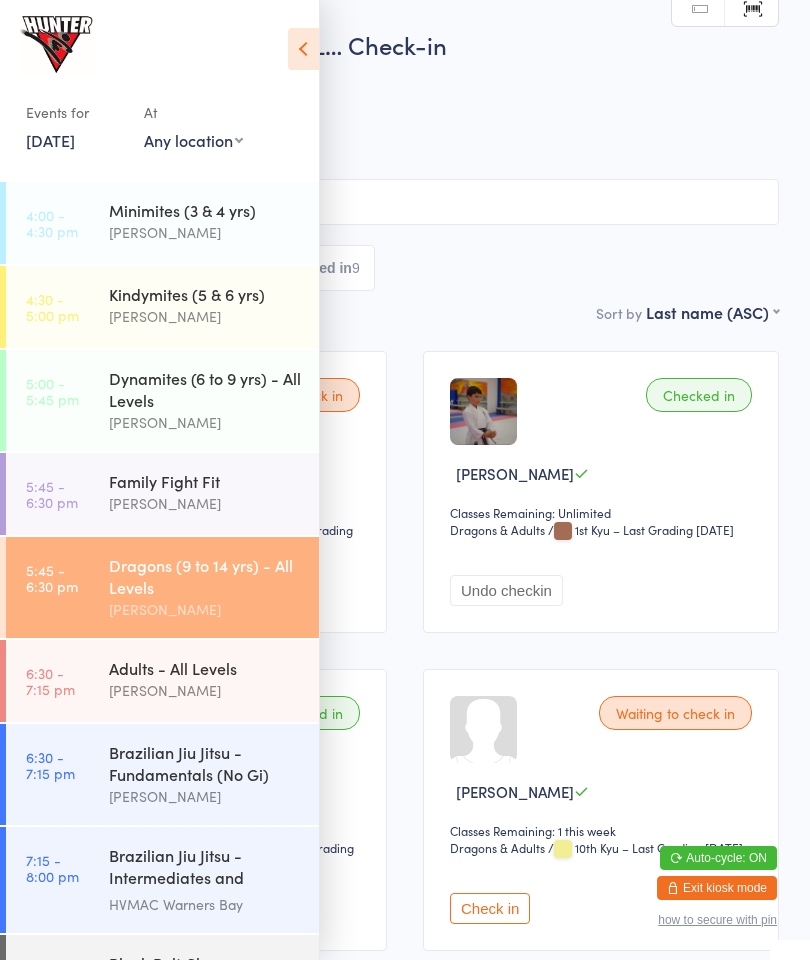 click on "Adults - All Levels" at bounding box center [205, 668] 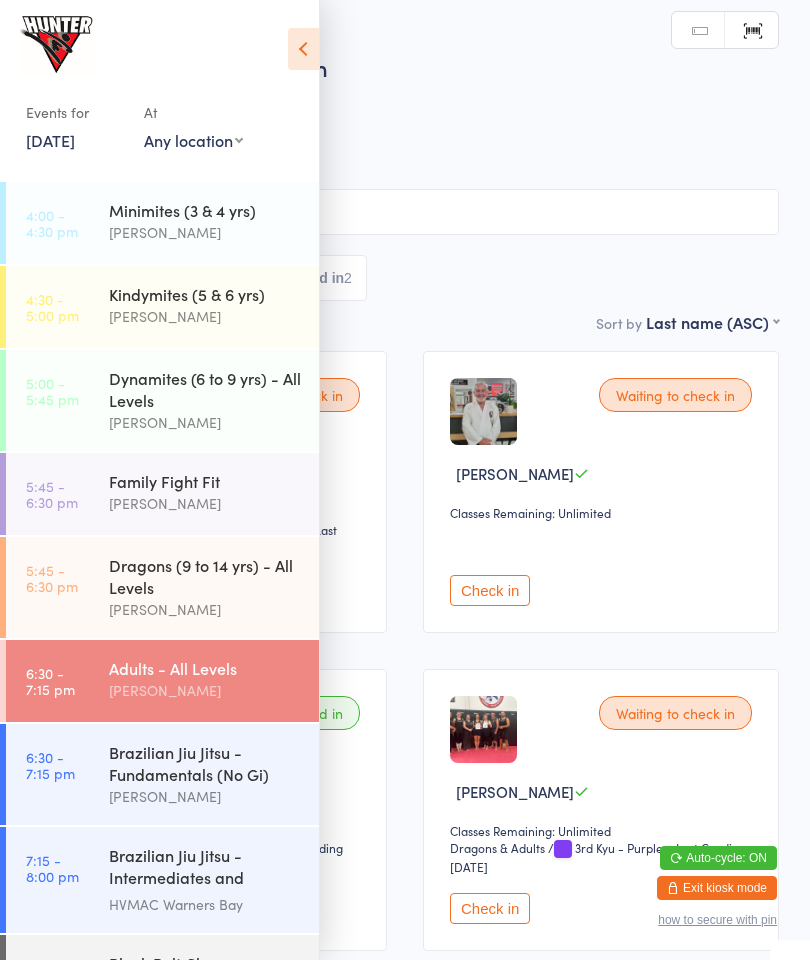 click on "[PERSON_NAME]" at bounding box center (205, 503) 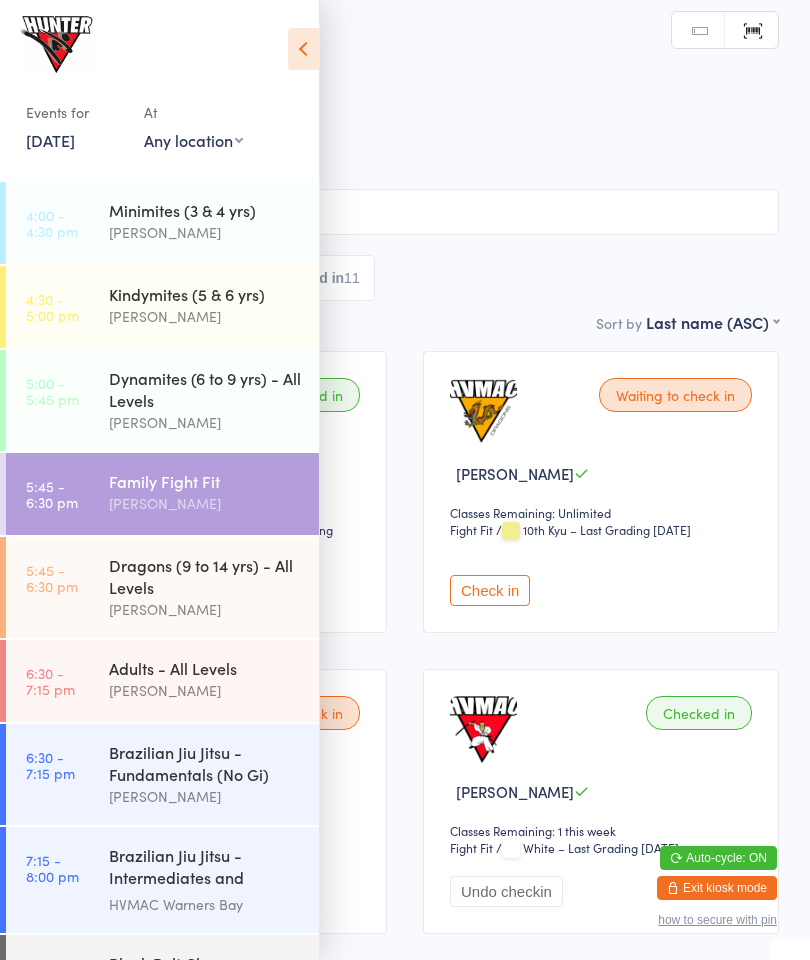 click at bounding box center [303, 49] 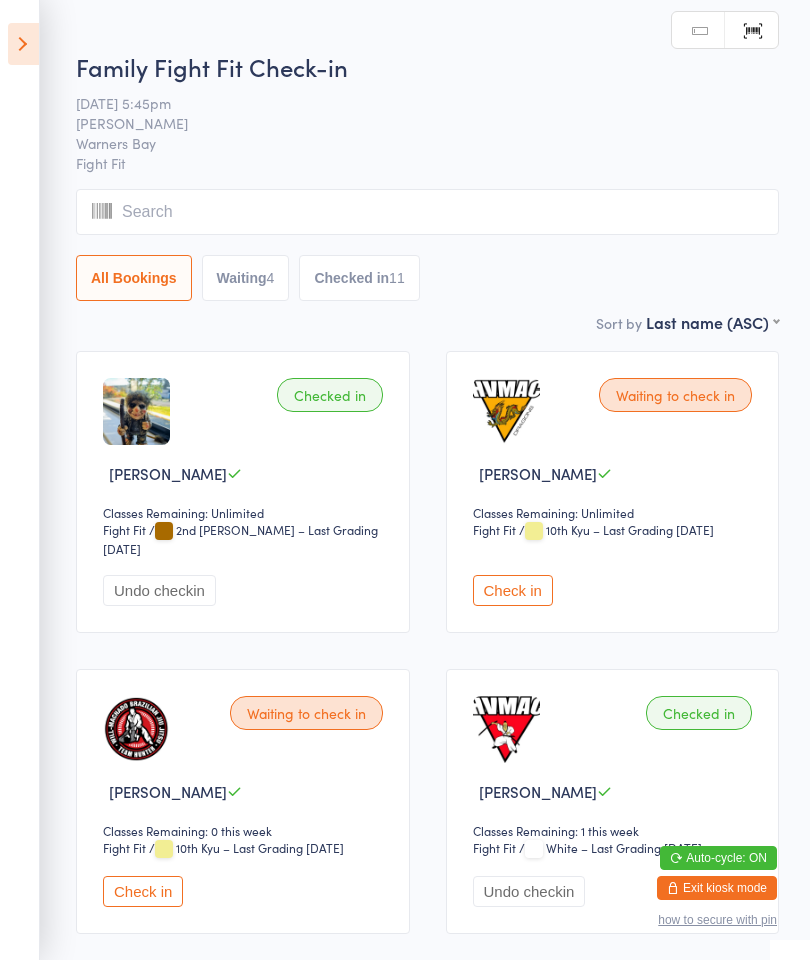 click on "Check in" at bounding box center [143, 891] 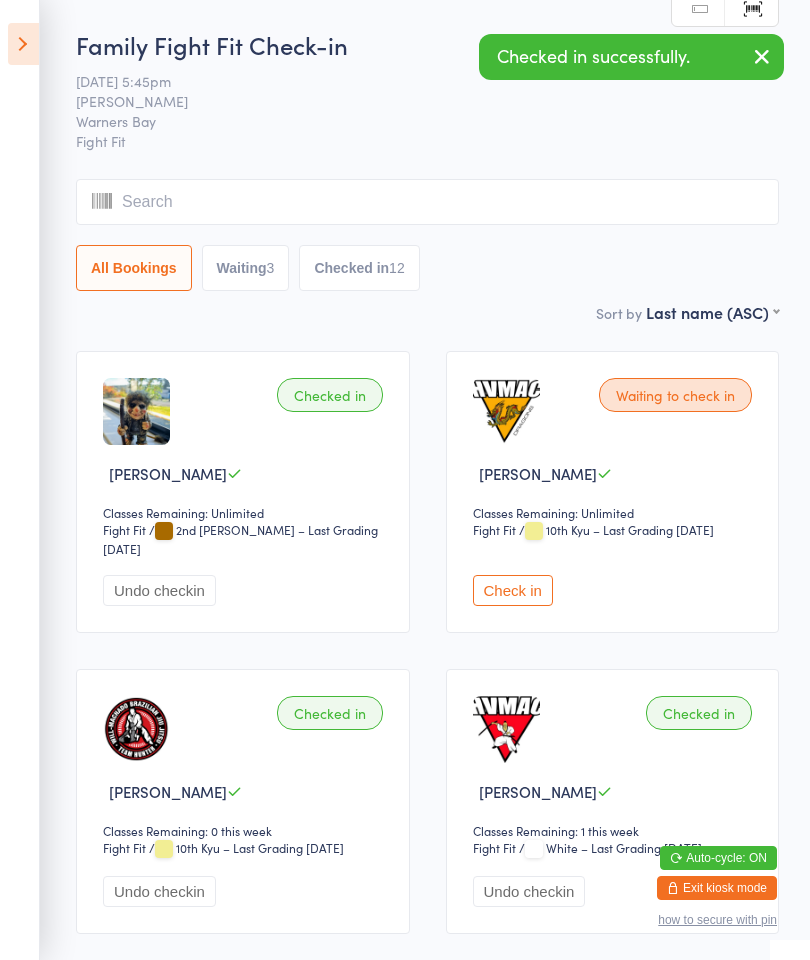 click at bounding box center [23, 44] 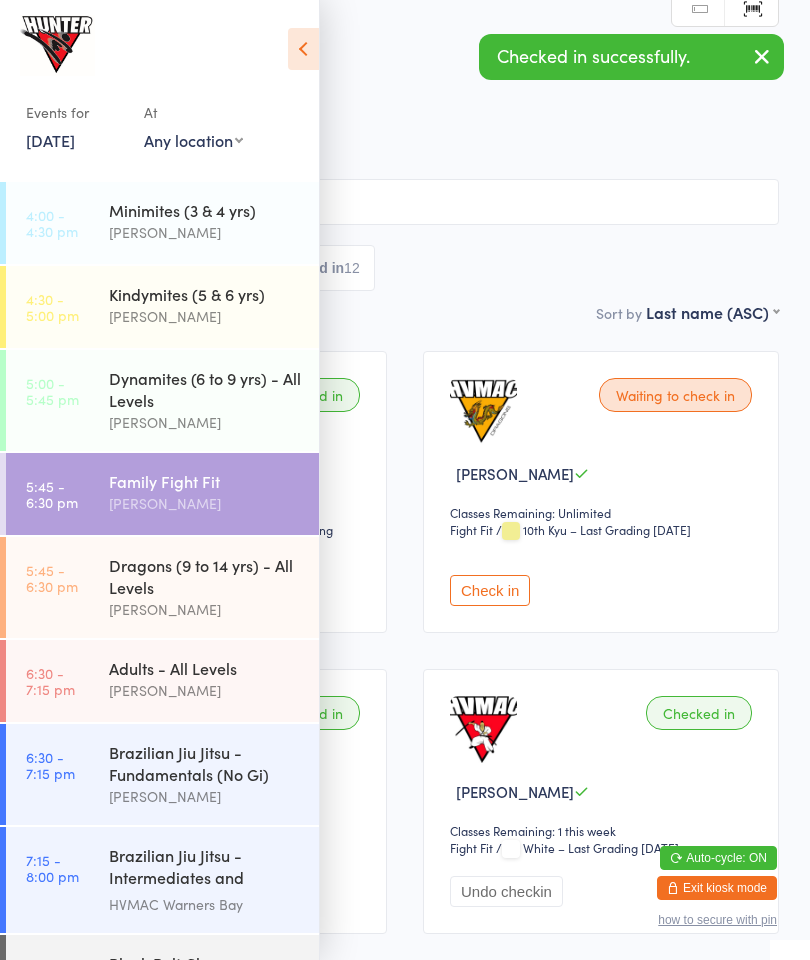 click on "Brazilian Jiu Jitsu - Fundamentals (No Gi)" at bounding box center [205, 763] 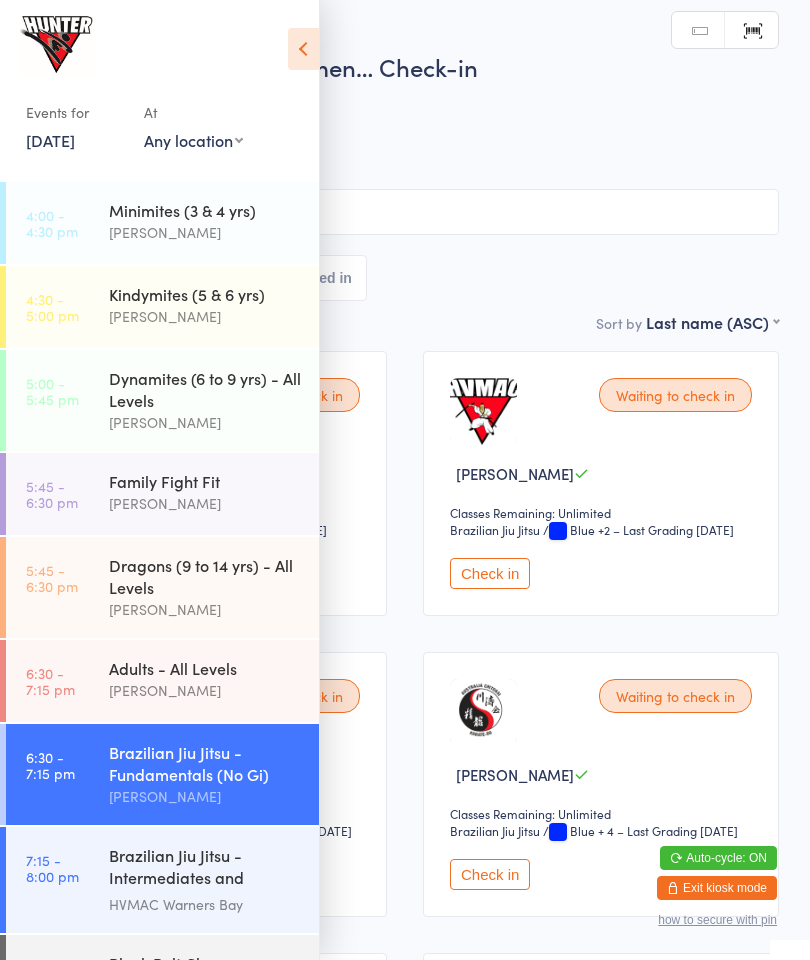 click at bounding box center [303, 49] 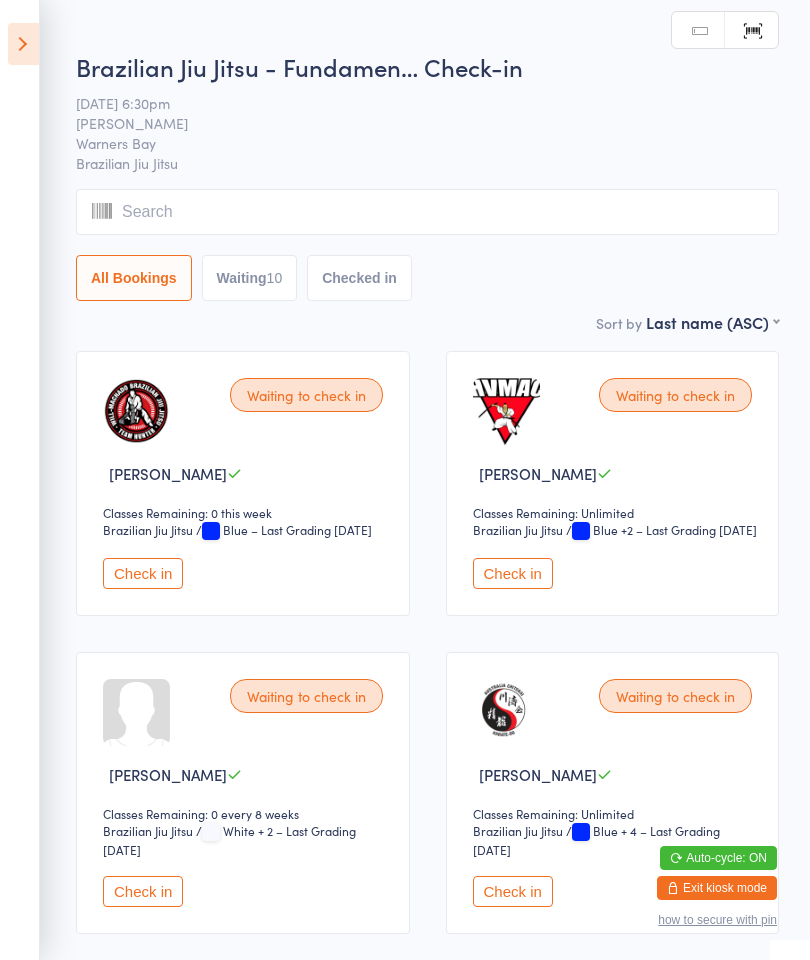 click on "Check in" at bounding box center [143, 573] 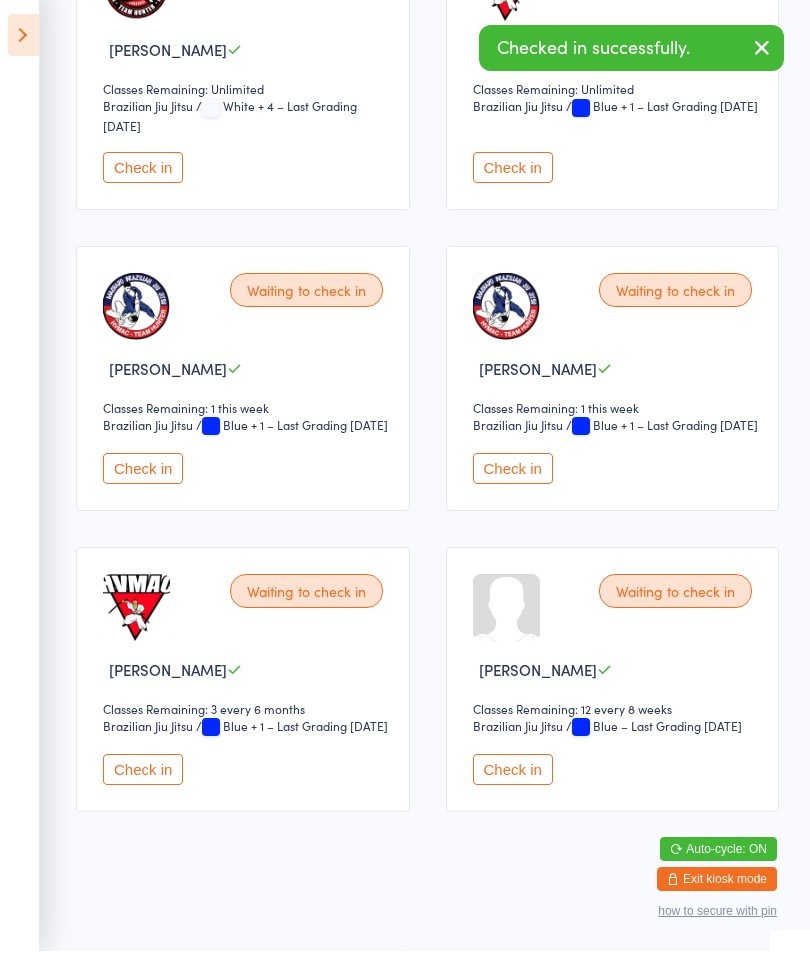 scroll, scrollTop: 1039, scrollLeft: 0, axis: vertical 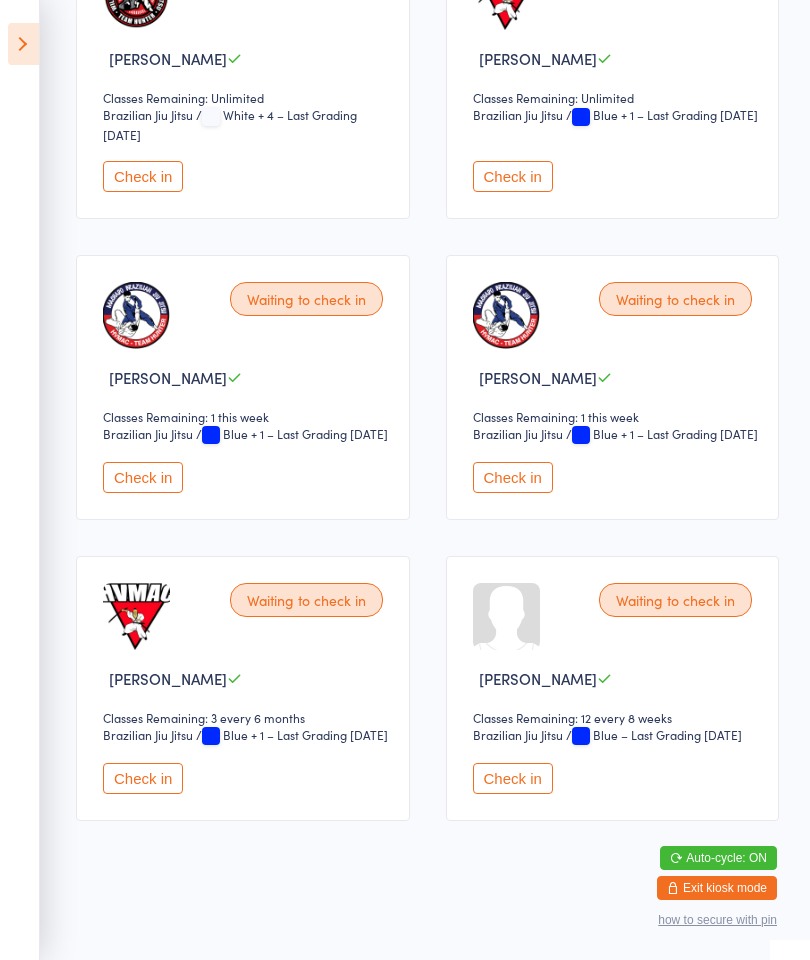 click on "Events for [DATE] [DATE]
[DATE]
Sun Mon Tue Wed Thu Fri Sat
27
29
30
01
02
03
04
05
28
06
07
08
09
10
11
12
29
13
14
15
16
17
18
19
30
20
21
22
23
24
25
26
31
27
28
29
30
31
01
02" at bounding box center (20, 480) 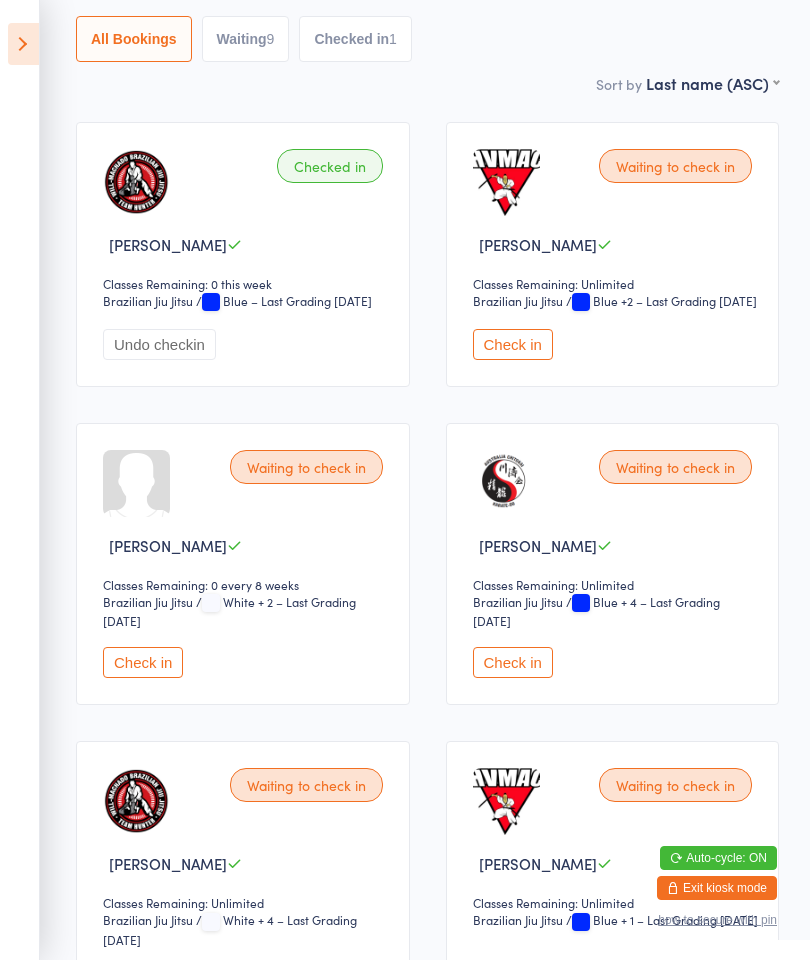 scroll, scrollTop: 0, scrollLeft: 0, axis: both 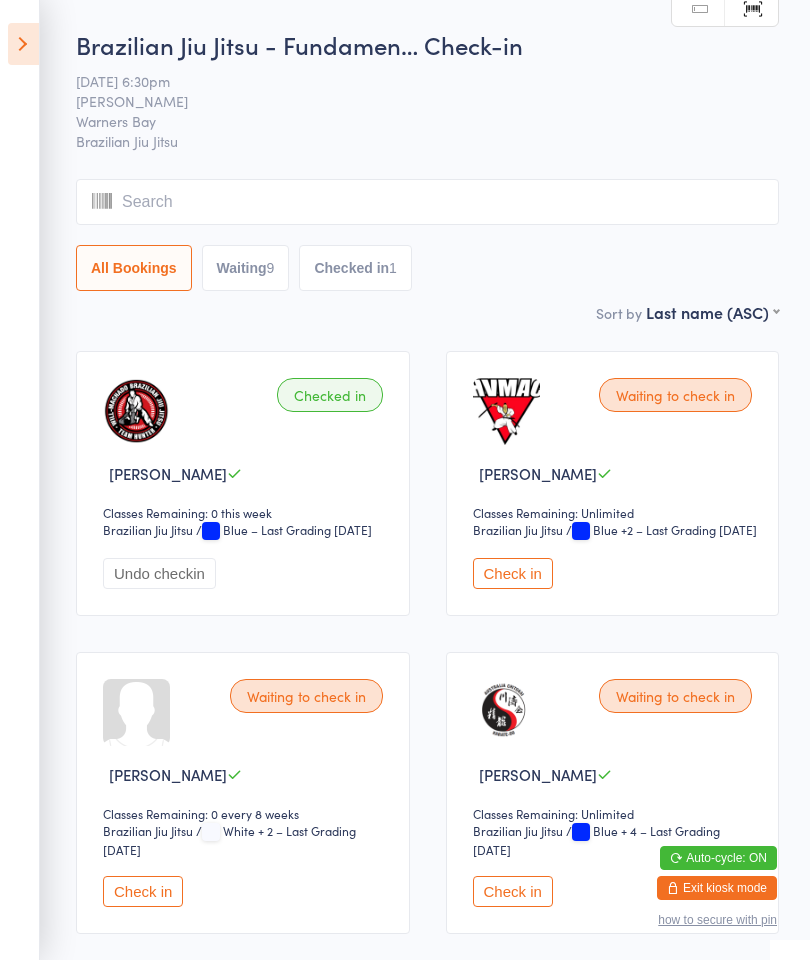 click at bounding box center [23, 44] 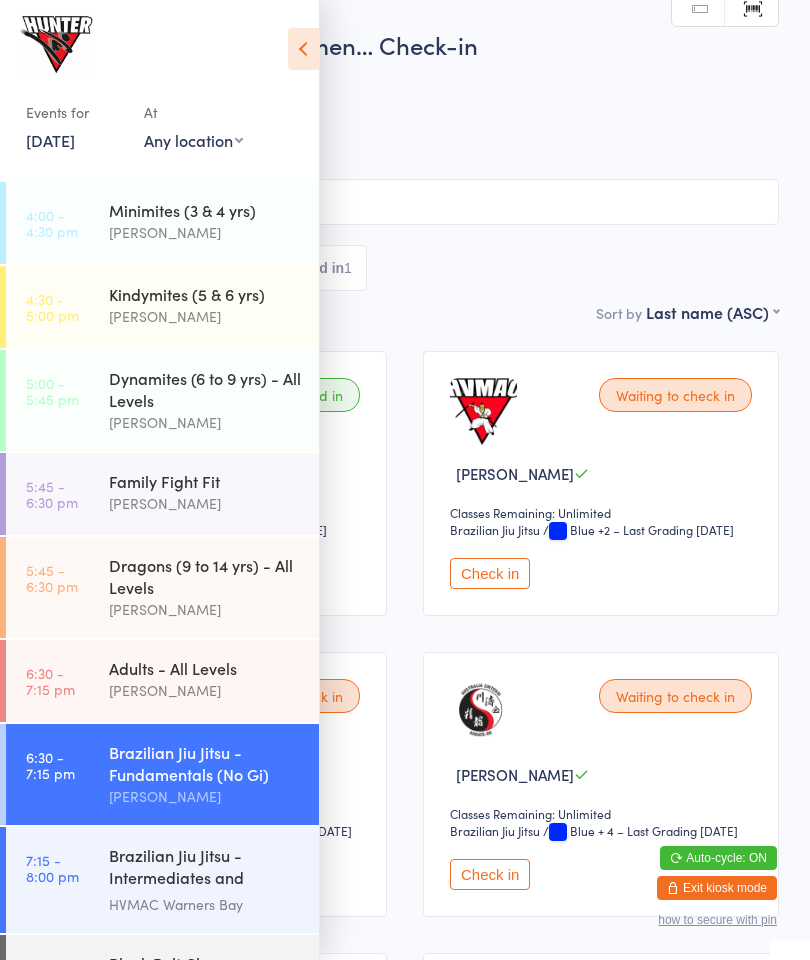click on "Dragons  (9 to 14 yrs) - All Levels" at bounding box center [205, 576] 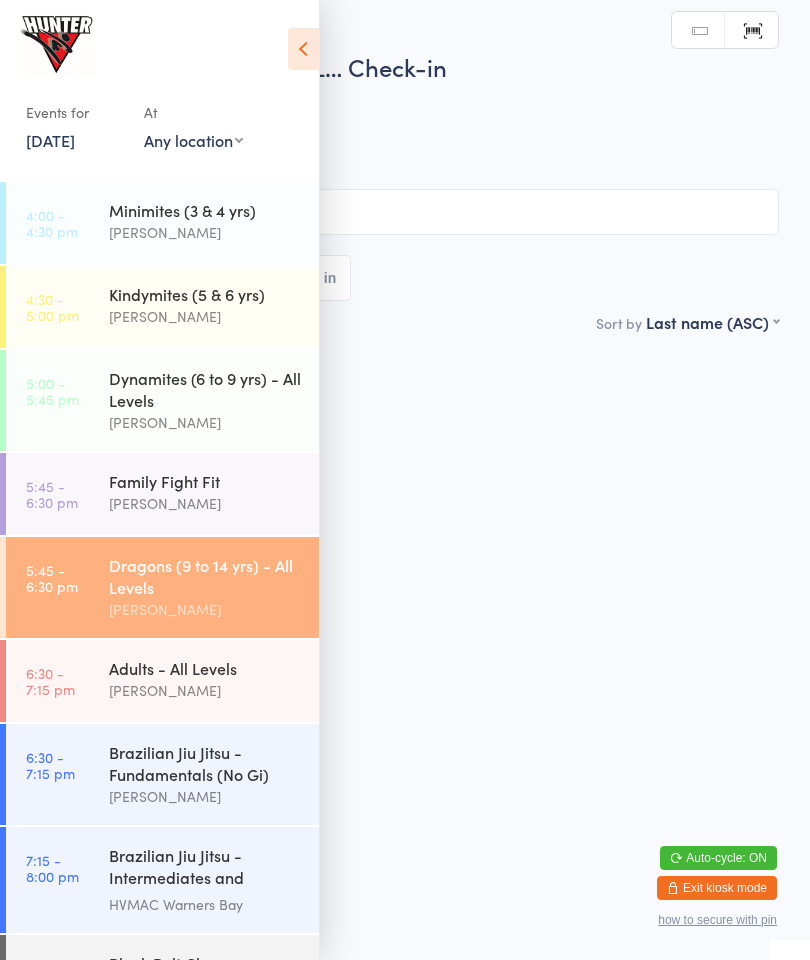 click at bounding box center [303, 49] 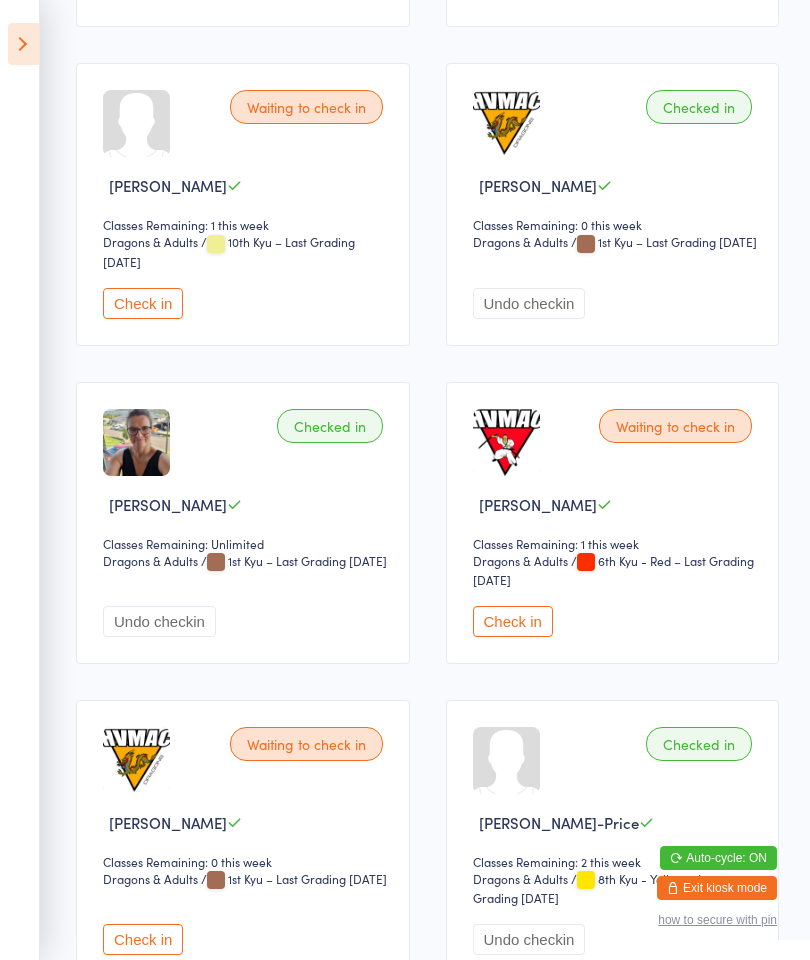 scroll, scrollTop: 925, scrollLeft: 0, axis: vertical 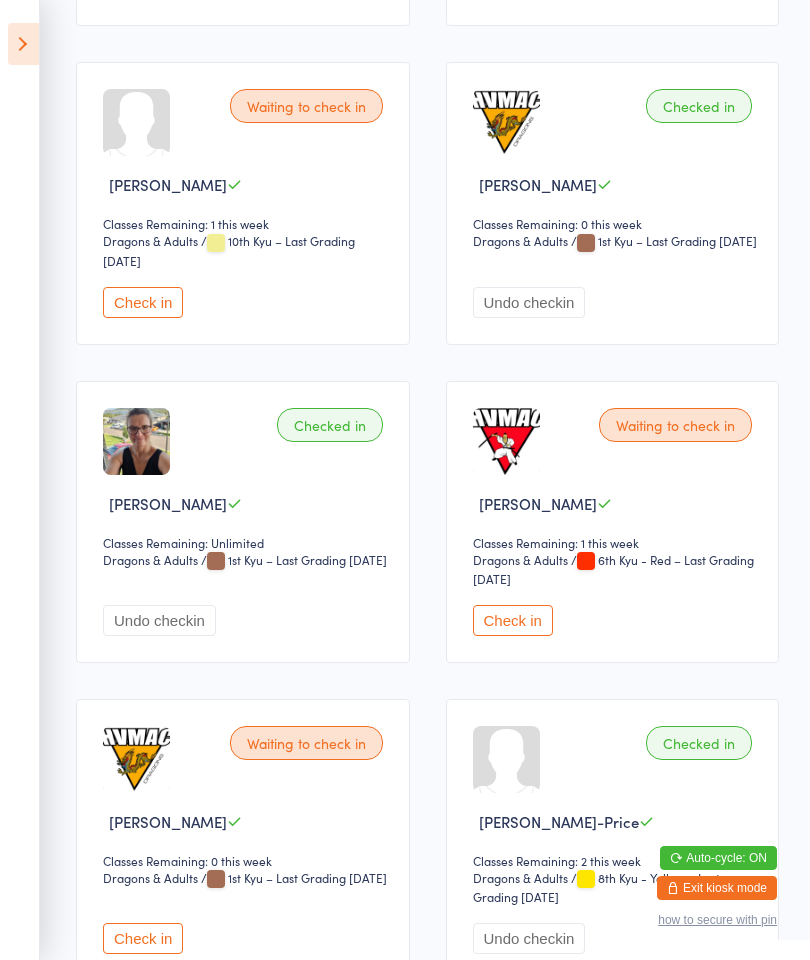 click on "Check in" at bounding box center (143, 938) 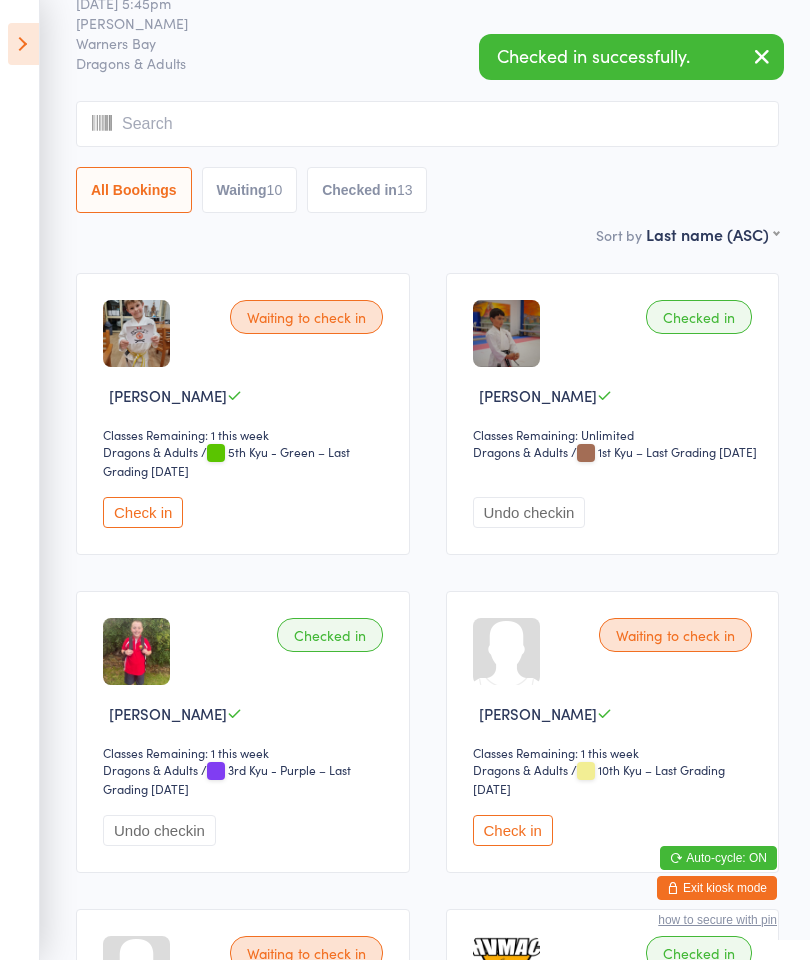 scroll, scrollTop: 0, scrollLeft: 0, axis: both 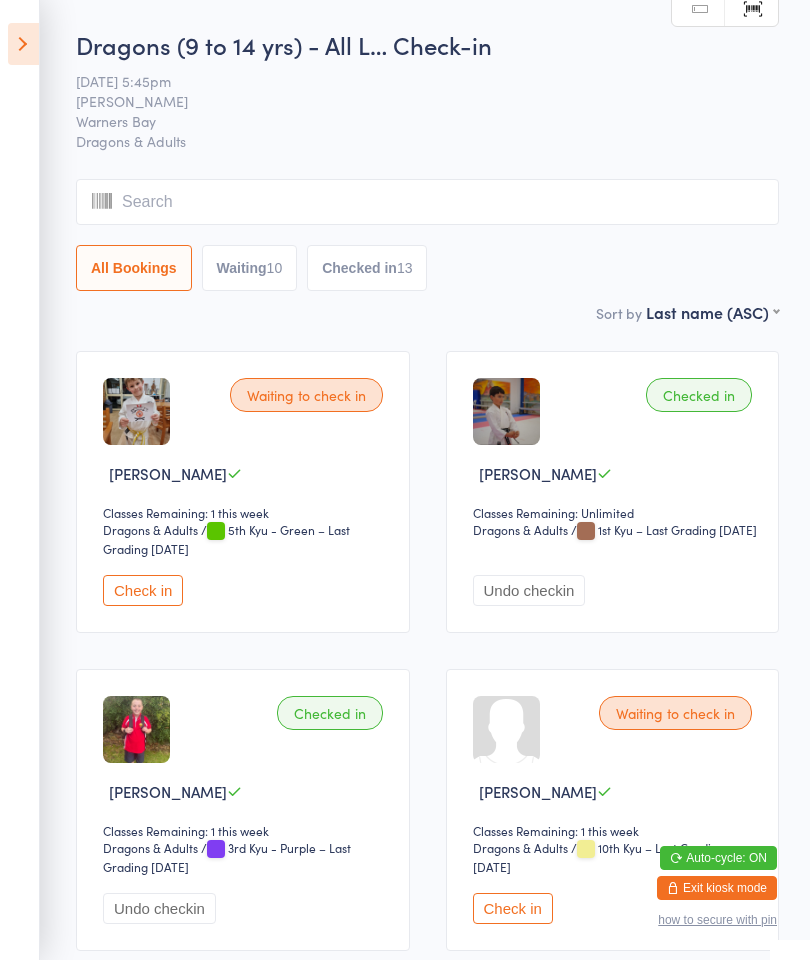 click at bounding box center (23, 44) 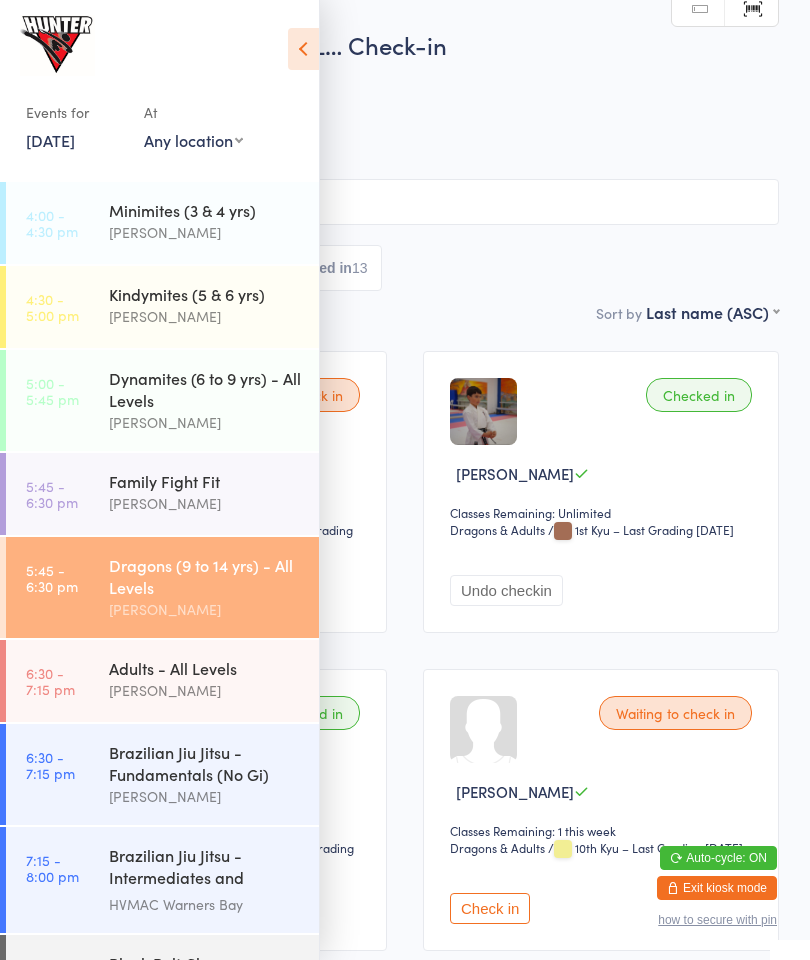 click on "Family Fight Fit" at bounding box center (205, 481) 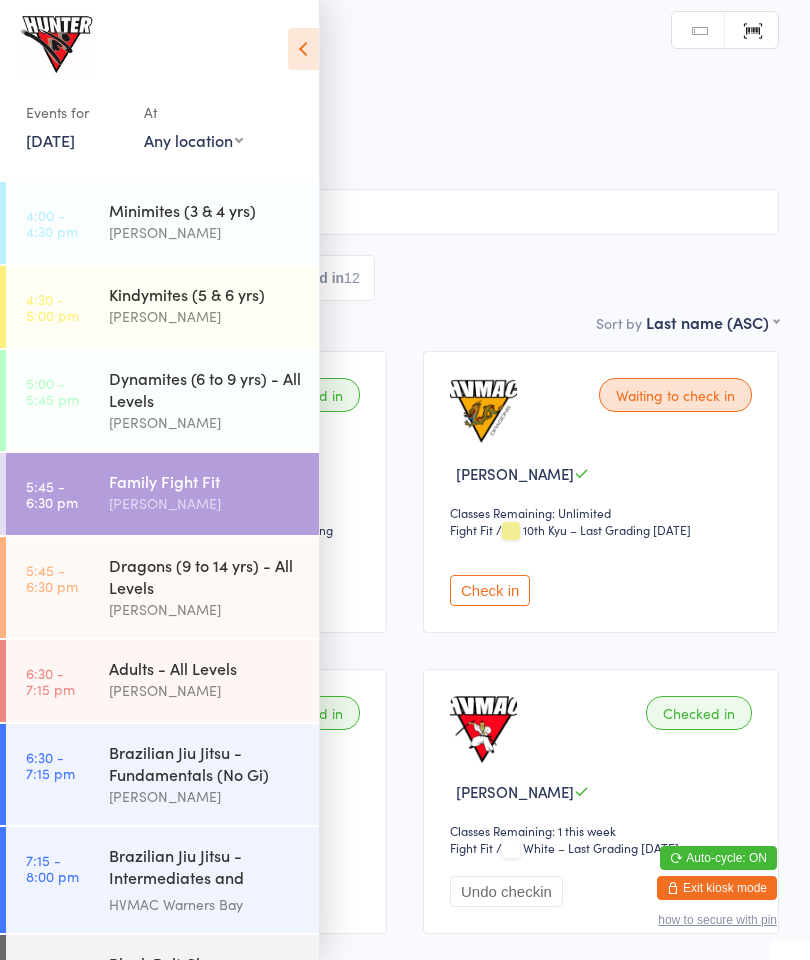 click at bounding box center (405, 212) 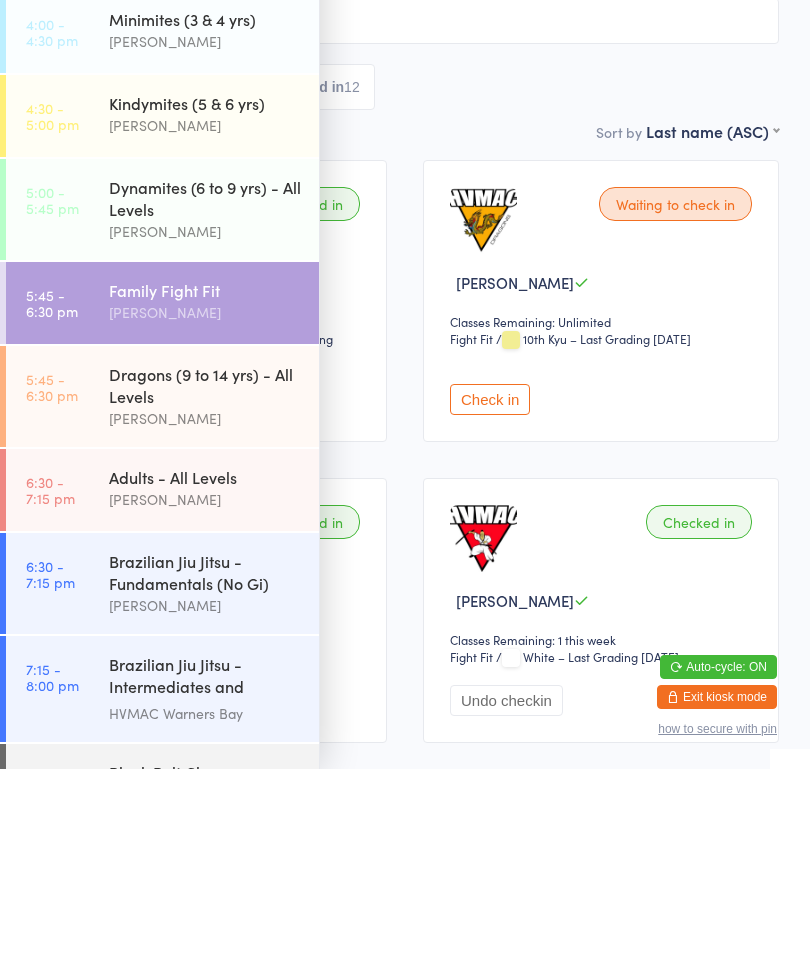 type on "[DATE]" 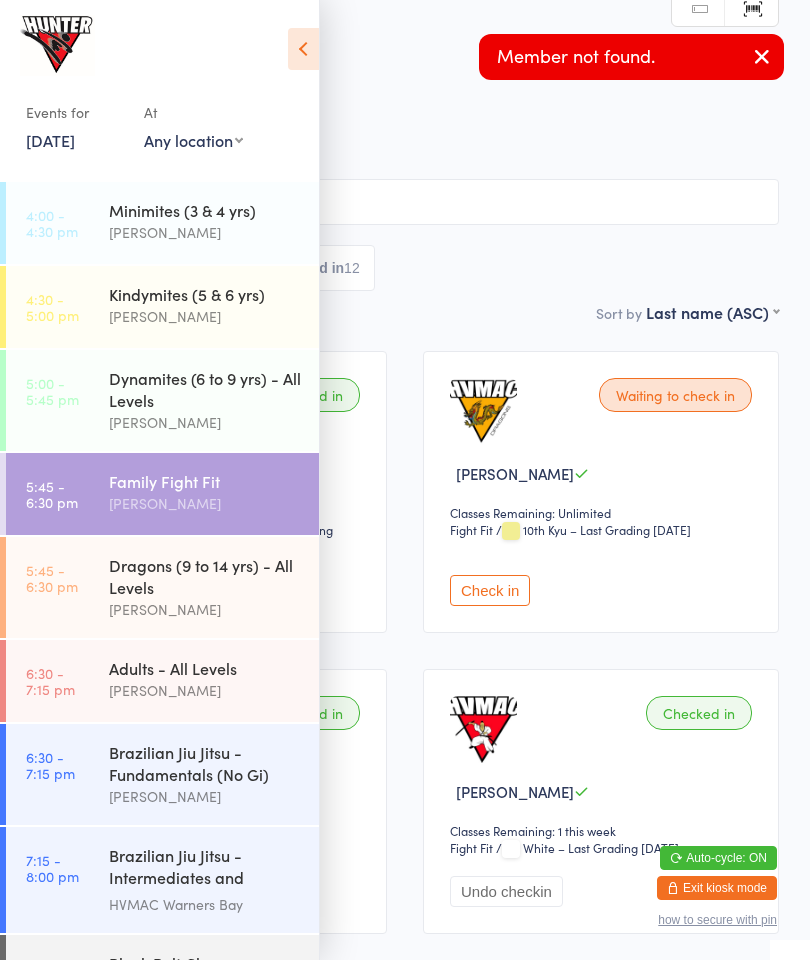 click at bounding box center (303, 49) 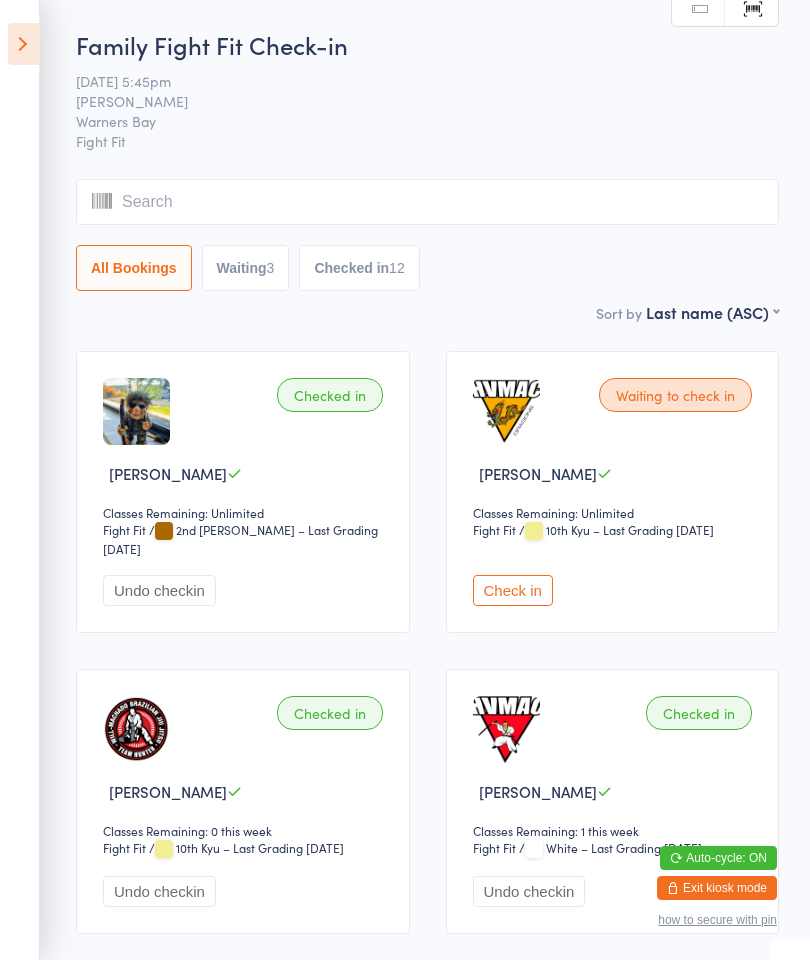 click at bounding box center [427, 202] 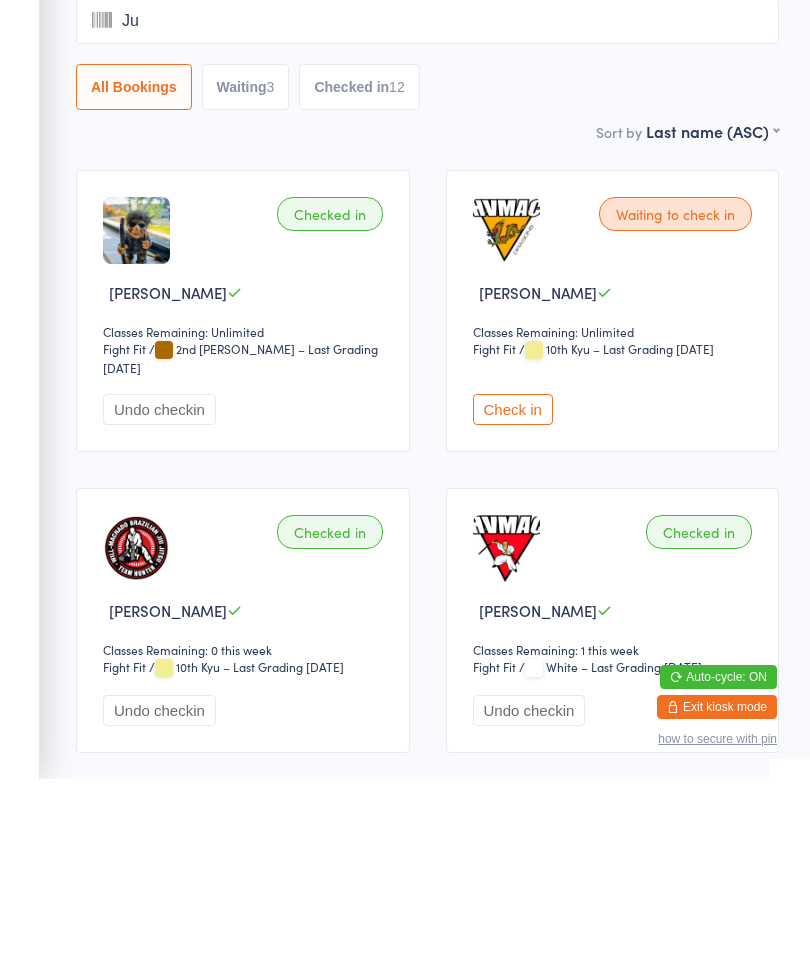 type on "[DATE]" 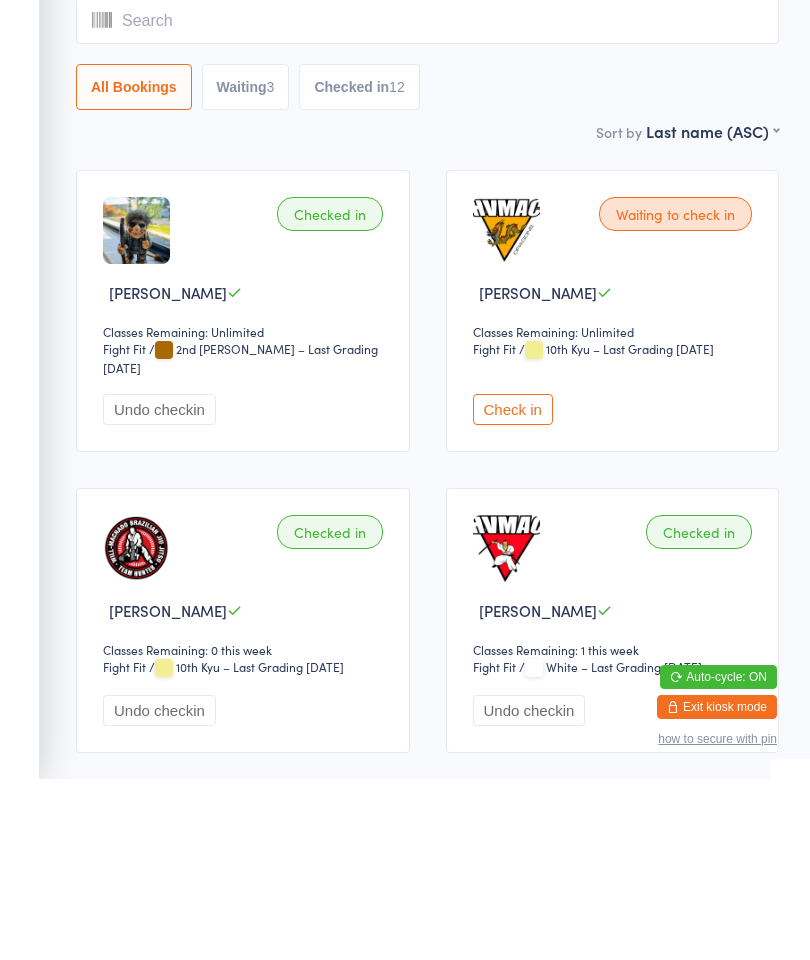 type on "I" 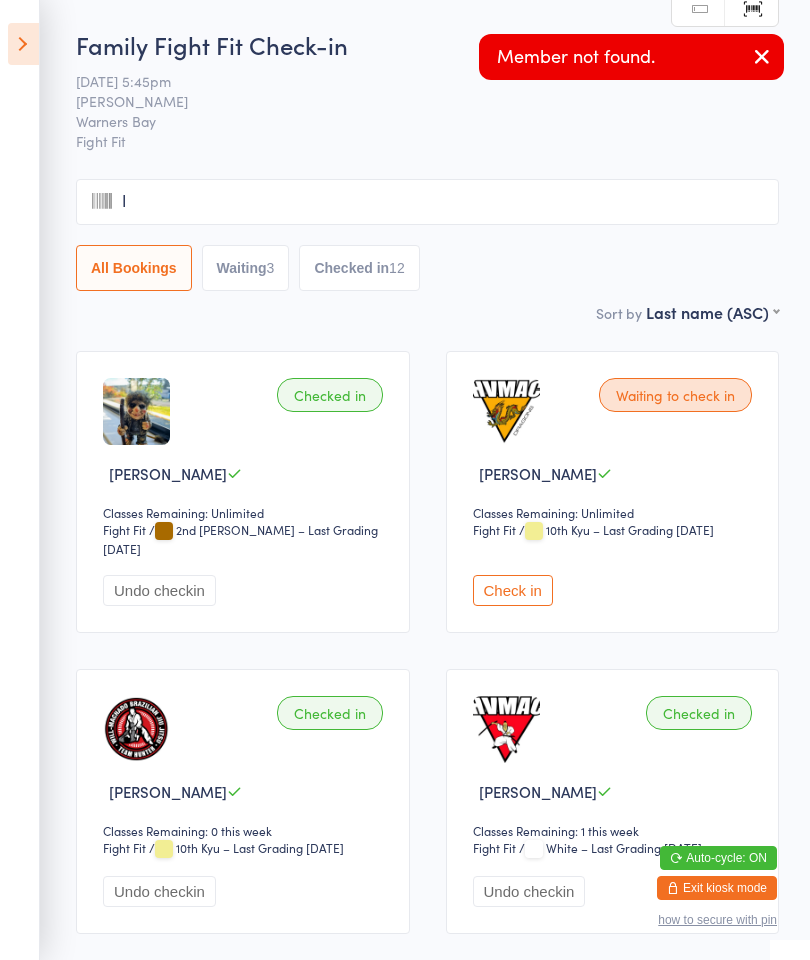 type 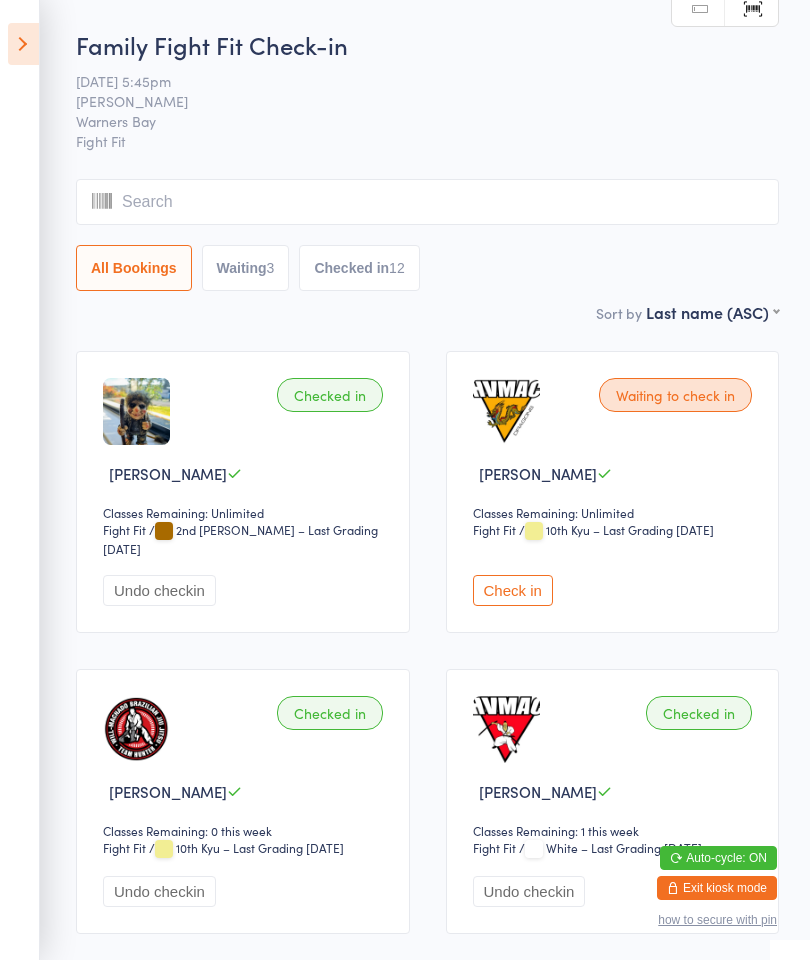 click at bounding box center (23, 44) 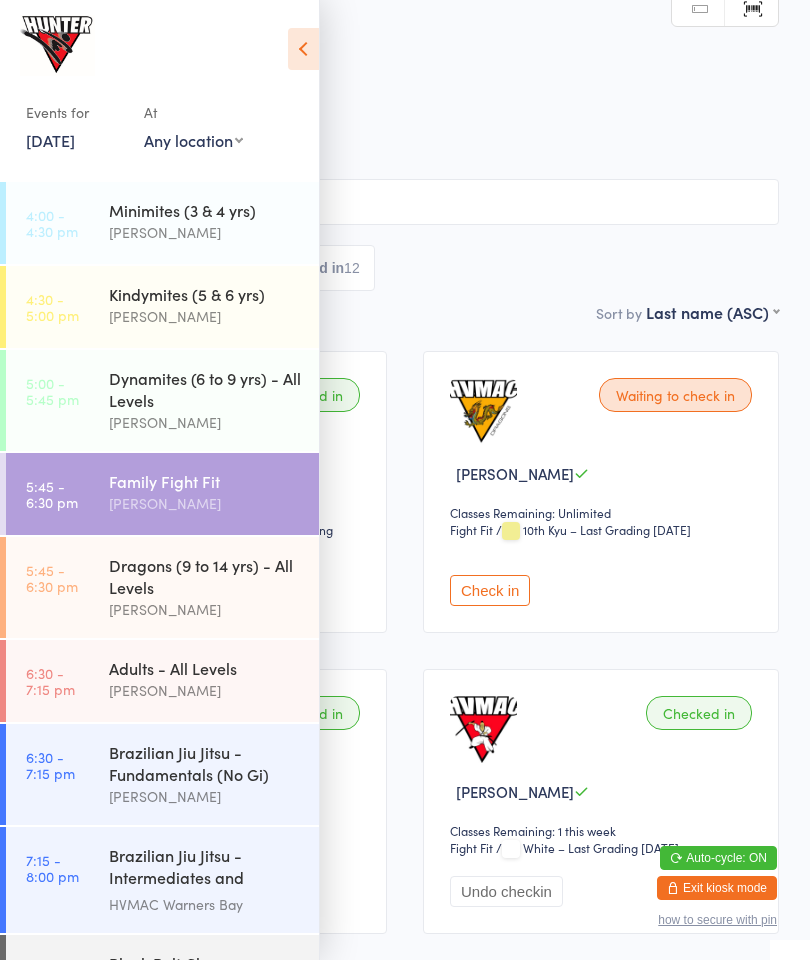click on "Dragons  (9 to 14 yrs) - All Levels" at bounding box center (205, 576) 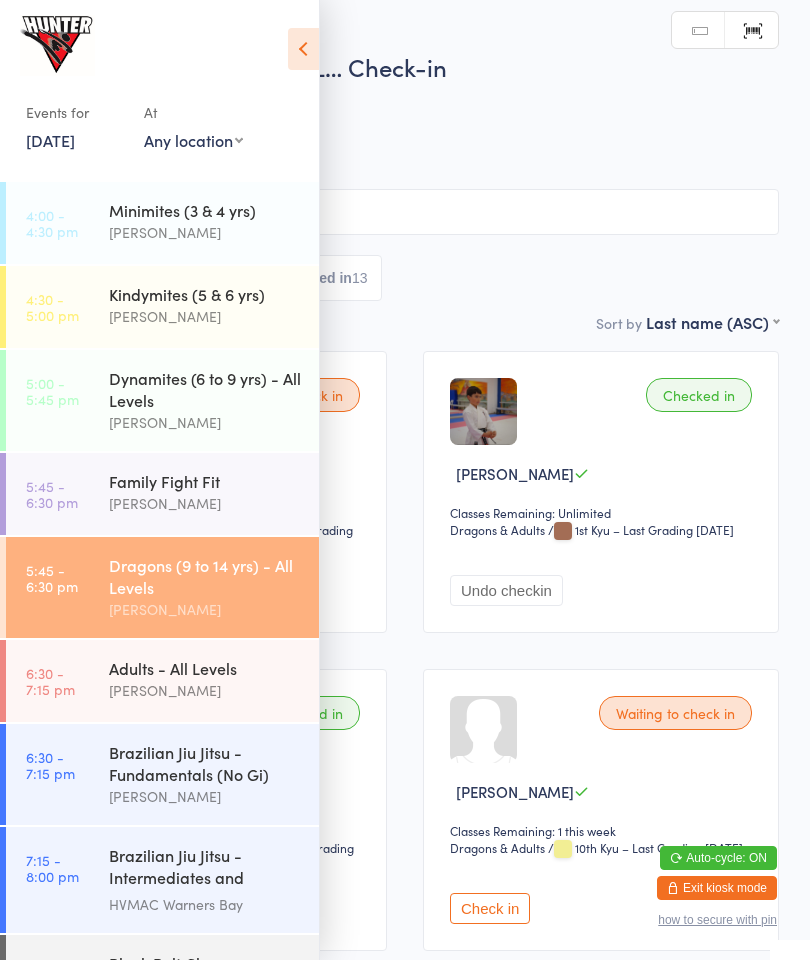 click at bounding box center [303, 49] 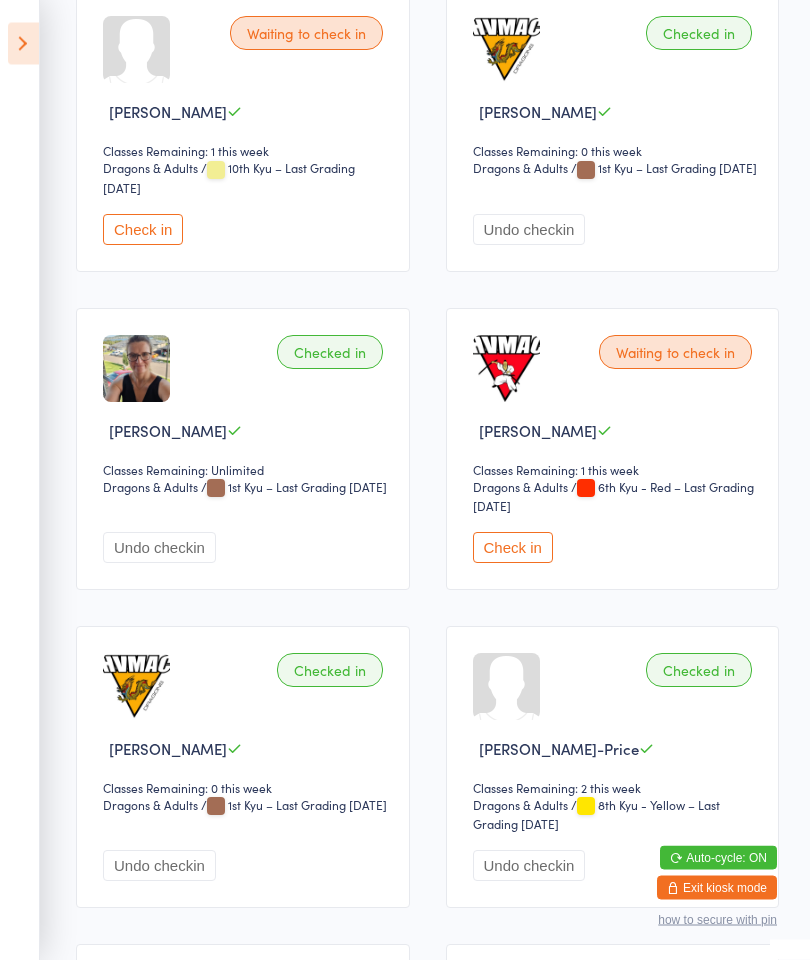 scroll, scrollTop: 995, scrollLeft: 0, axis: vertical 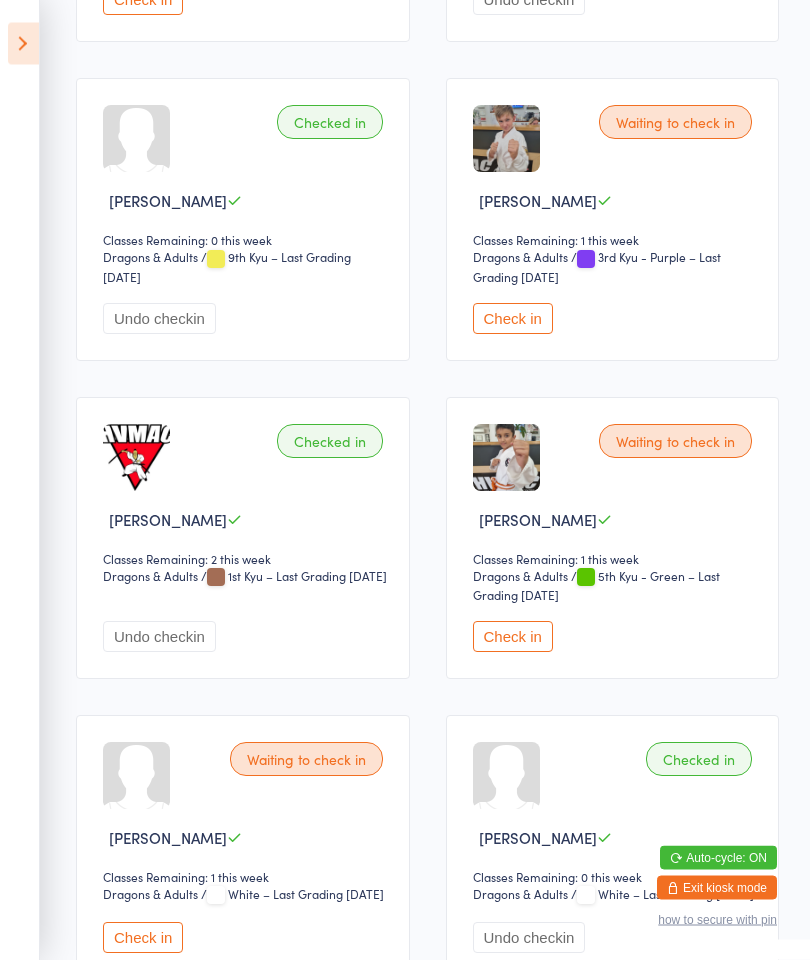 click on "Check in" at bounding box center [513, 637] 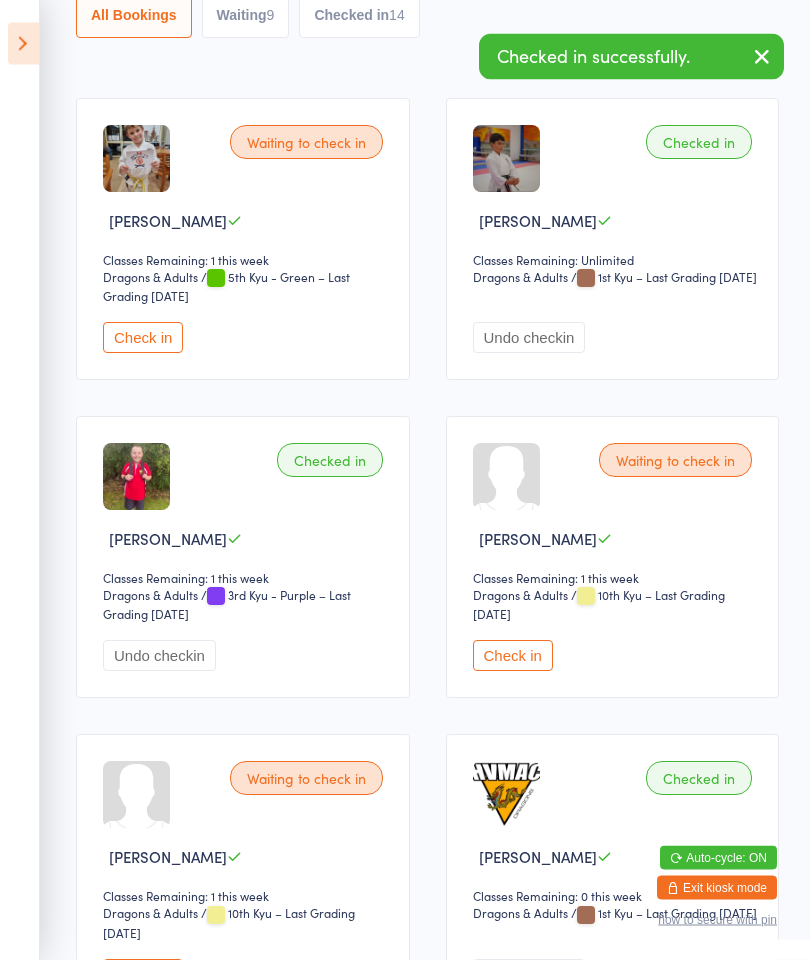 scroll, scrollTop: 0, scrollLeft: 0, axis: both 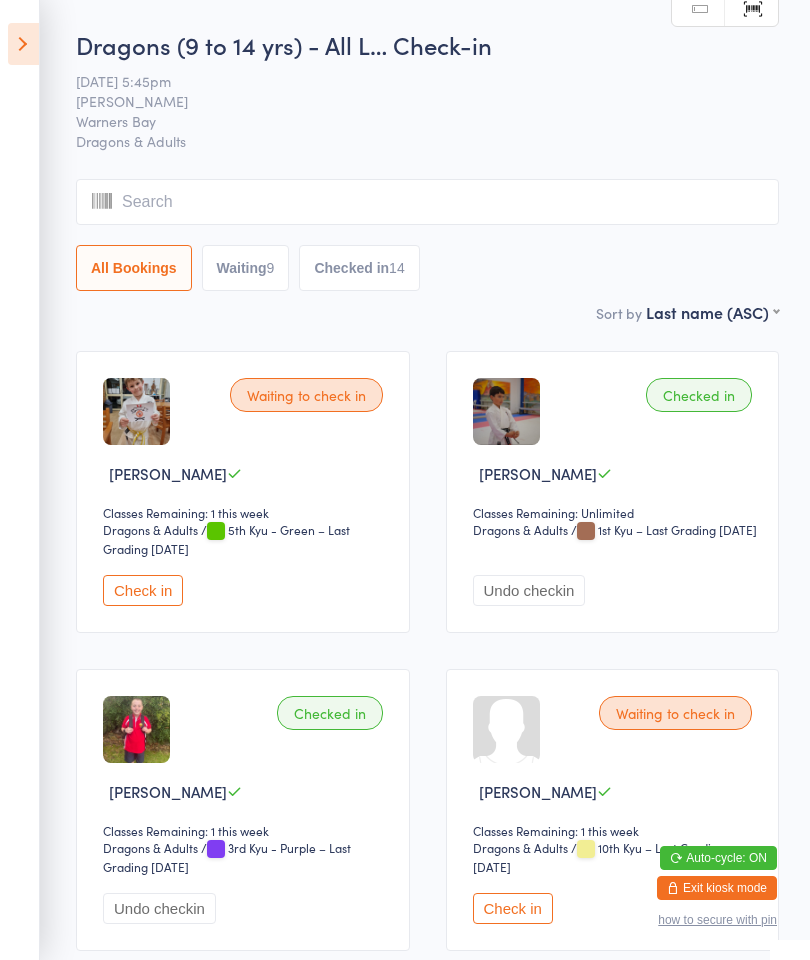 click on "Check in" at bounding box center (143, 590) 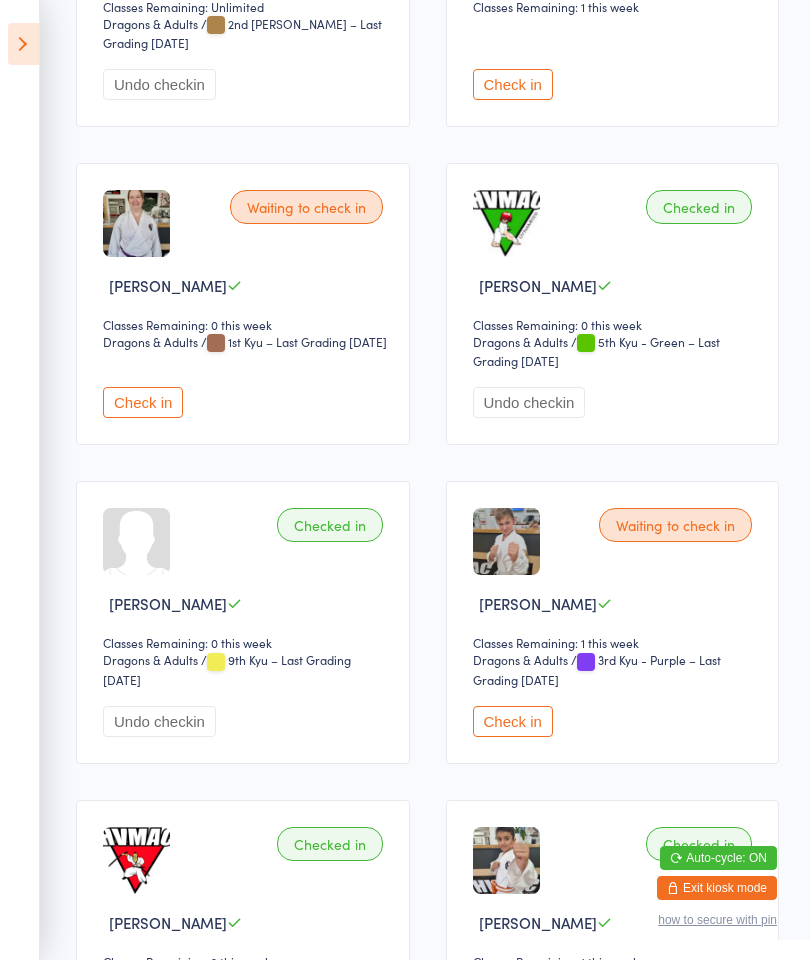 scroll, scrollTop: 2099, scrollLeft: 0, axis: vertical 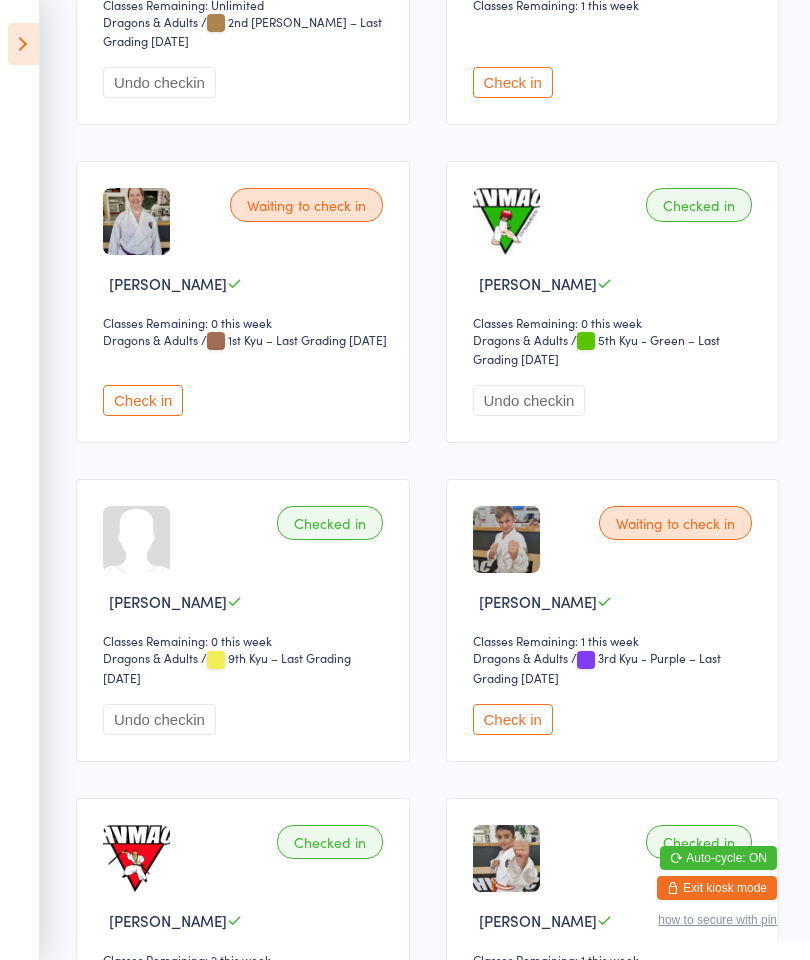 click on "Check in" at bounding box center [143, 400] 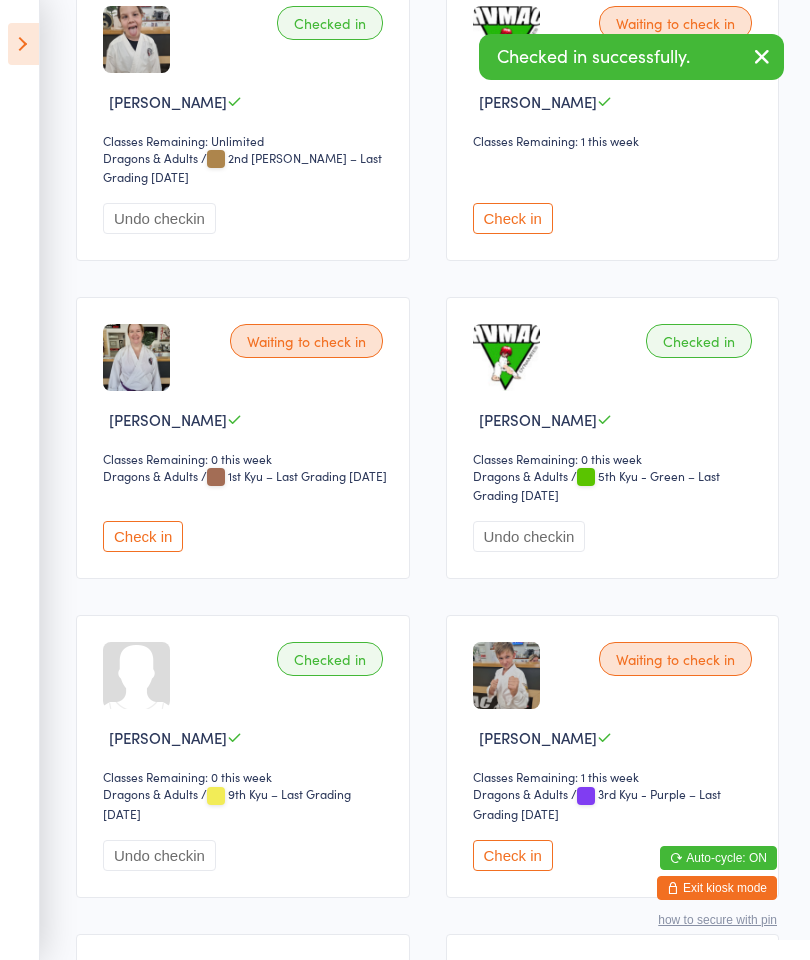 scroll, scrollTop: 1966, scrollLeft: 0, axis: vertical 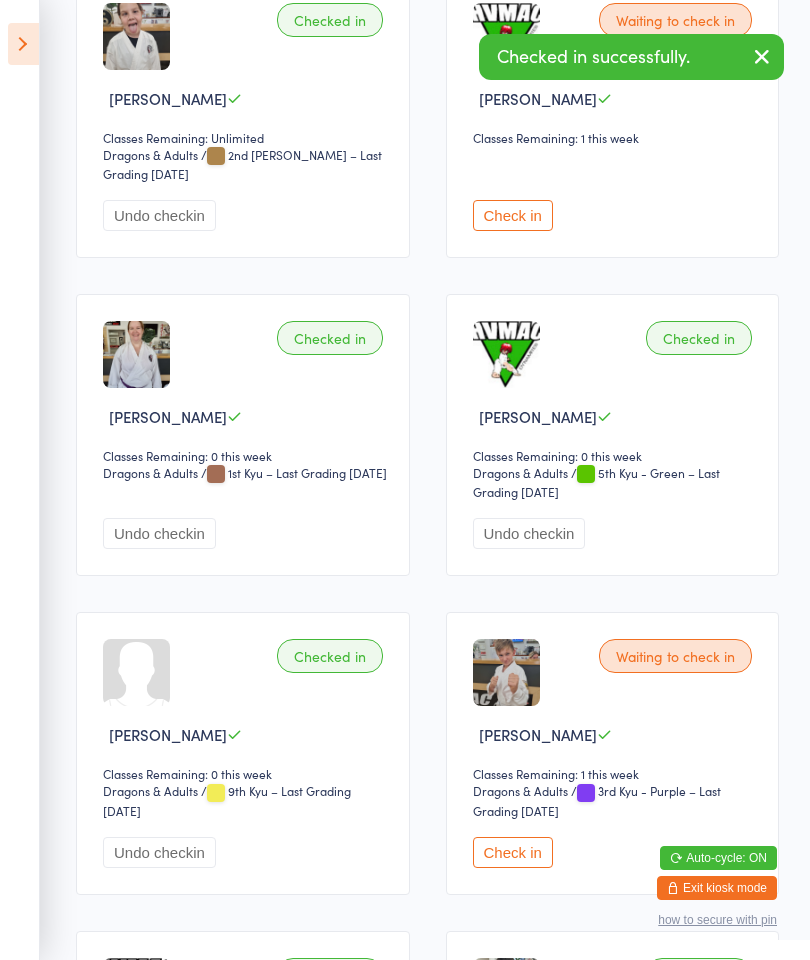 click at bounding box center [23, 44] 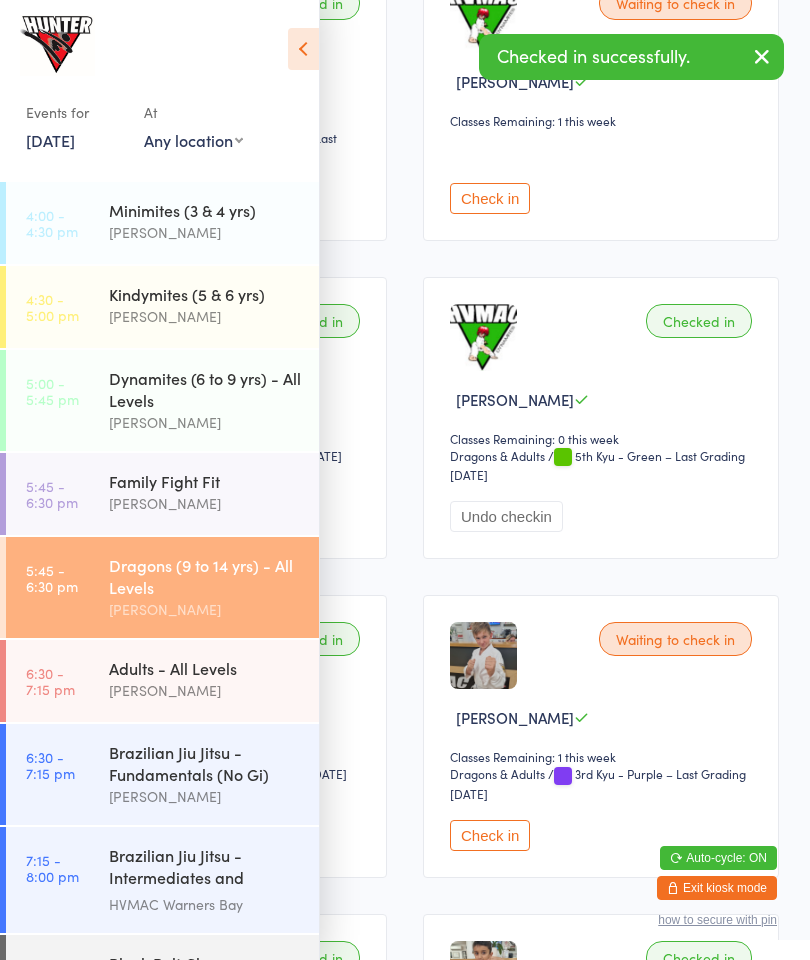 click on "[PERSON_NAME]" at bounding box center [205, 690] 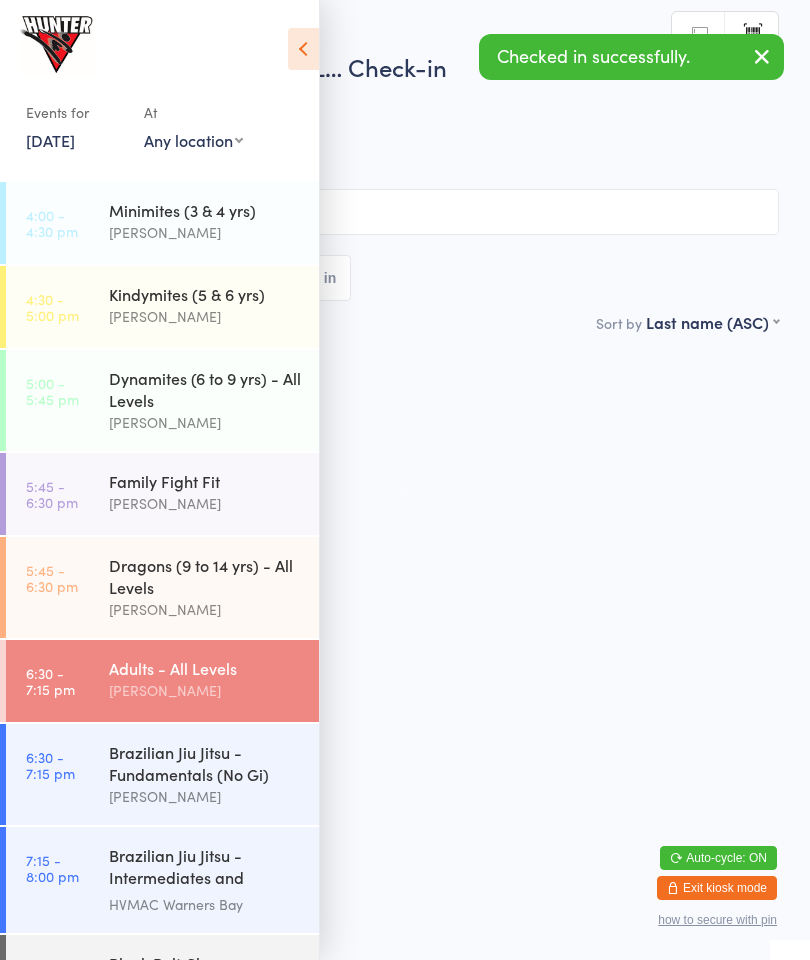 scroll, scrollTop: 0, scrollLeft: 0, axis: both 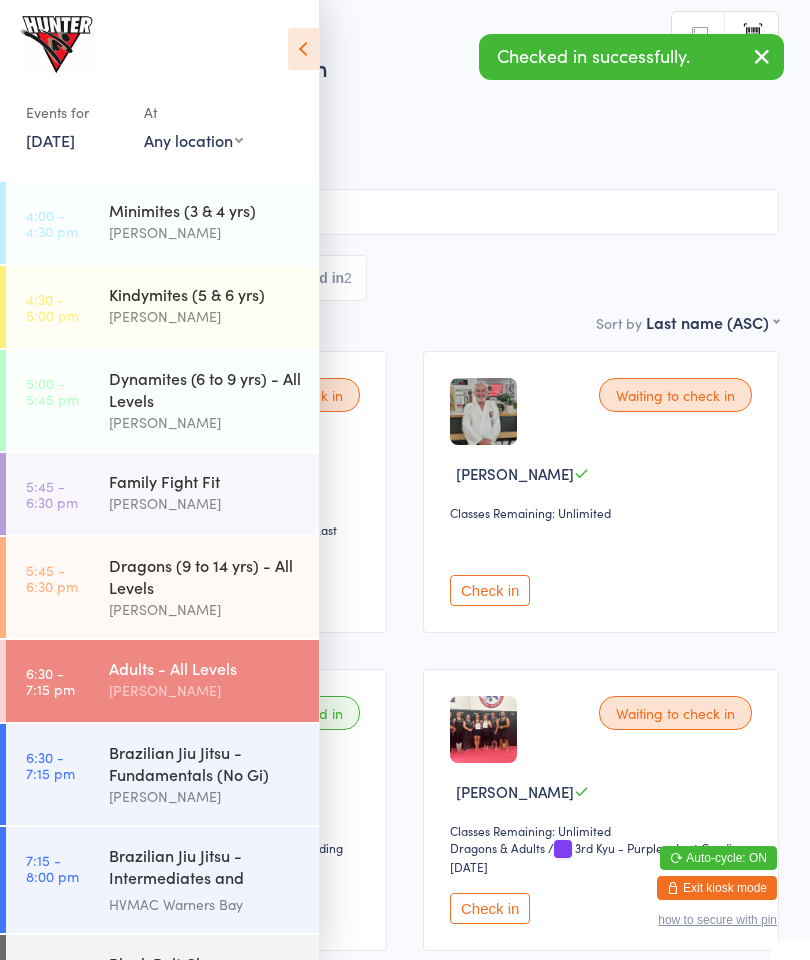 click at bounding box center [303, 49] 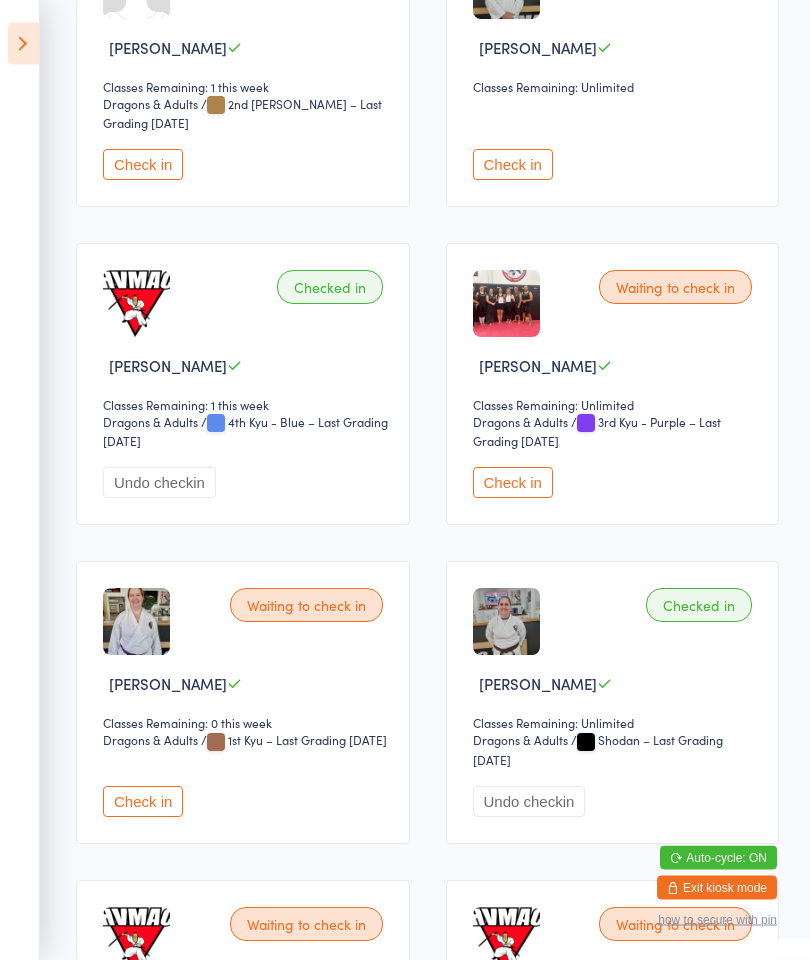 scroll, scrollTop: 427, scrollLeft: 0, axis: vertical 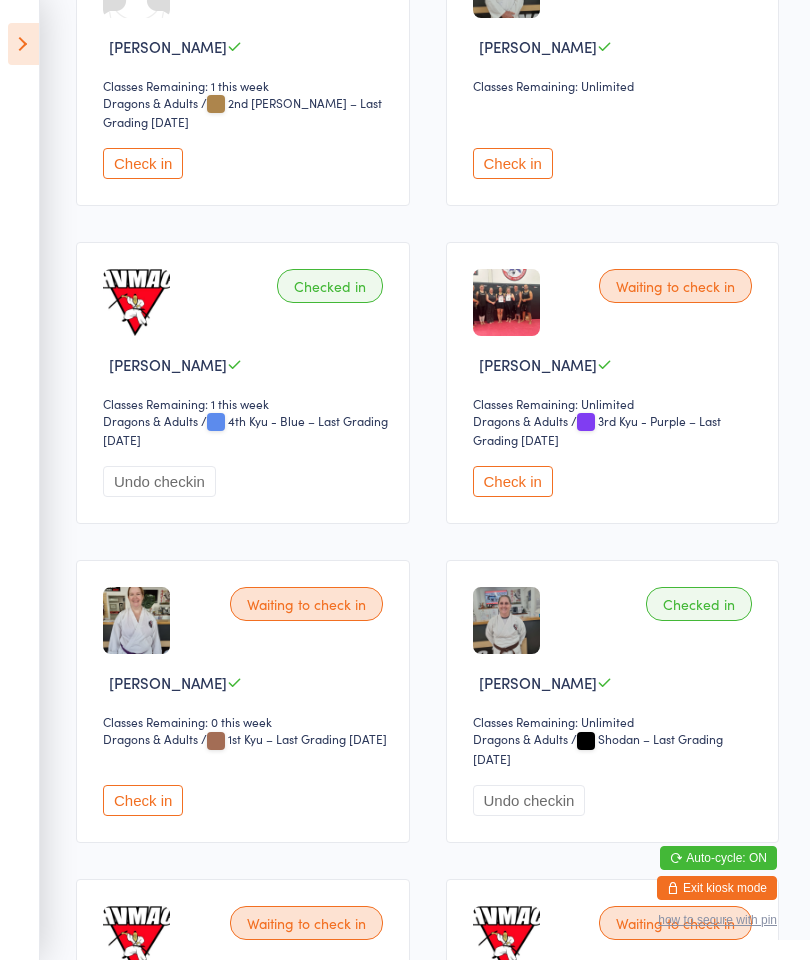 click on "Check in" at bounding box center [143, 800] 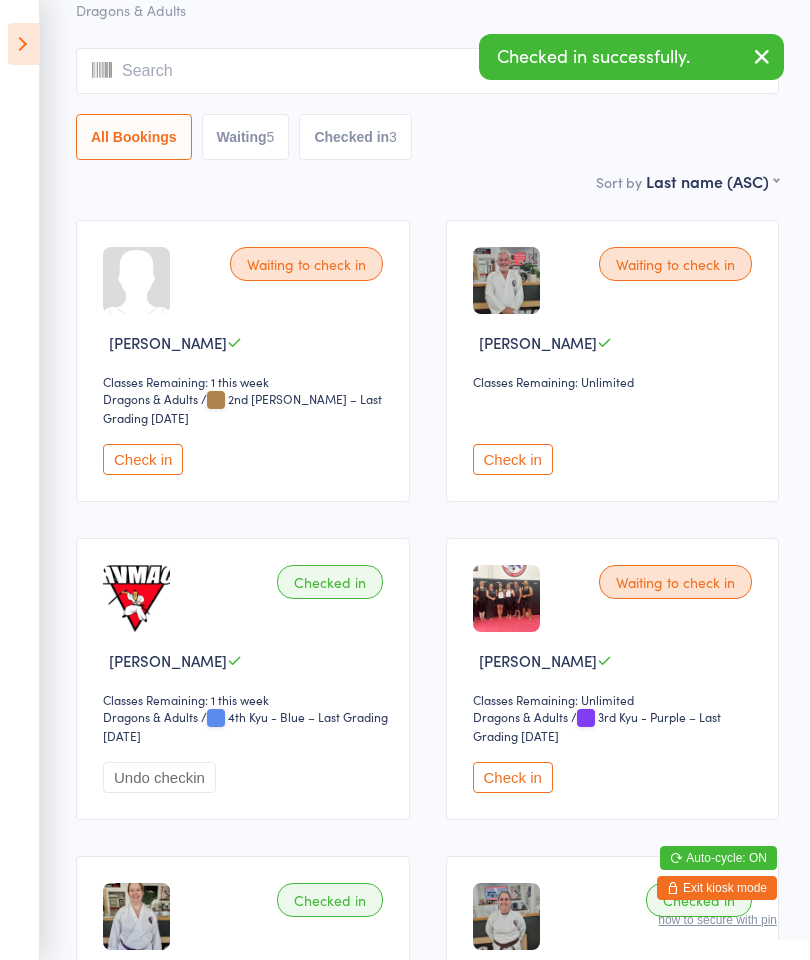 scroll, scrollTop: 119, scrollLeft: 0, axis: vertical 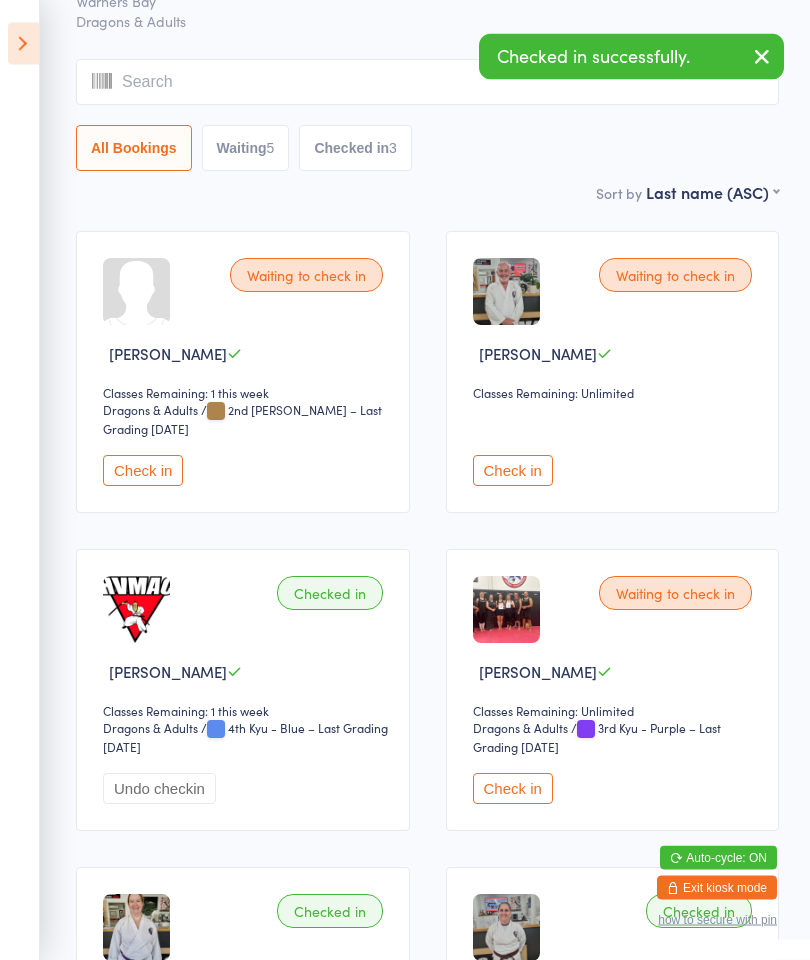 click at bounding box center (23, 44) 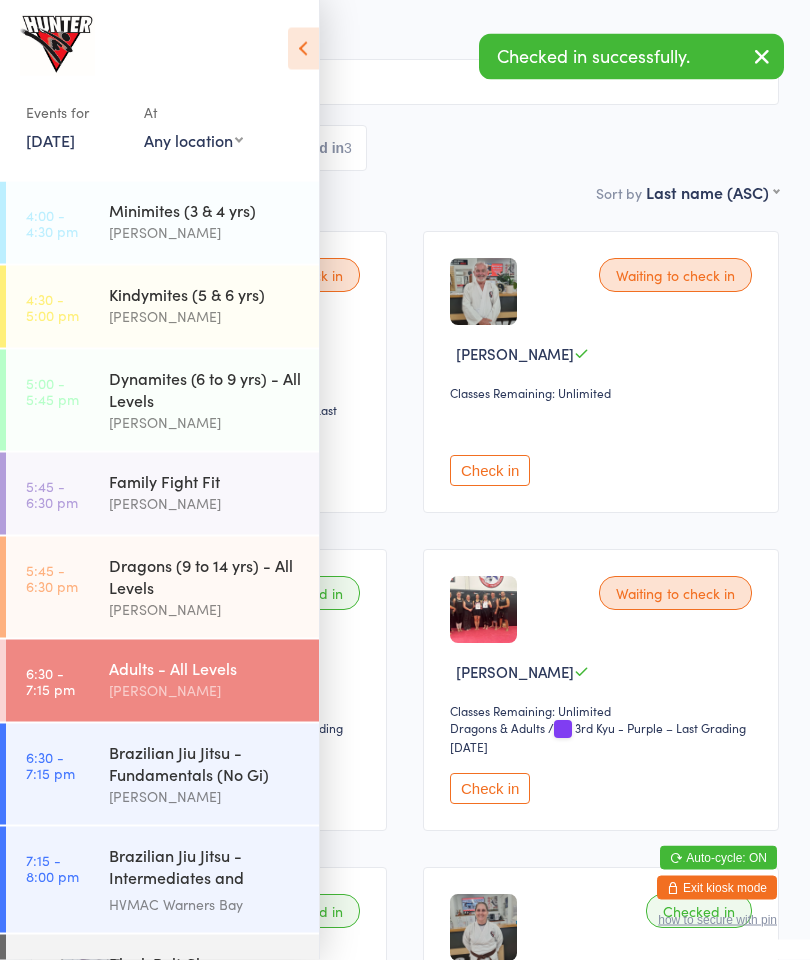 scroll, scrollTop: 120, scrollLeft: 0, axis: vertical 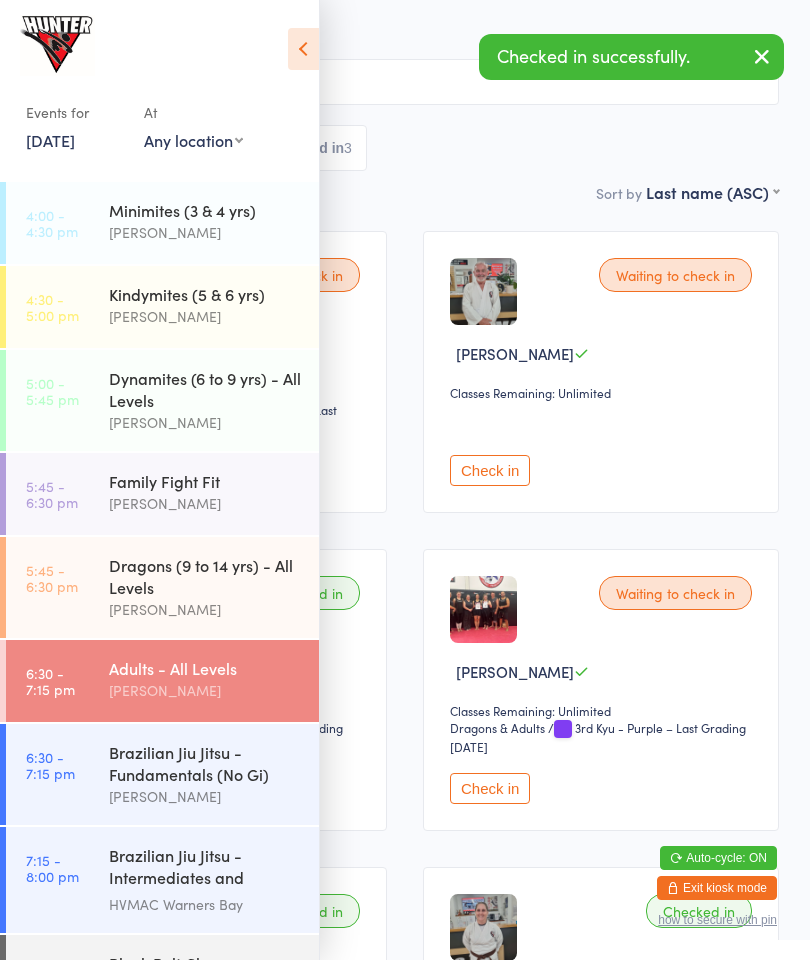 click on "Dragons  (9 to 14 yrs) - All Levels" at bounding box center [205, 576] 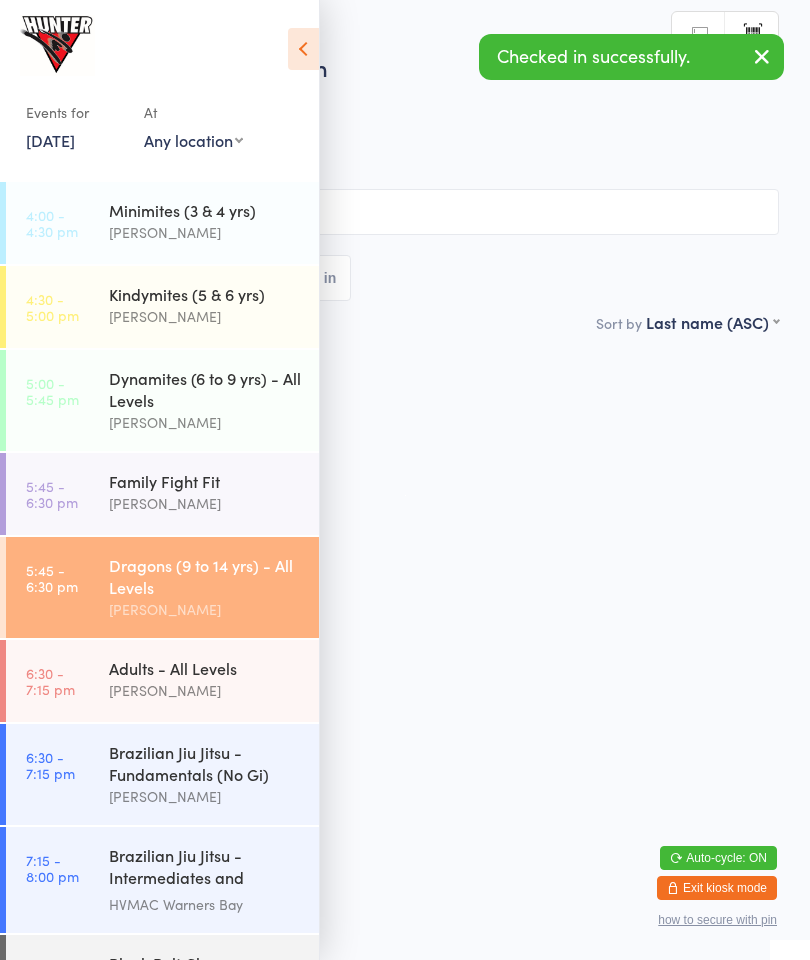 scroll, scrollTop: 0, scrollLeft: 0, axis: both 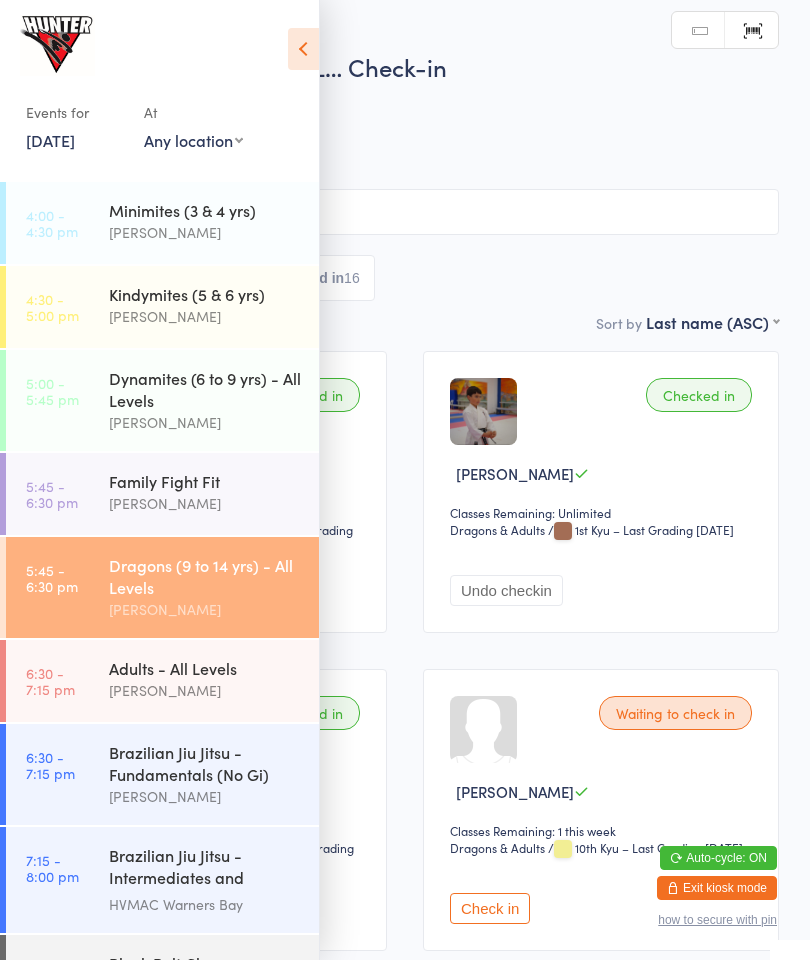 click at bounding box center [303, 49] 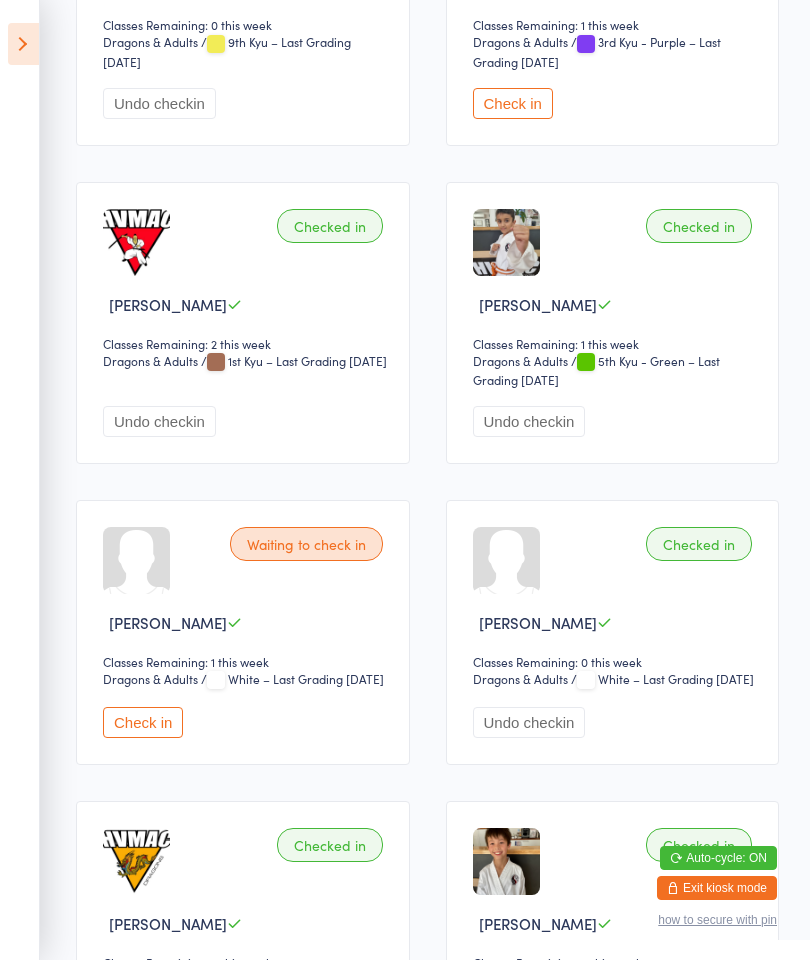 scroll, scrollTop: 3287, scrollLeft: 0, axis: vertical 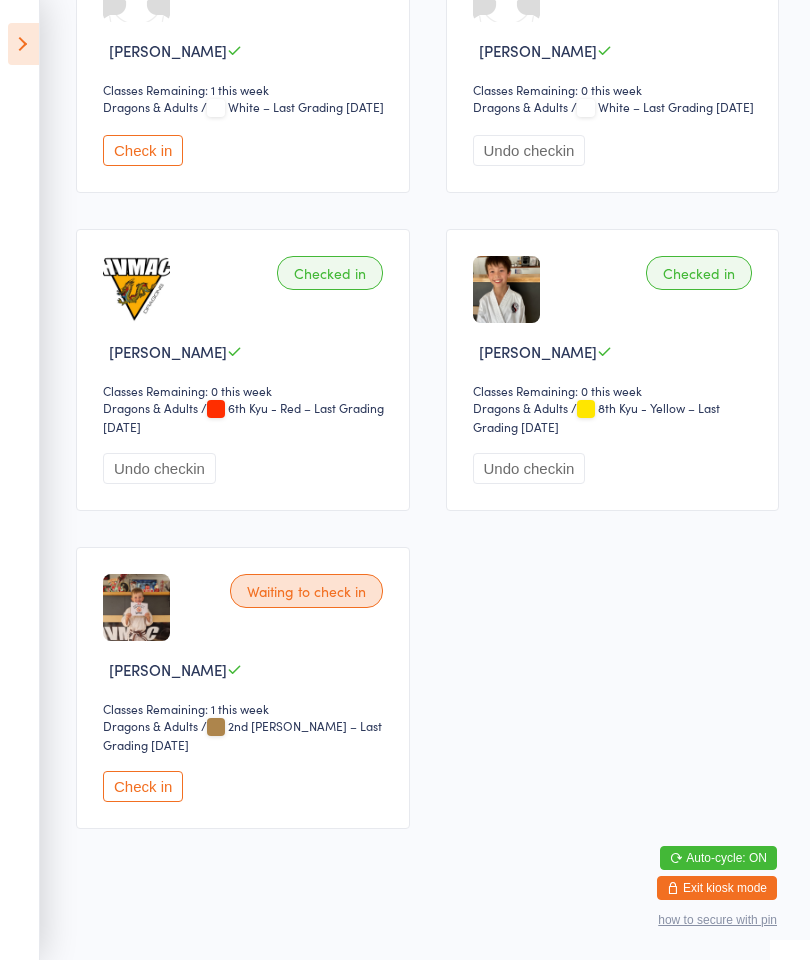 click on "Check in" at bounding box center (143, 786) 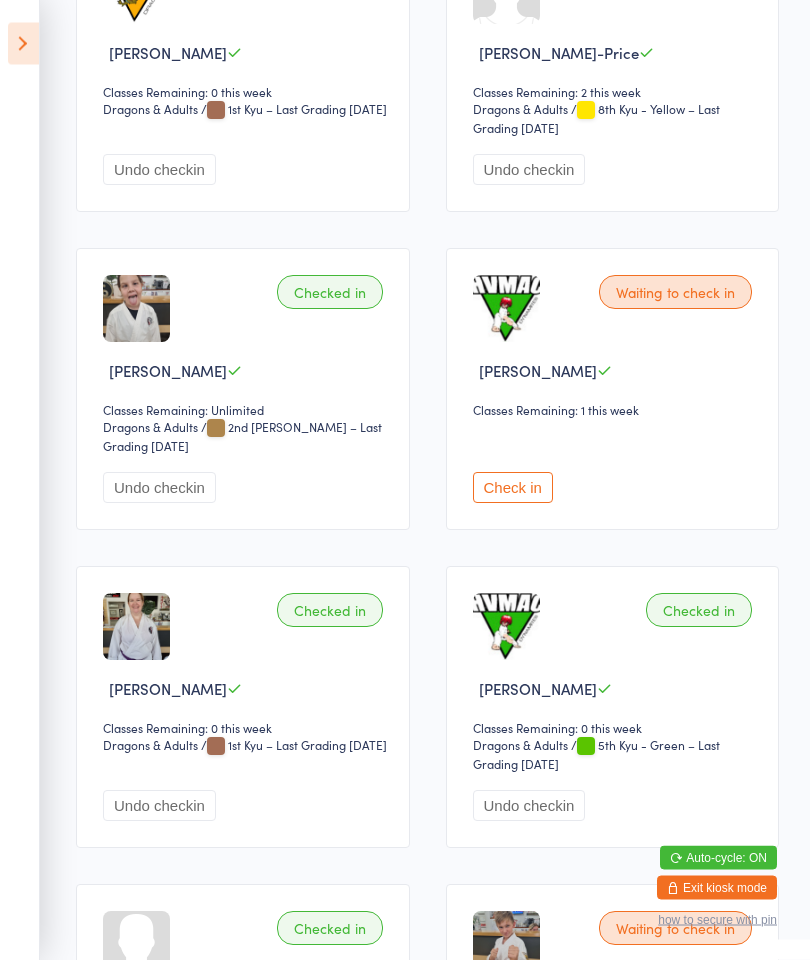 scroll, scrollTop: 1694, scrollLeft: 0, axis: vertical 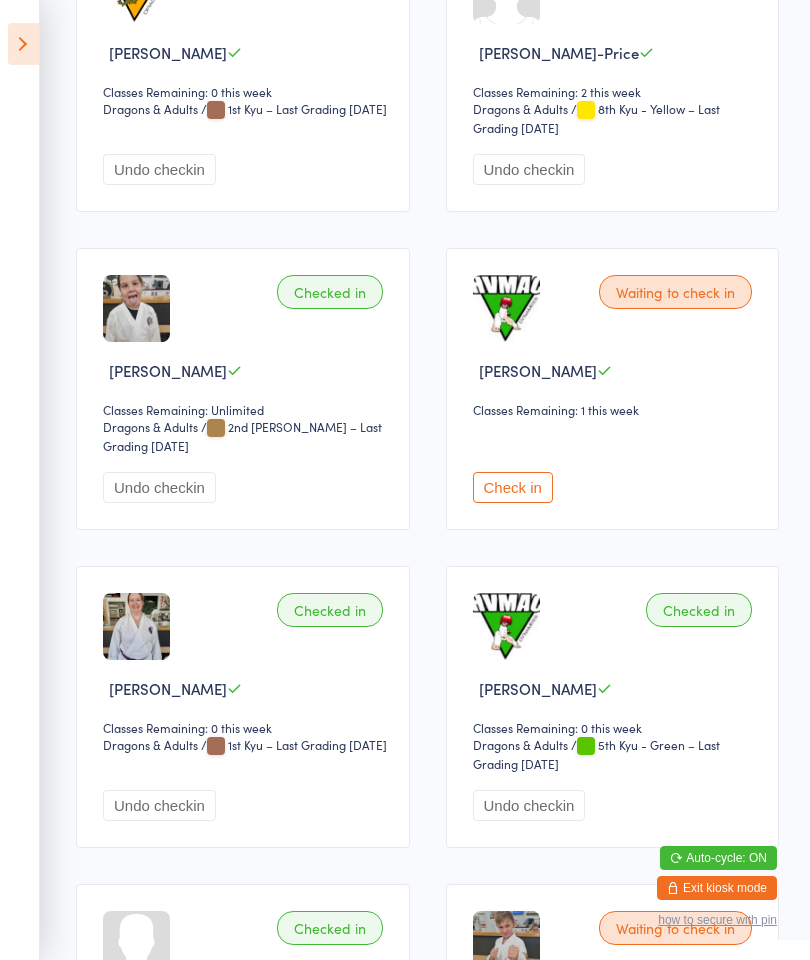 click on "Check in" at bounding box center (513, 487) 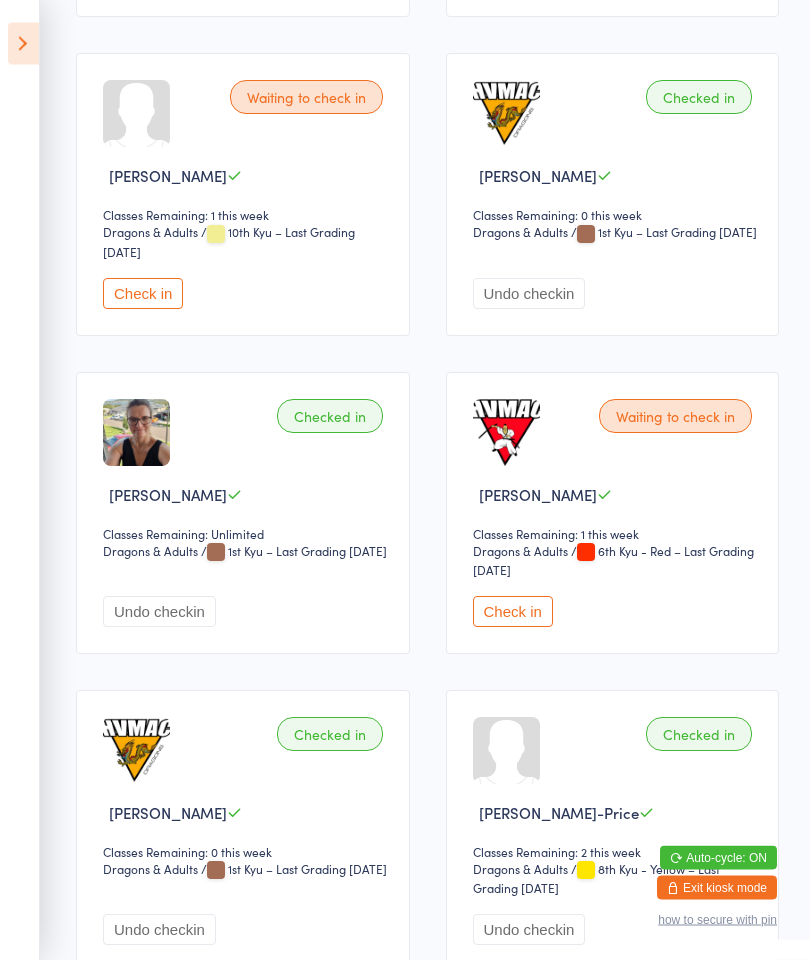 scroll, scrollTop: 934, scrollLeft: 0, axis: vertical 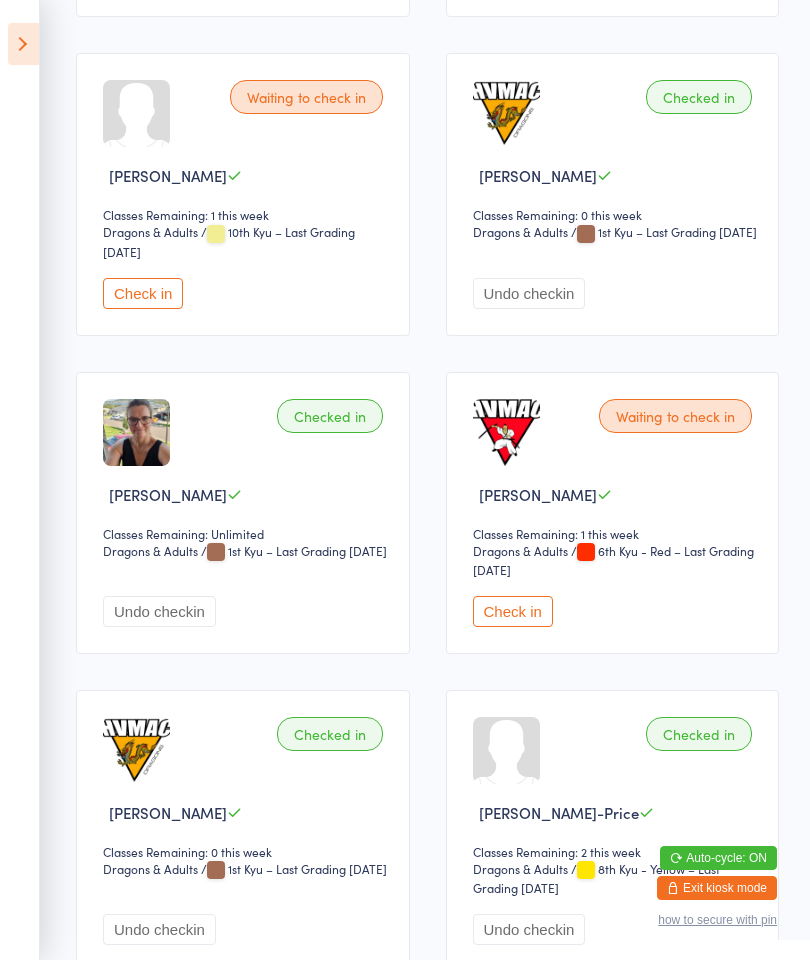 click on "Check in" at bounding box center (513, 611) 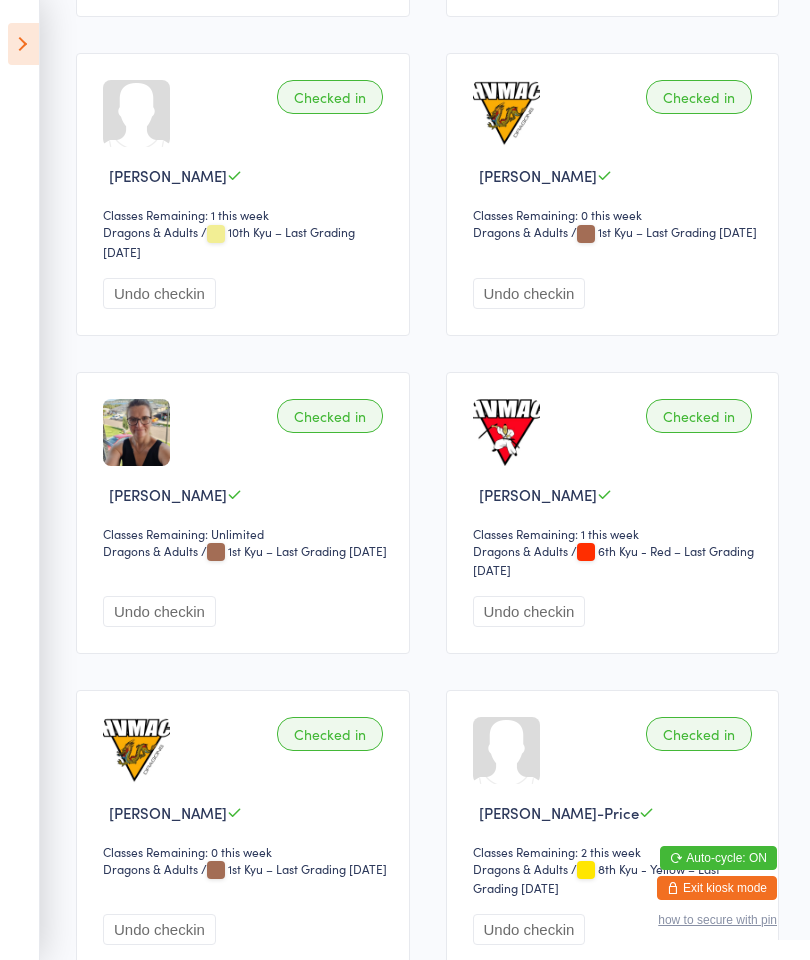 click on "Events for [DATE] [DATE]
[DATE]
Sun Mon Tue Wed Thu Fri Sat
27
29
30
01
02
03
04
05
28
06
07
08
09
10
11
12
29
13
14
15
16
17
18
19
30
20
21
22
23
24
25
26
31
27
28
29
30
31
01
02" at bounding box center (20, 480) 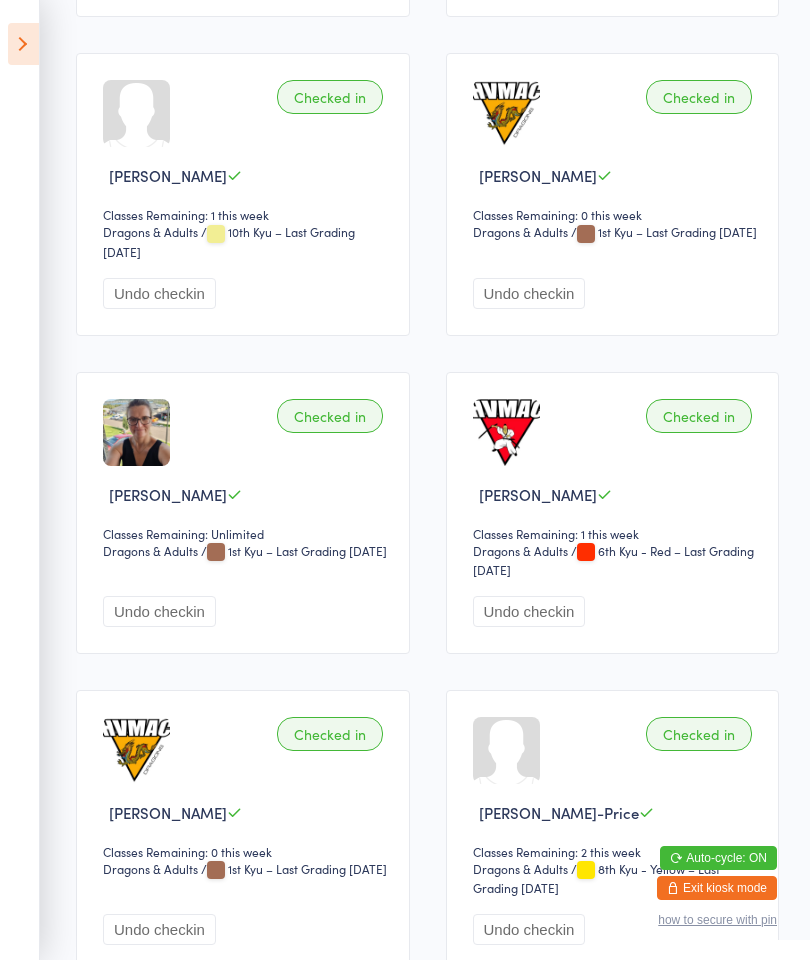 click at bounding box center [23, 44] 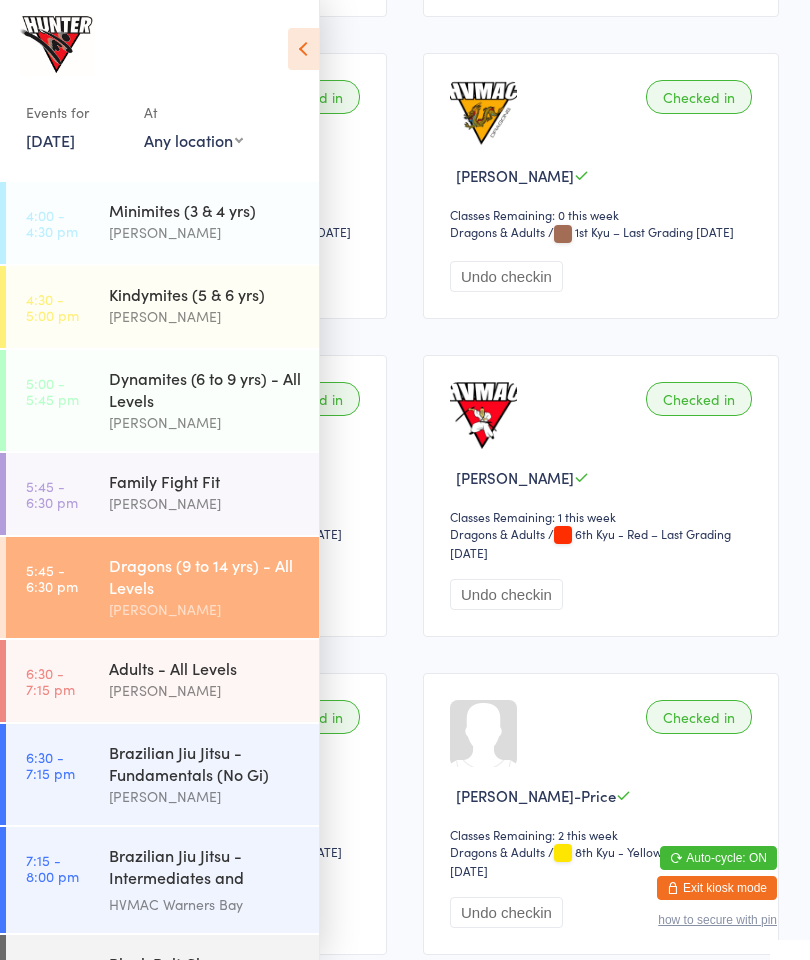 click on "Brazilian Jiu Jitsu - Fundamentals (No Gi)" at bounding box center (205, 763) 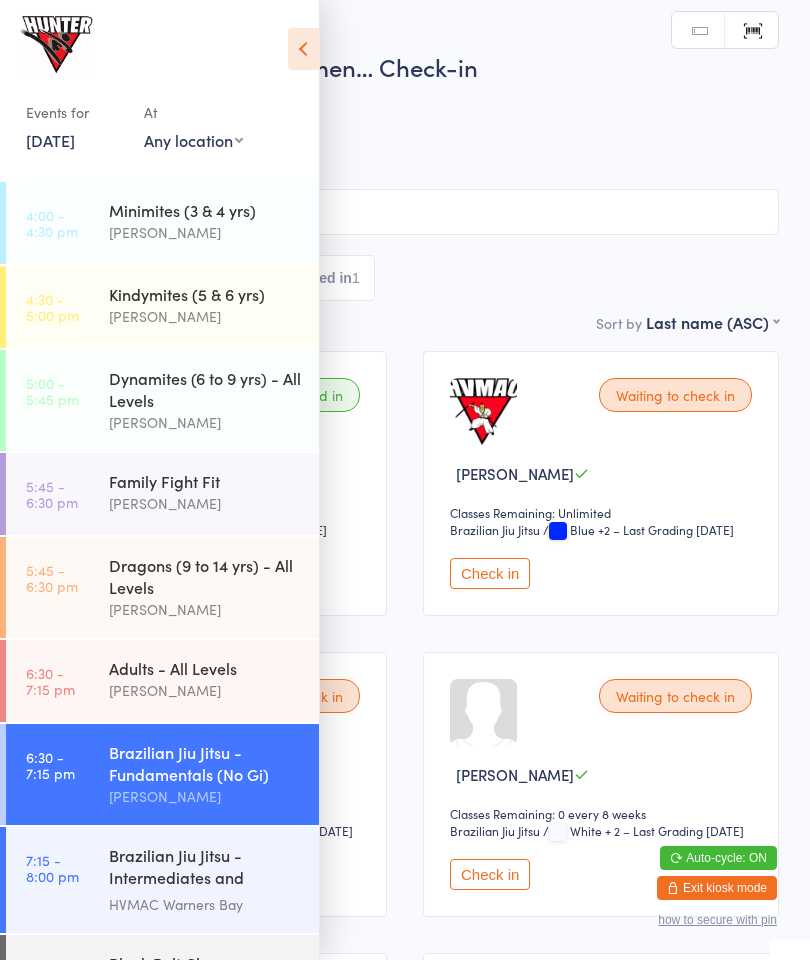 click at bounding box center (303, 49) 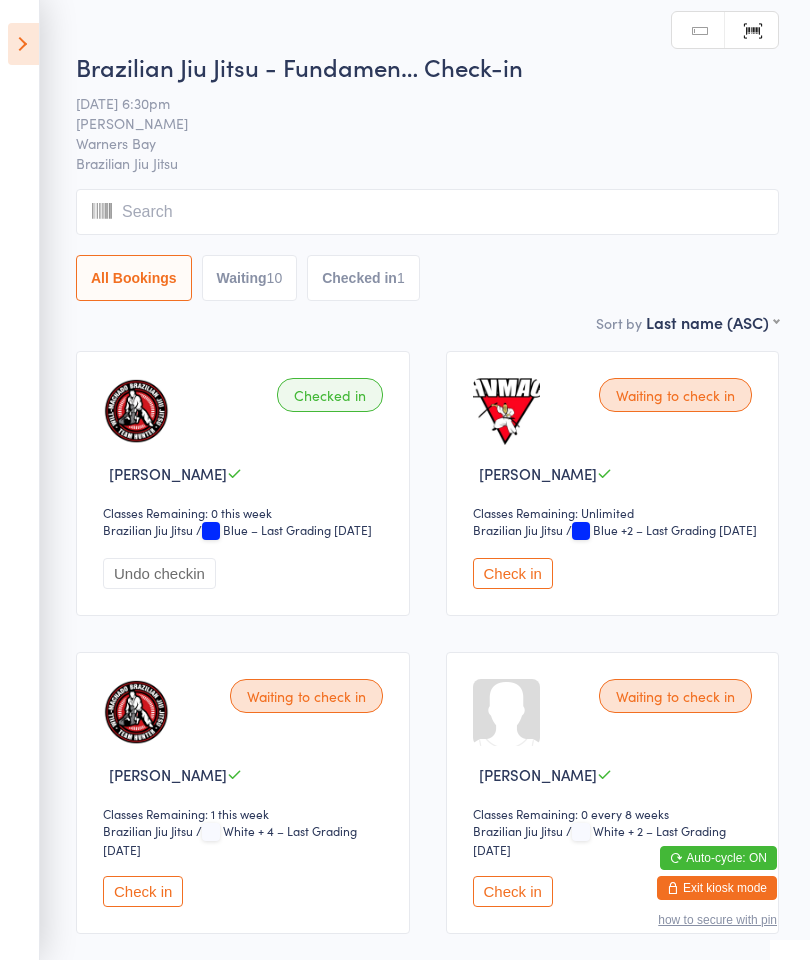 click on "Check in" at bounding box center [513, 573] 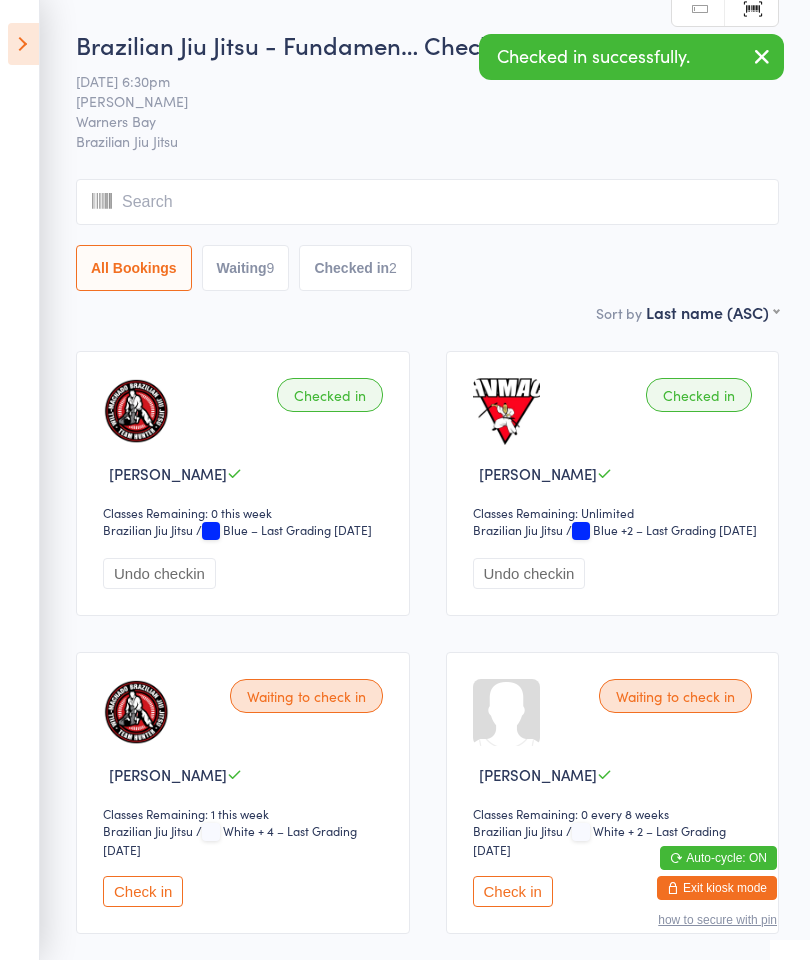 click at bounding box center (23, 44) 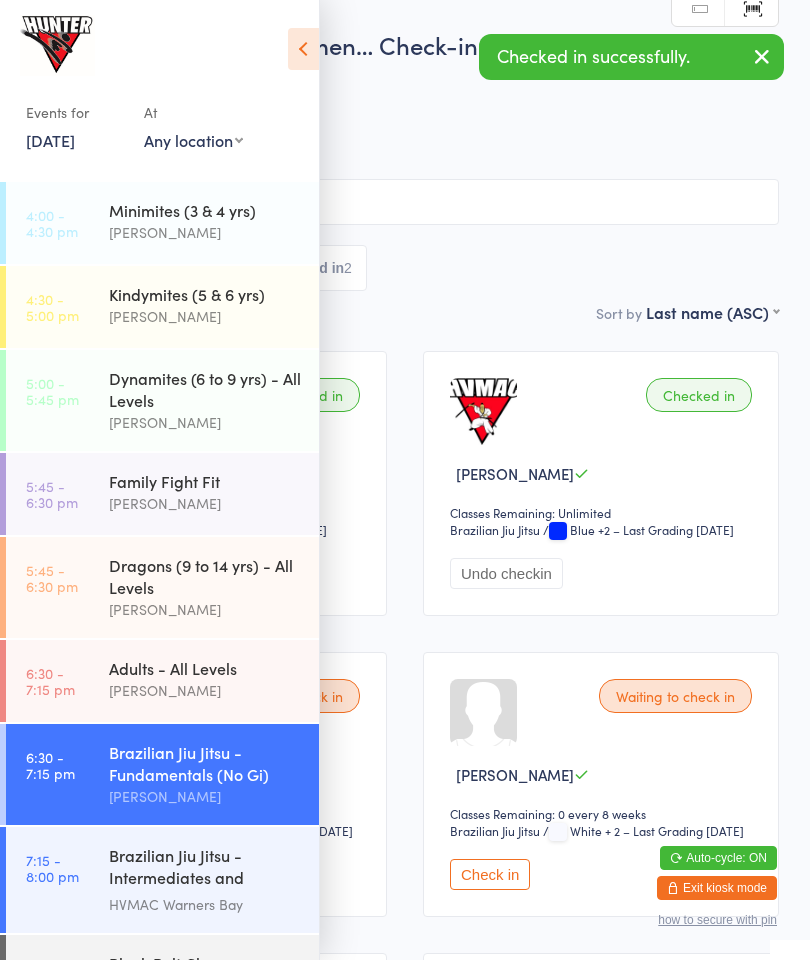 click on "Brazilian Jiu Jitsu - Intermediates and Advanced" at bounding box center [205, 868] 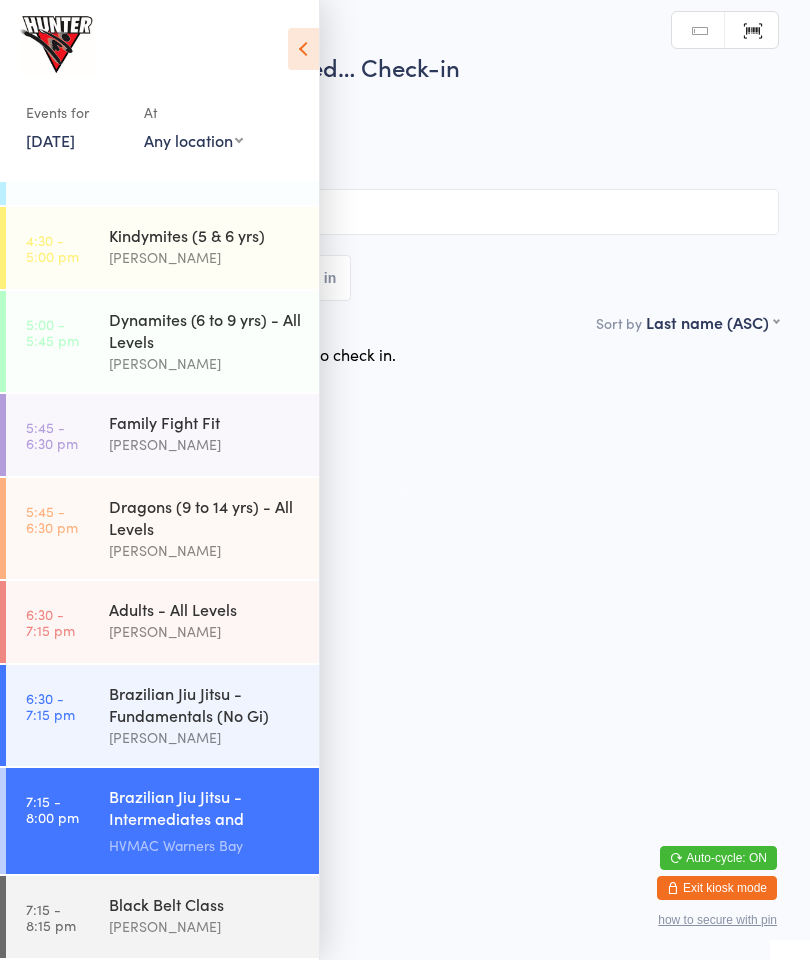 scroll, scrollTop: 71, scrollLeft: 0, axis: vertical 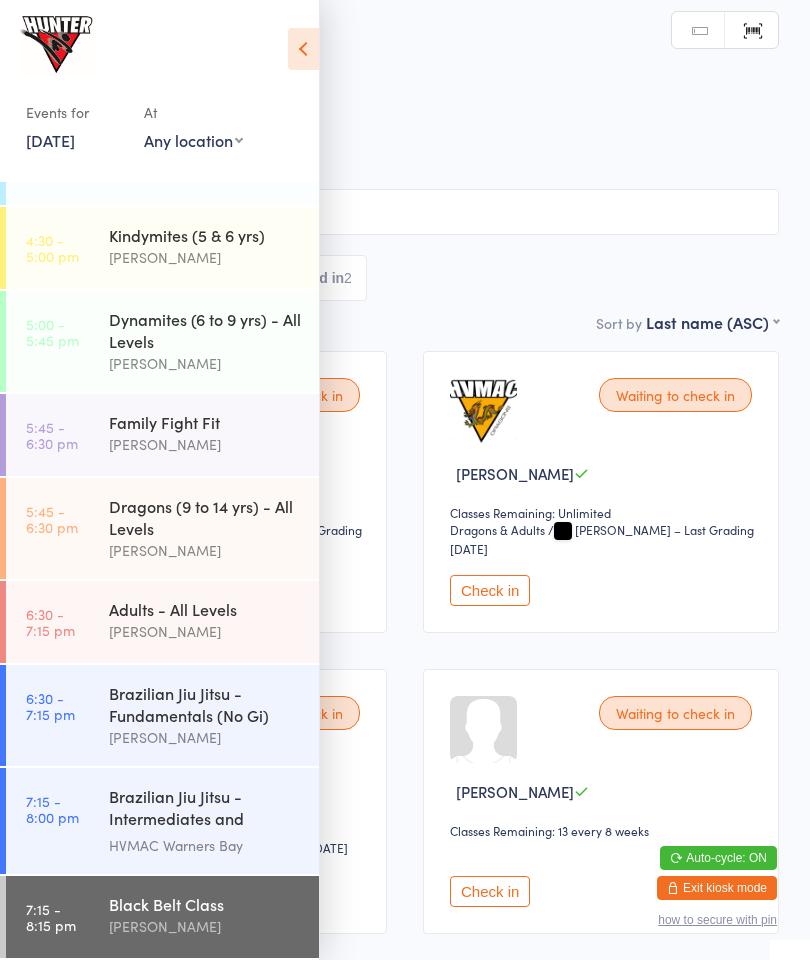 click at bounding box center [303, 49] 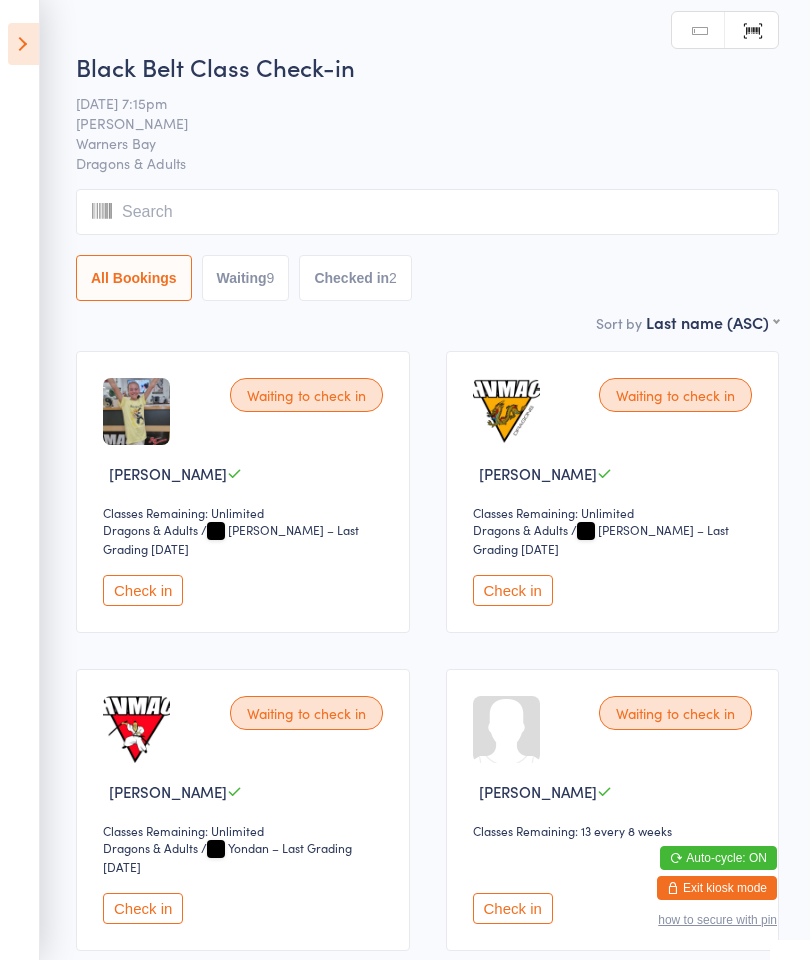 click on "Check in" at bounding box center [143, 908] 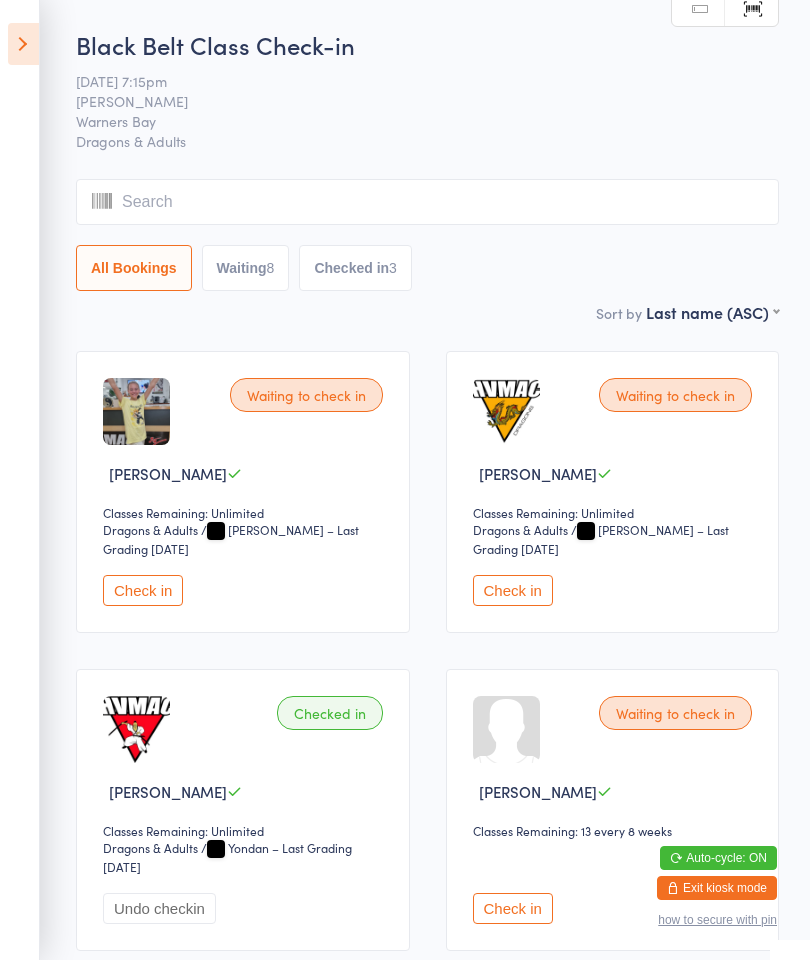 click at bounding box center [23, 44] 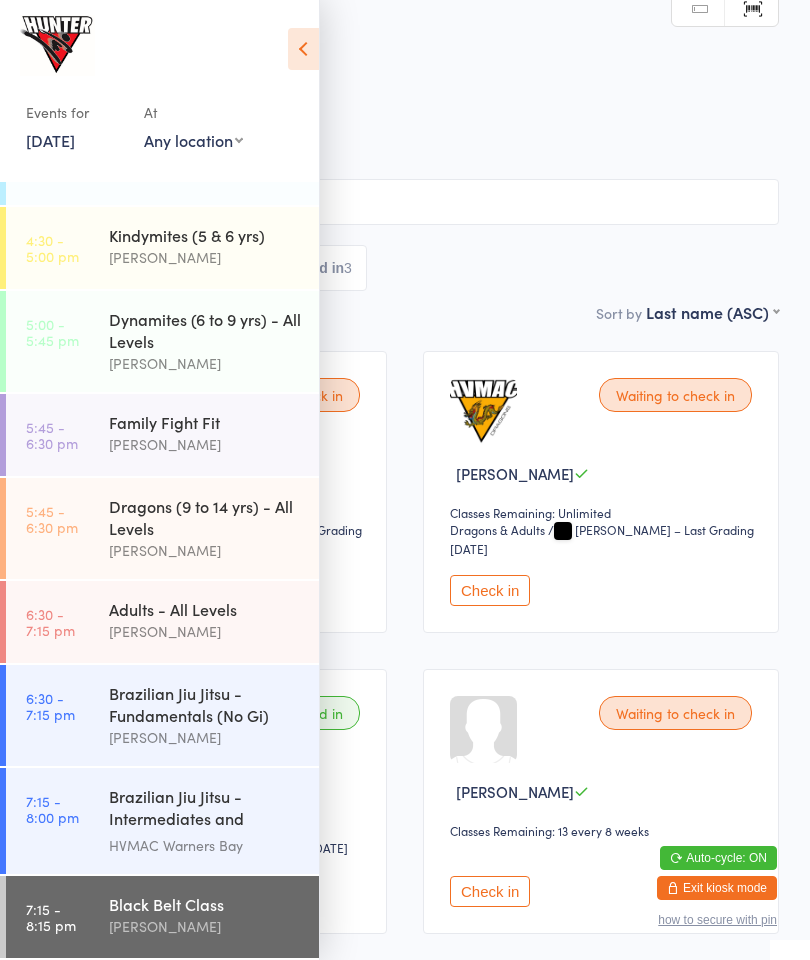 scroll, scrollTop: 50, scrollLeft: 0, axis: vertical 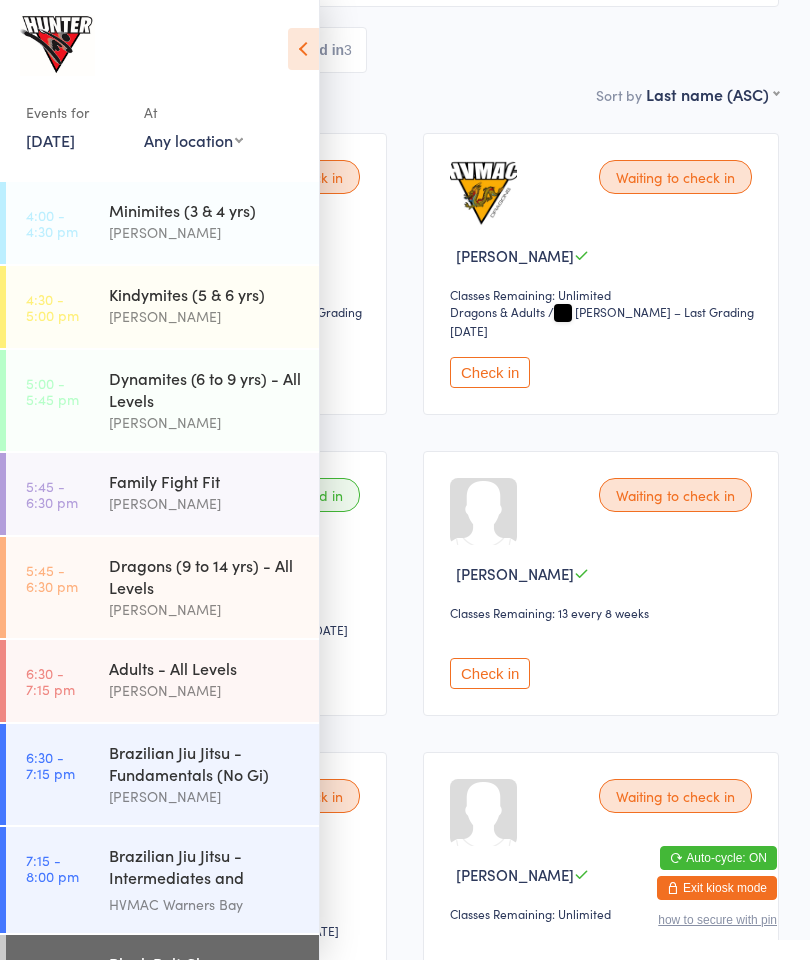 click at bounding box center [303, 49] 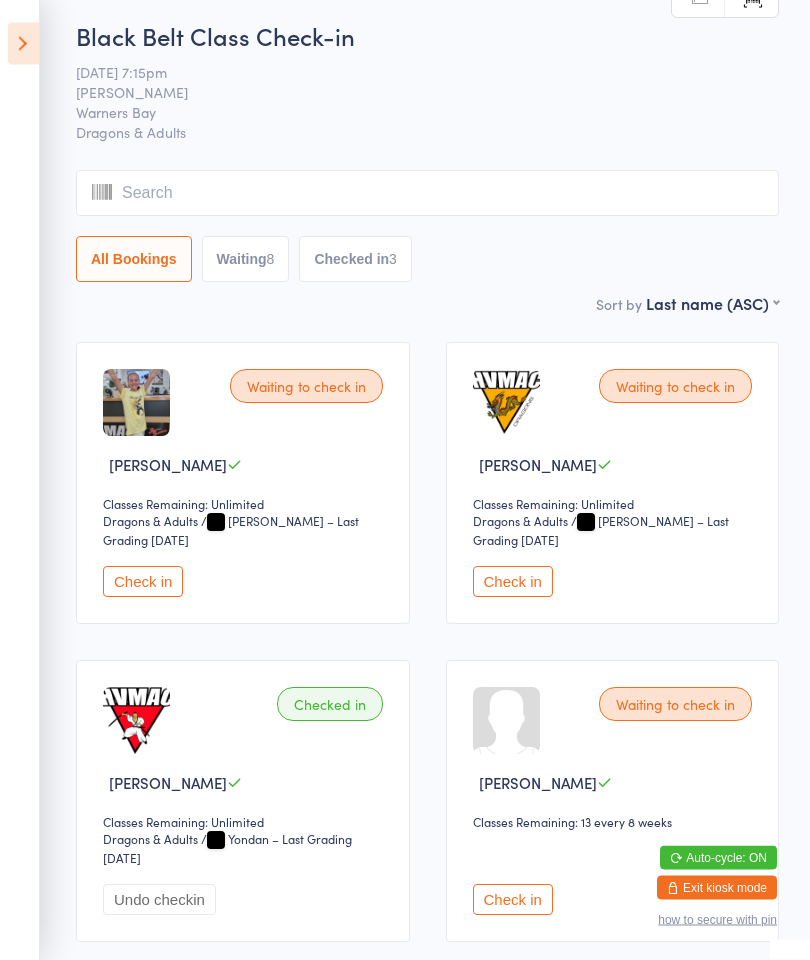 scroll, scrollTop: 0, scrollLeft: 0, axis: both 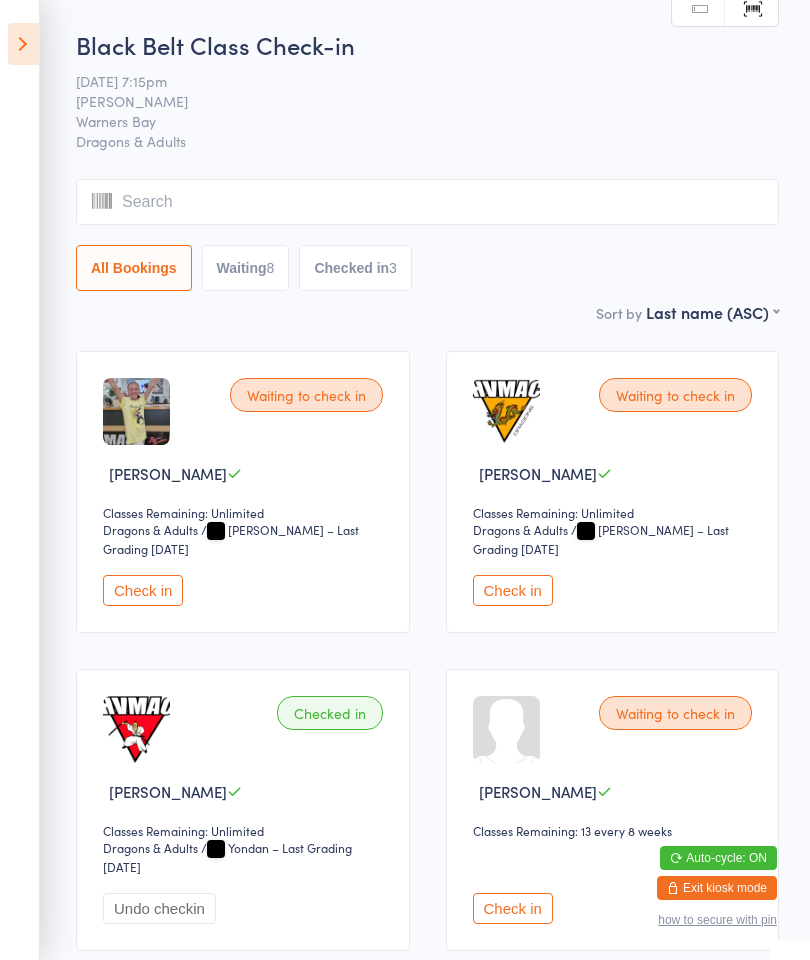 click at bounding box center [23, 44] 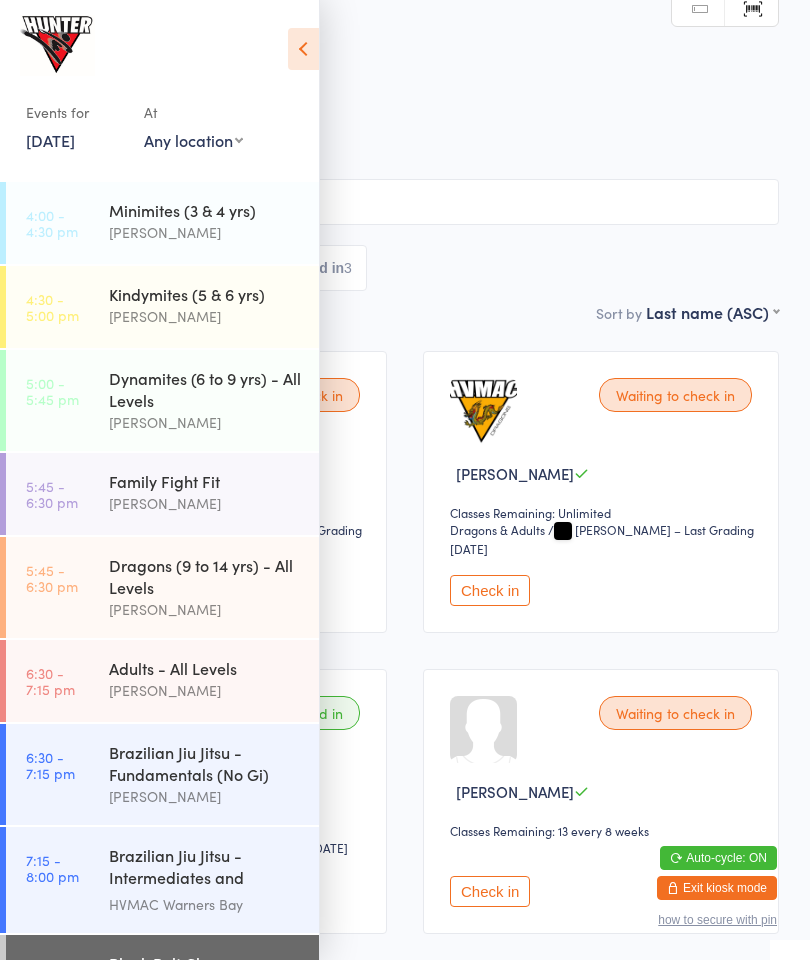 click on "[PERSON_NAME]" at bounding box center [205, 690] 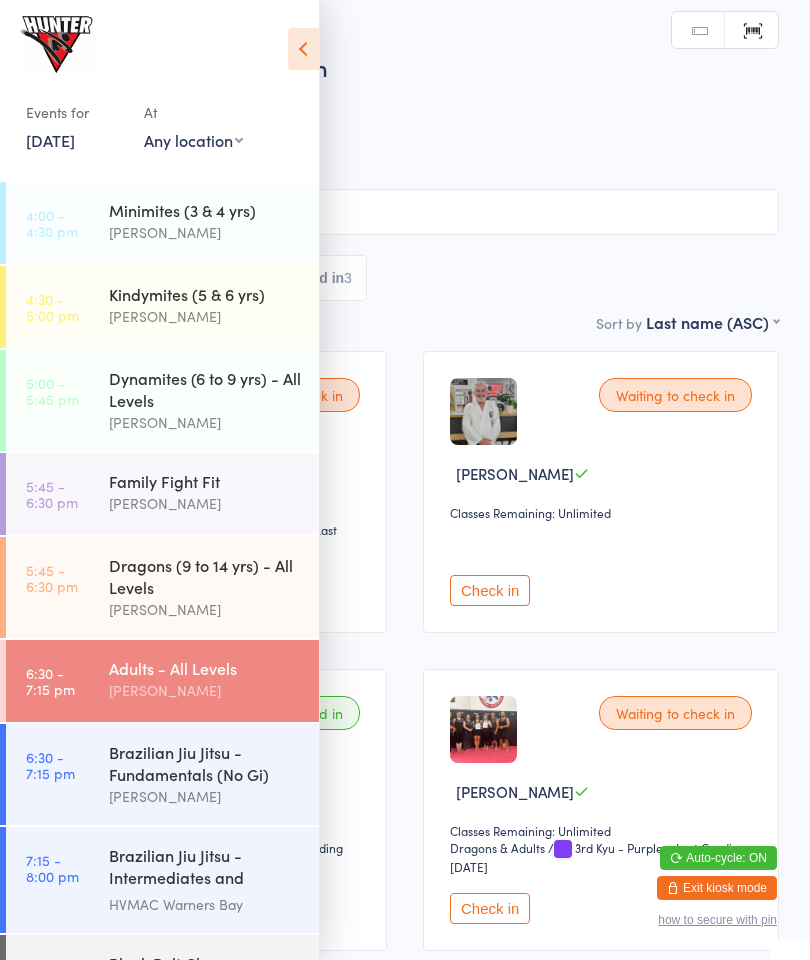 click at bounding box center [303, 49] 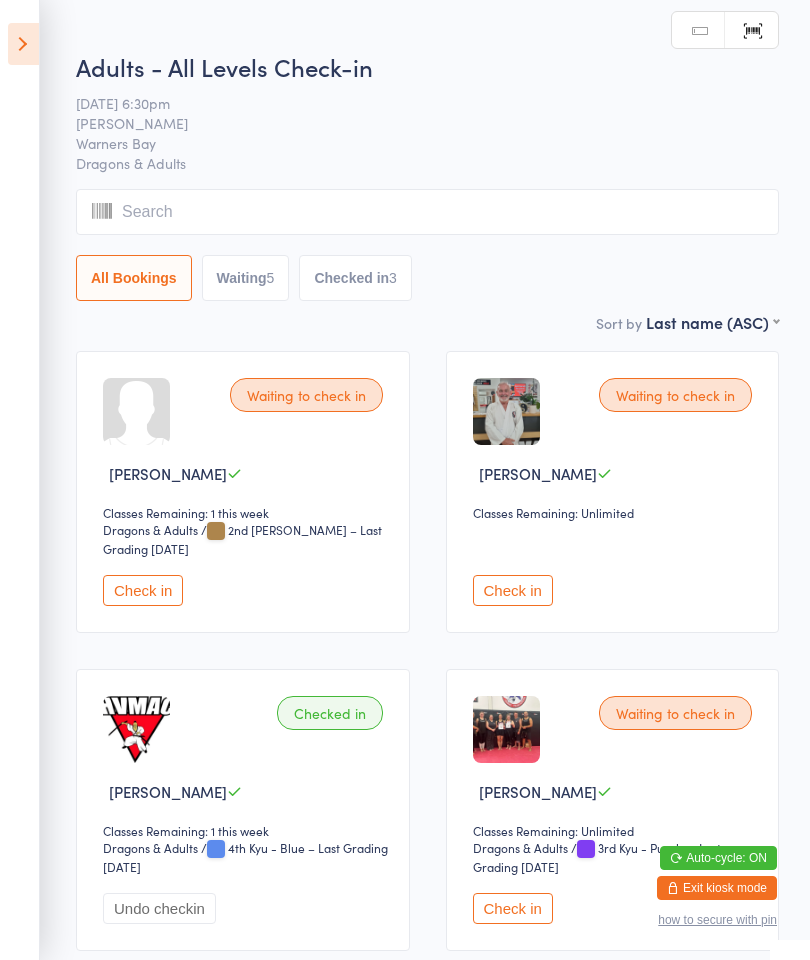 click on "Check in" at bounding box center [513, 590] 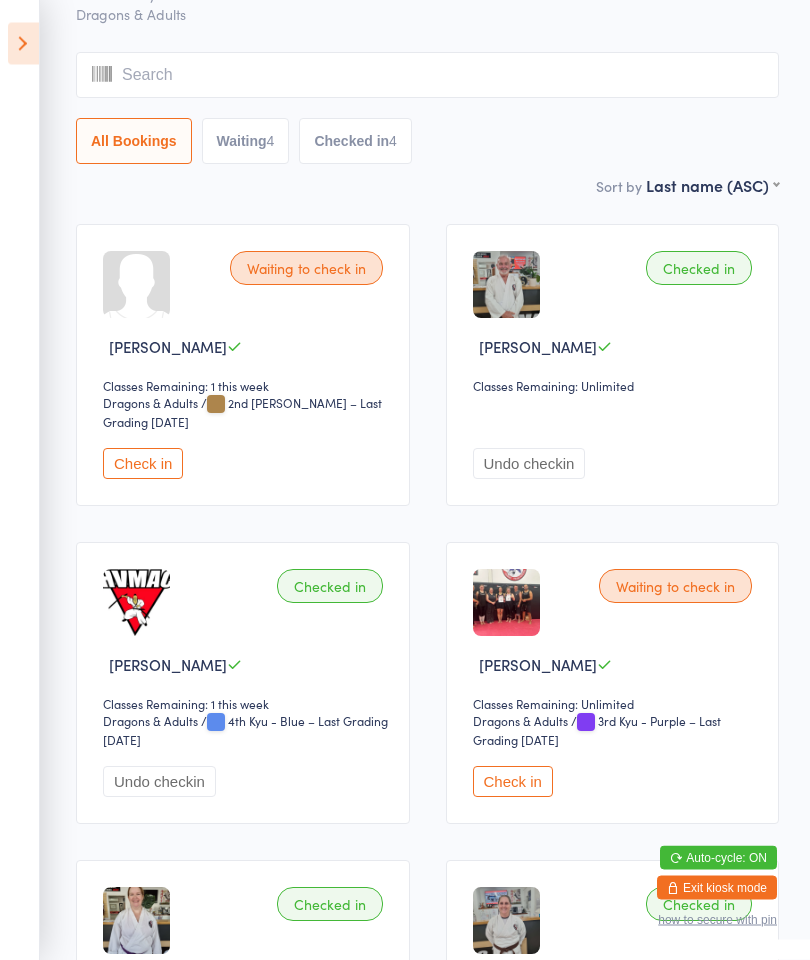 scroll, scrollTop: 0, scrollLeft: 0, axis: both 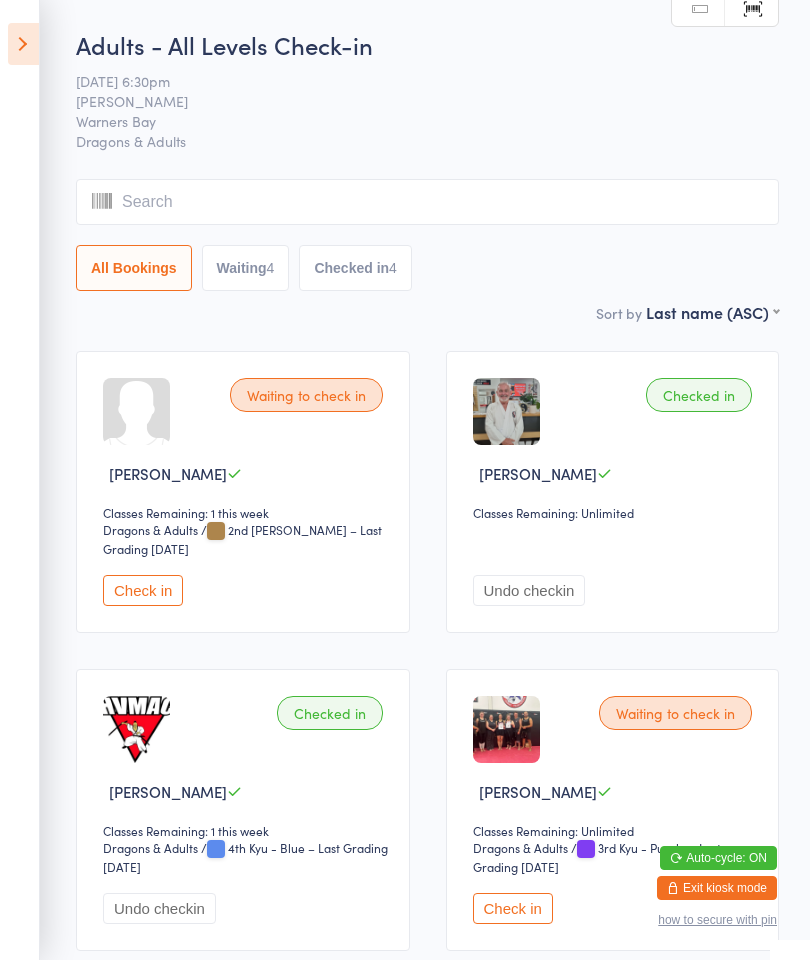 click at bounding box center [23, 44] 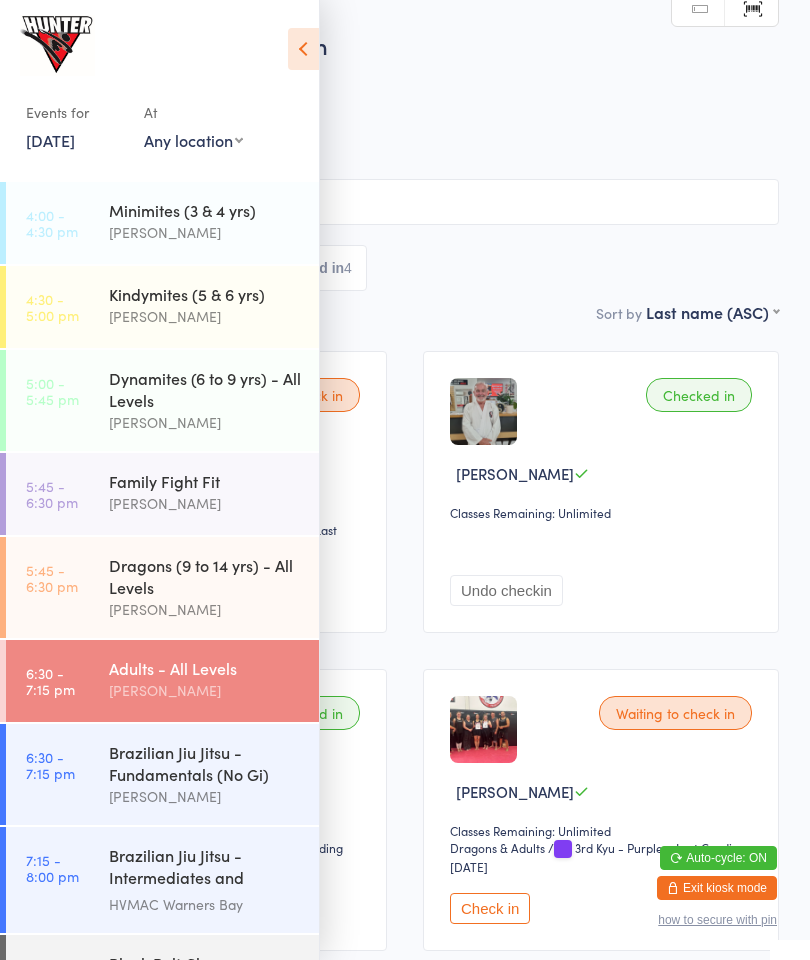 click on "Brazilian Jiu Jitsu - Fundamentals (No Gi)" at bounding box center [205, 763] 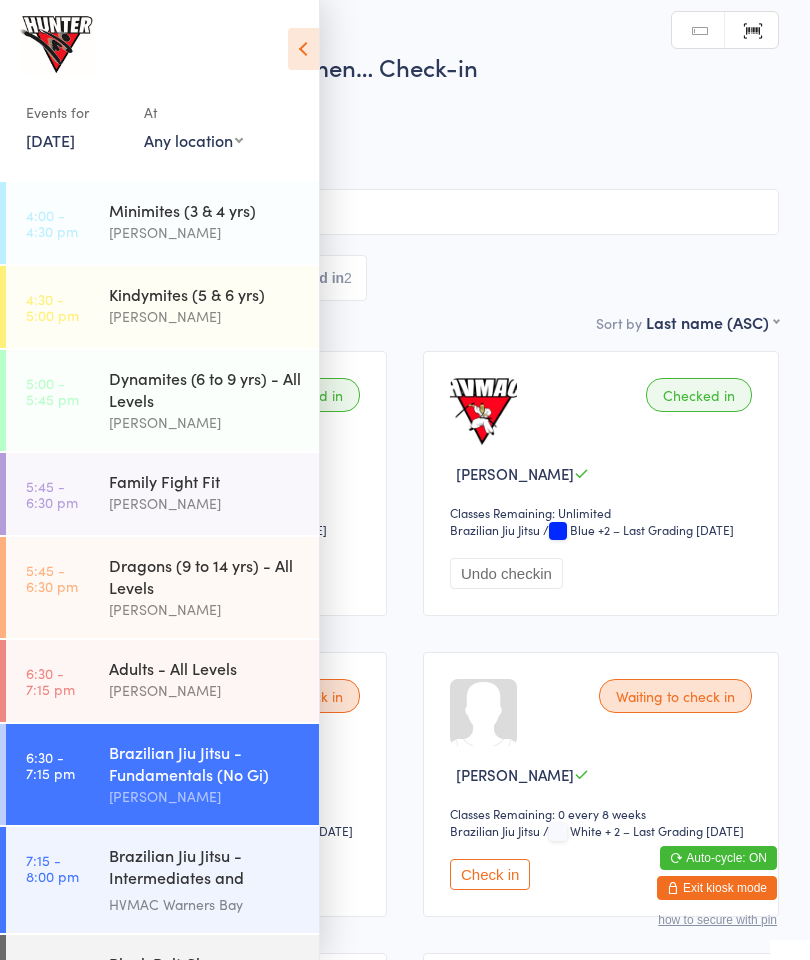 click on "Checked in [PERSON_NAME]  Classes Remaining: Unlimited Brazilian Jiu Jitsu  Brazilian Jiu Jitsu   /  Blue +2 – Last Grading [DATE]   Undo checkin" at bounding box center (601, 483) 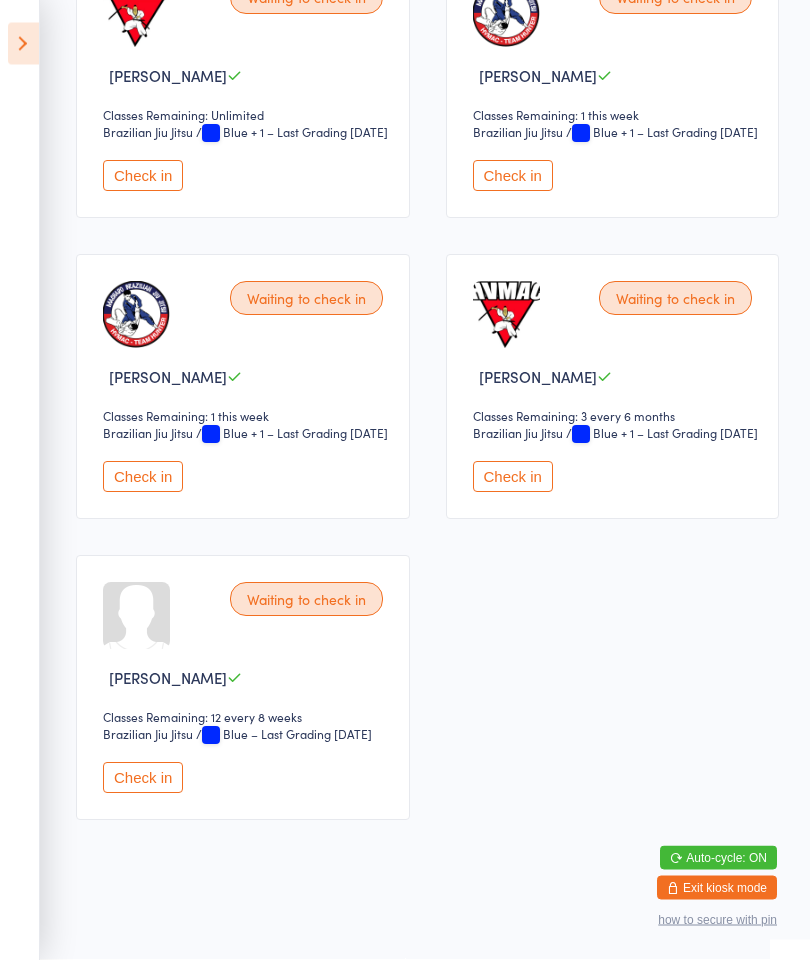 scroll, scrollTop: 1360, scrollLeft: 0, axis: vertical 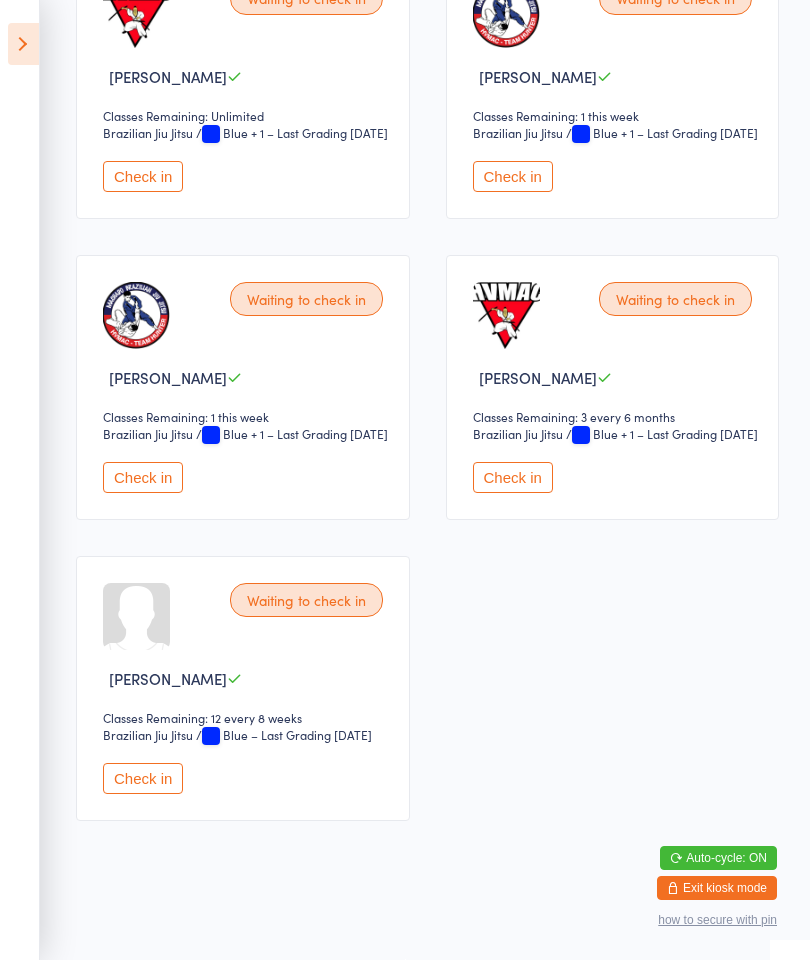 click on "Check in" at bounding box center [513, 477] 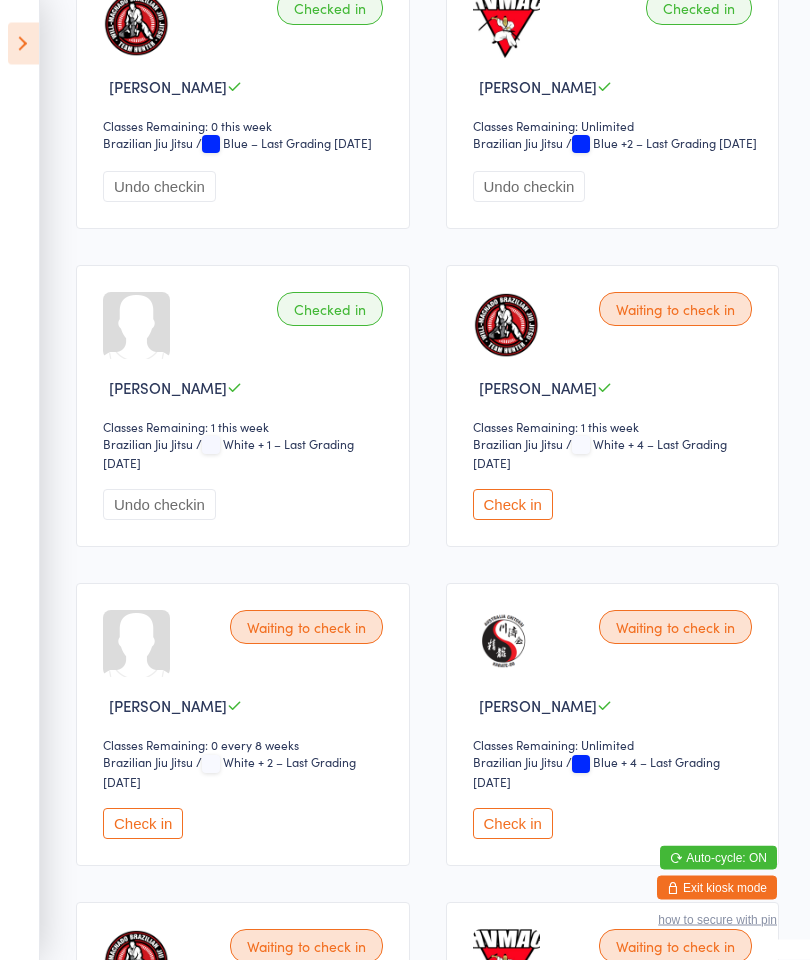 scroll, scrollTop: 388, scrollLeft: 0, axis: vertical 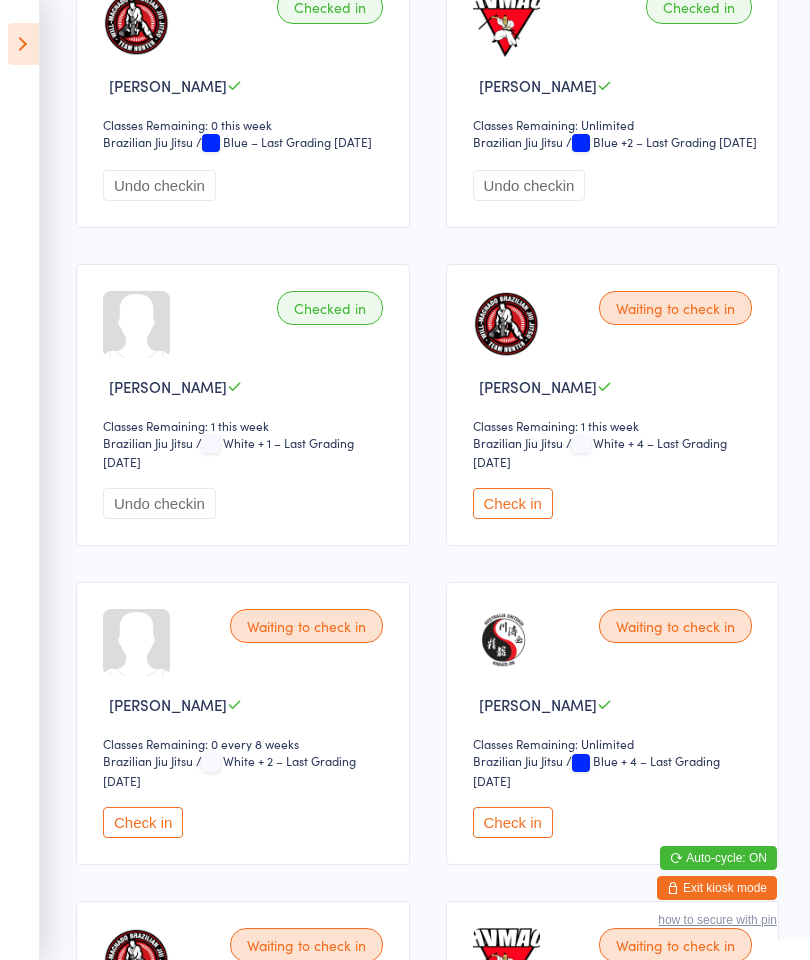 click on "Check in" at bounding box center [513, 822] 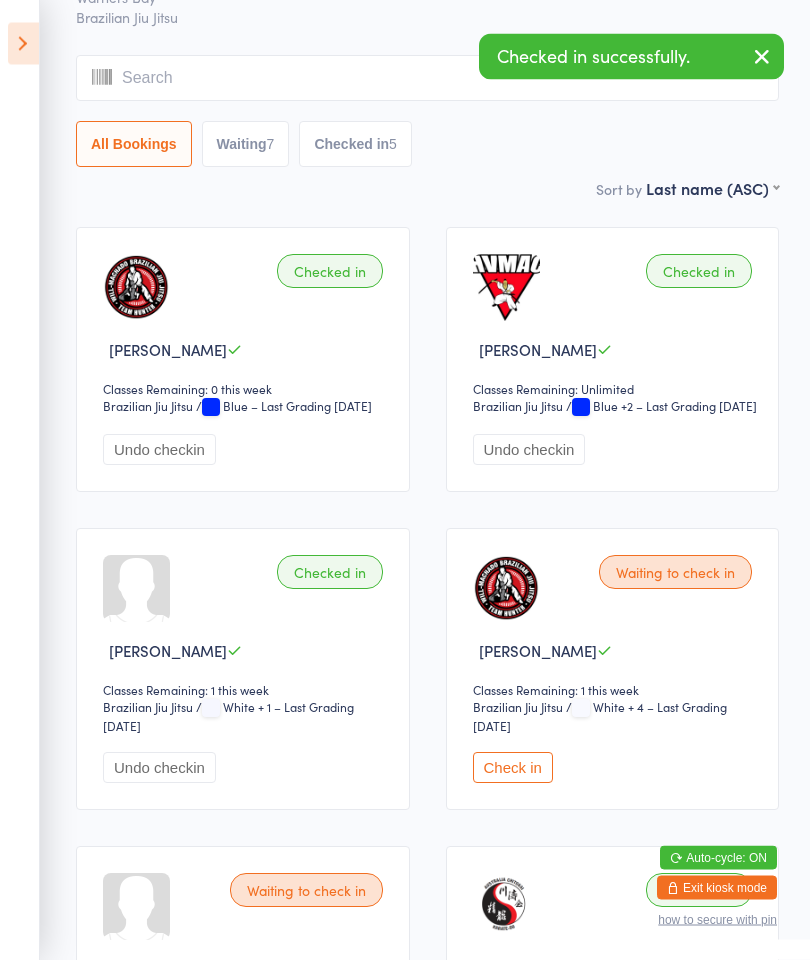 scroll, scrollTop: 0, scrollLeft: 0, axis: both 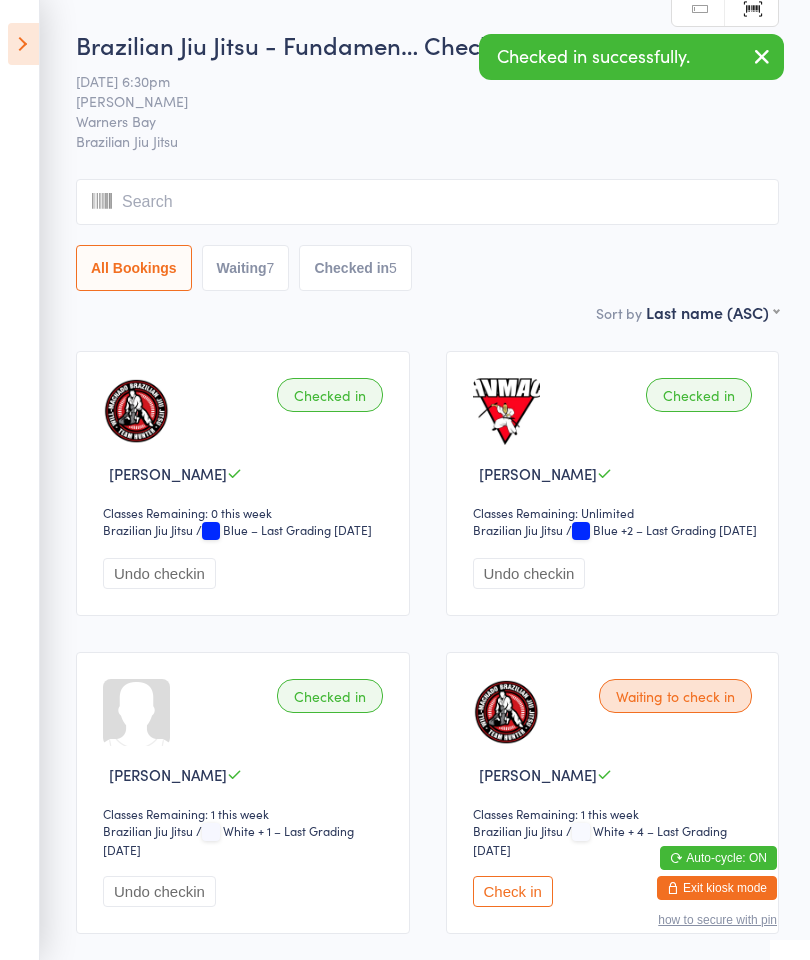 click at bounding box center (23, 44) 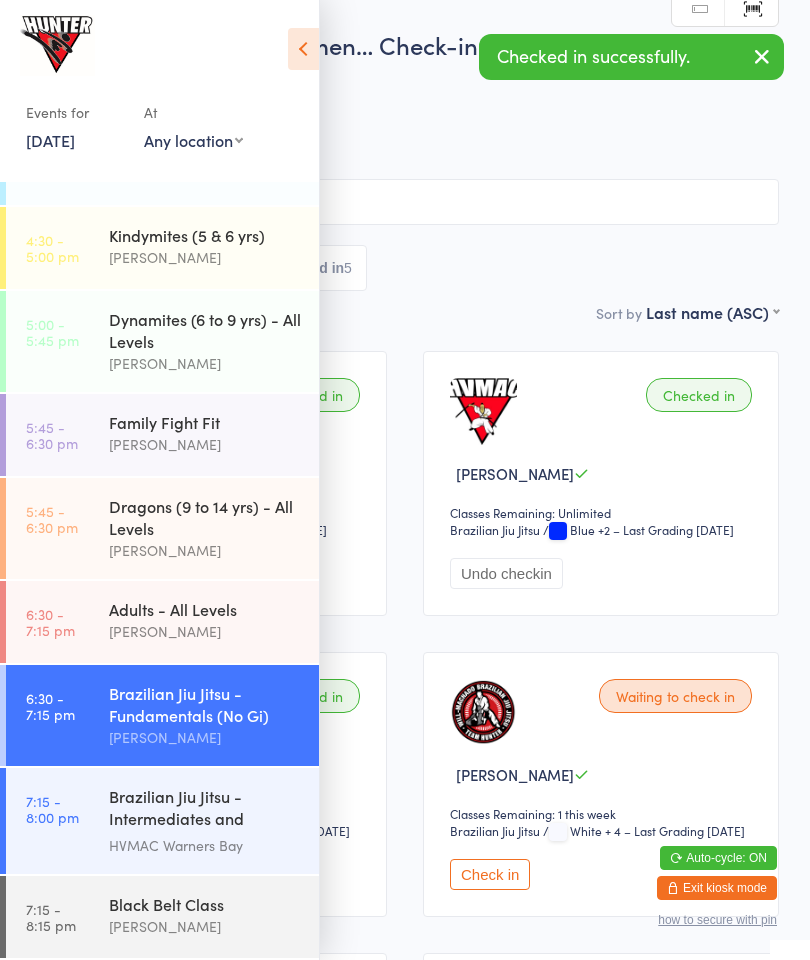 scroll, scrollTop: 71, scrollLeft: 0, axis: vertical 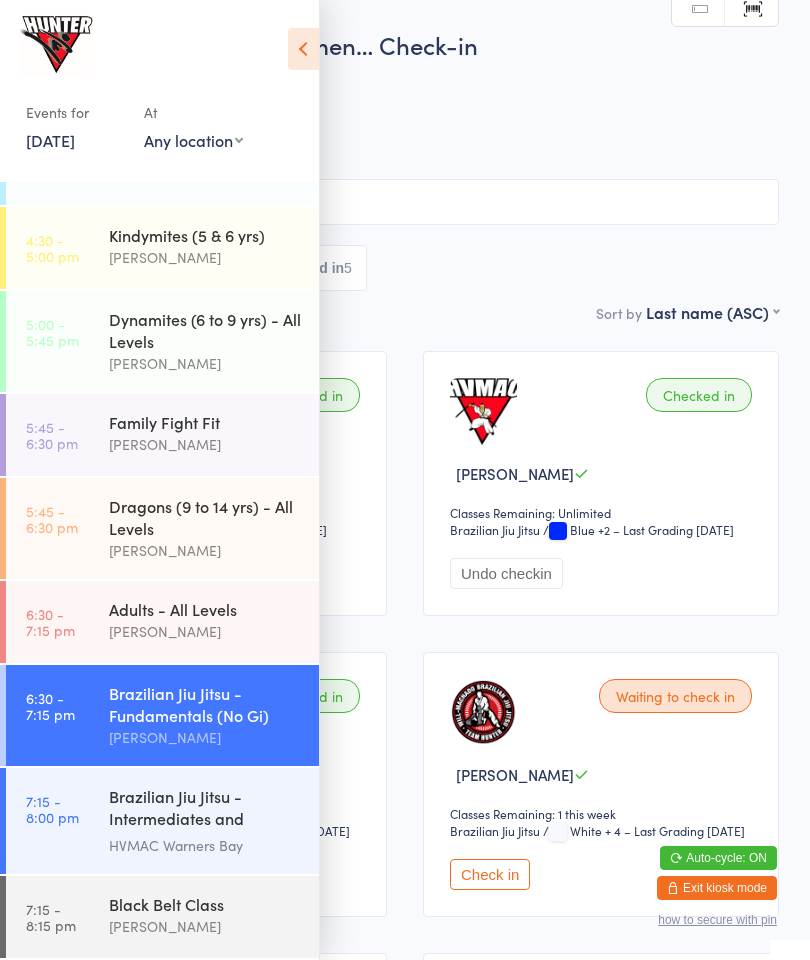 click on "Black Belt Class" at bounding box center (205, 904) 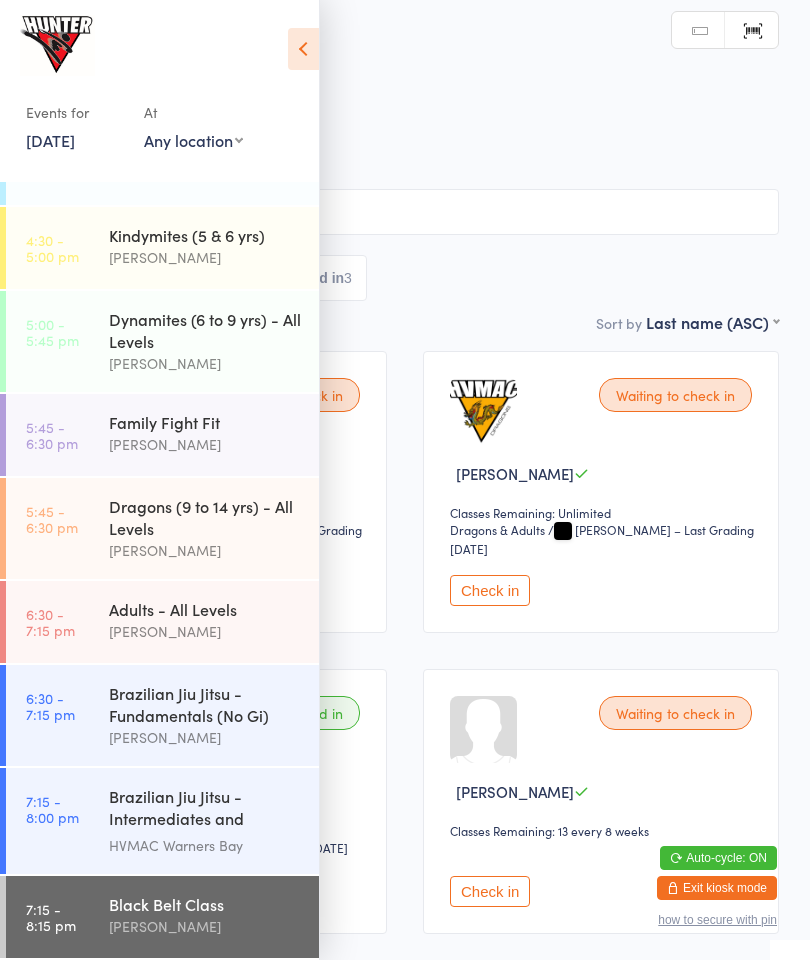 click at bounding box center [303, 49] 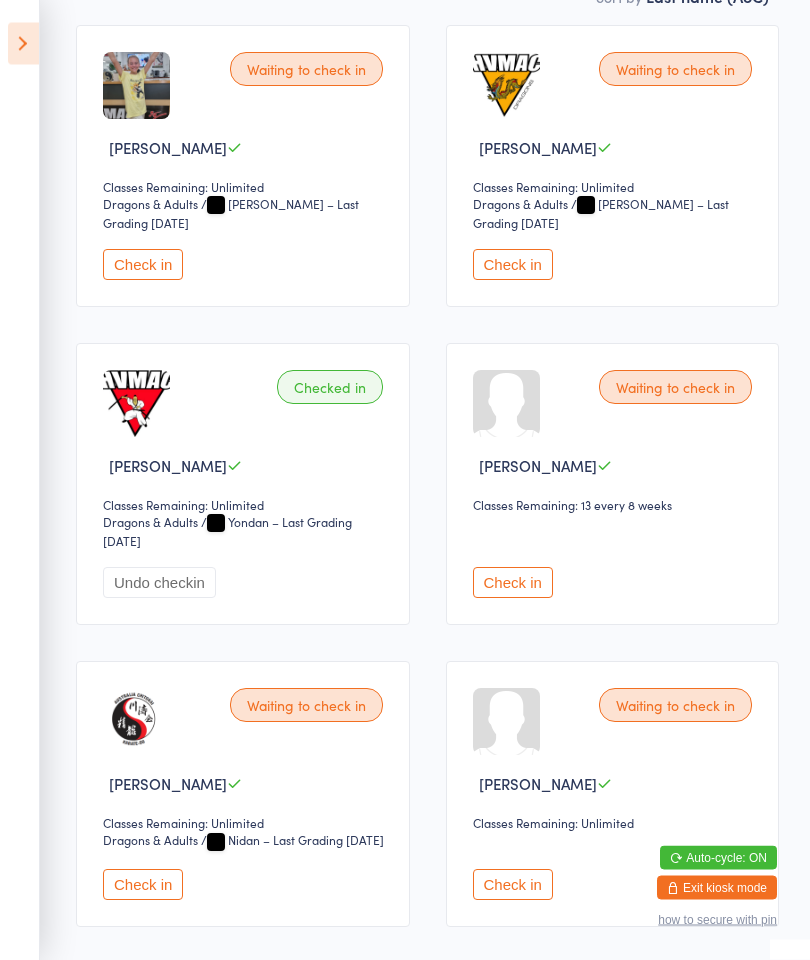 scroll, scrollTop: 370, scrollLeft: 0, axis: vertical 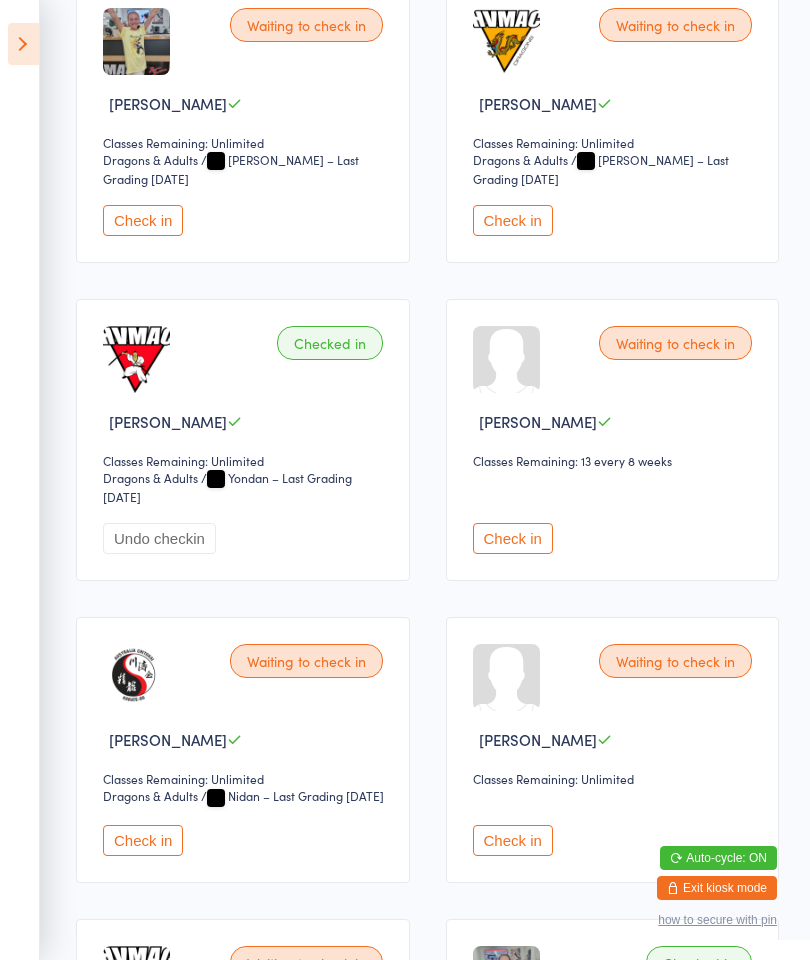 click on "Waiting to check in [PERSON_NAME]  Classes Remaining: Unlimited Dragons & Adults  Dragons & Adults   /  Nidan – Last Grading [DATE]   Check in" at bounding box center [243, 749] 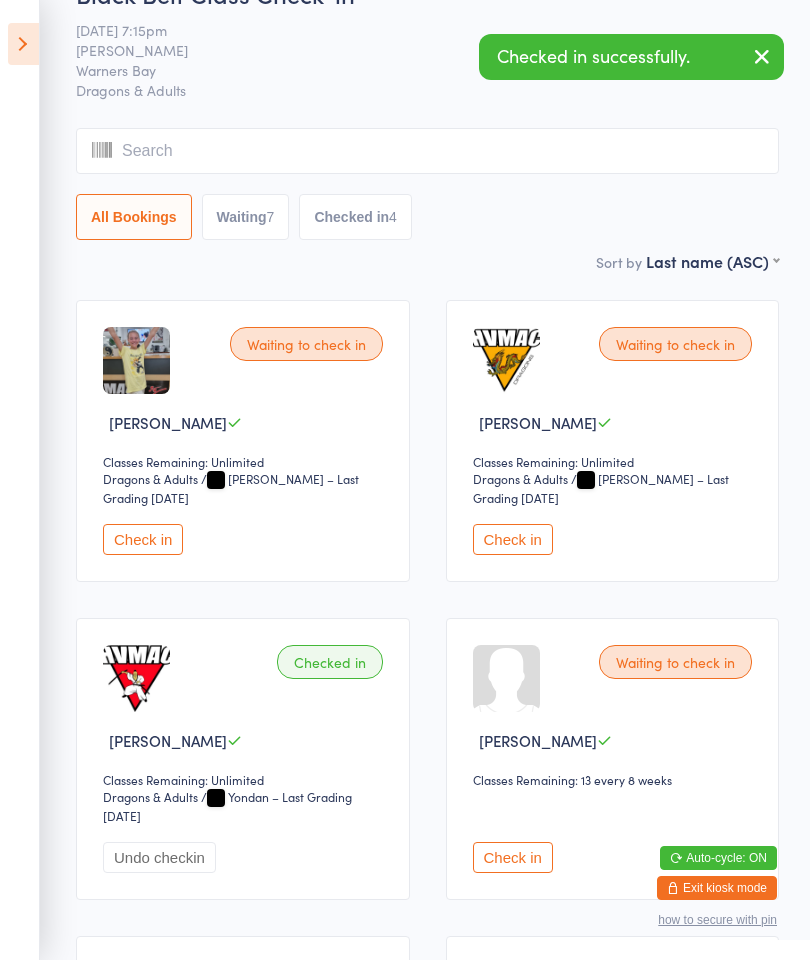 scroll, scrollTop: 0, scrollLeft: 0, axis: both 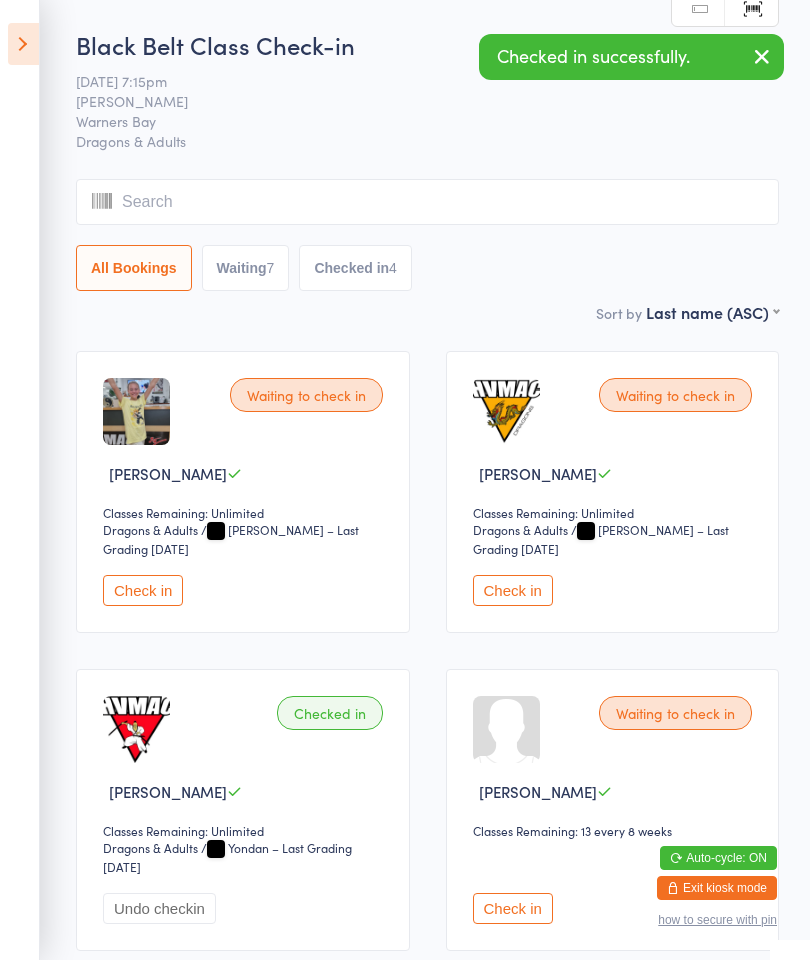click at bounding box center (23, 44) 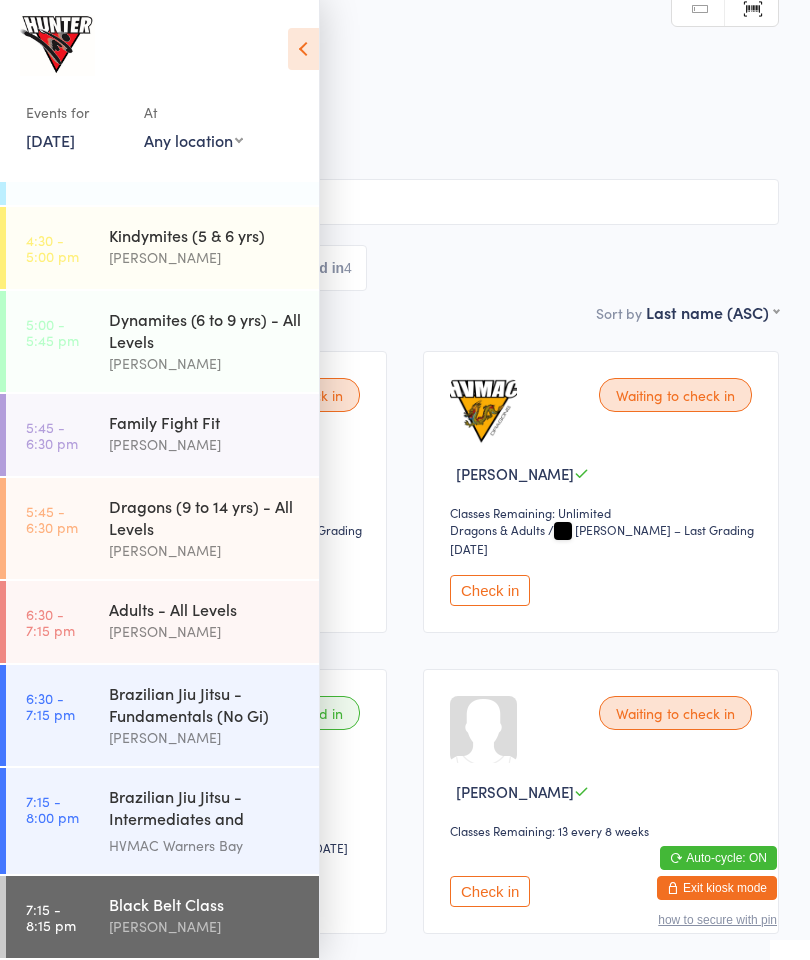 click on "Brazilian Jiu Jitsu - Fundamentals (No Gi)" at bounding box center (205, 704) 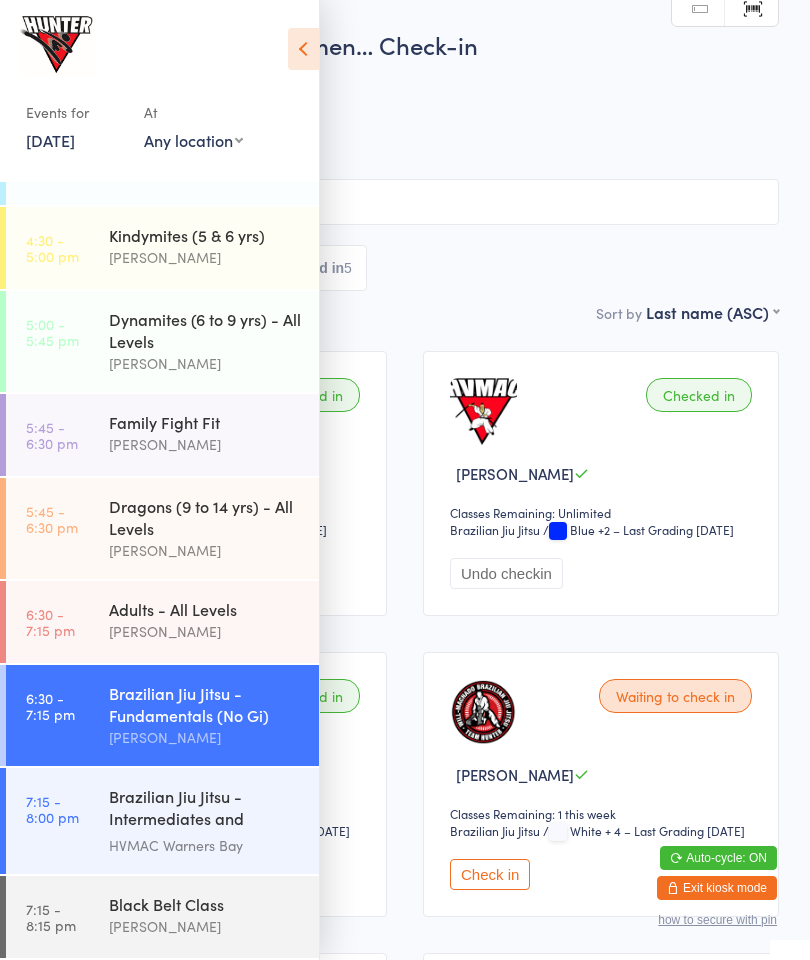 click at bounding box center [303, 49] 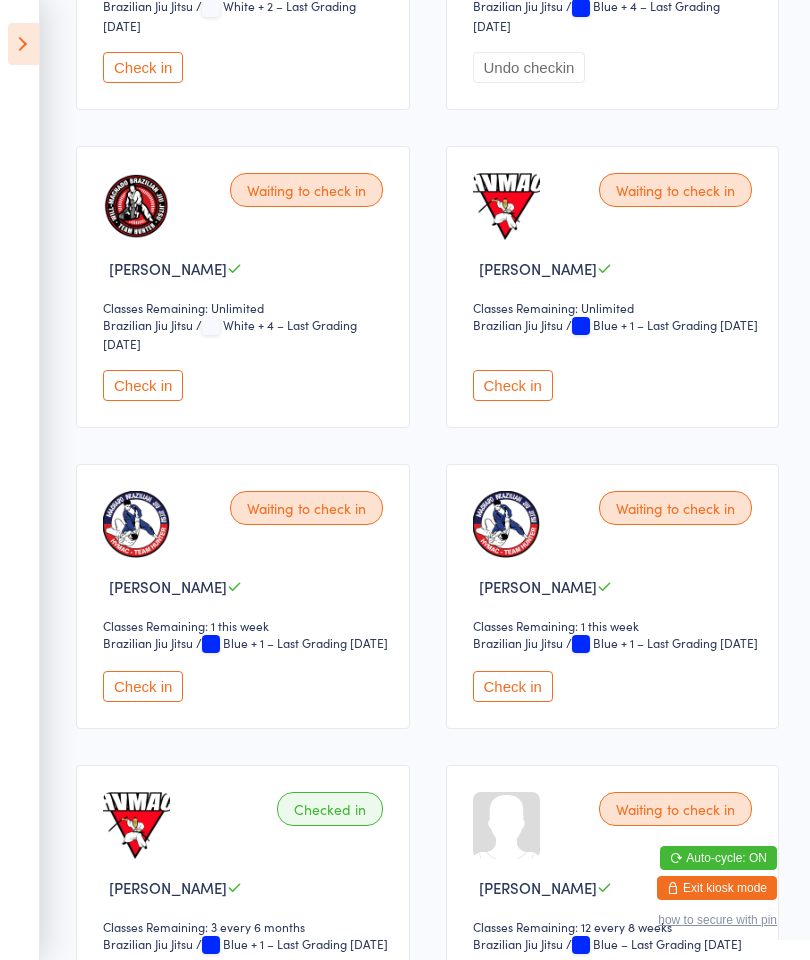 scroll, scrollTop: 1156, scrollLeft: 0, axis: vertical 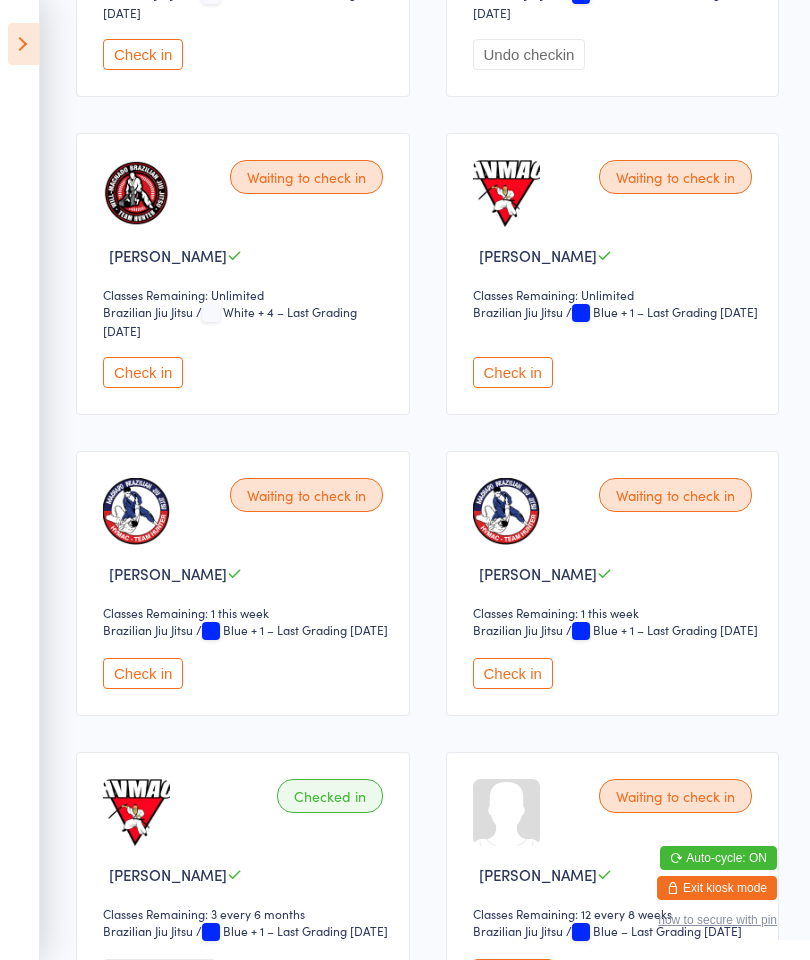 click on "Check in" at bounding box center (143, 673) 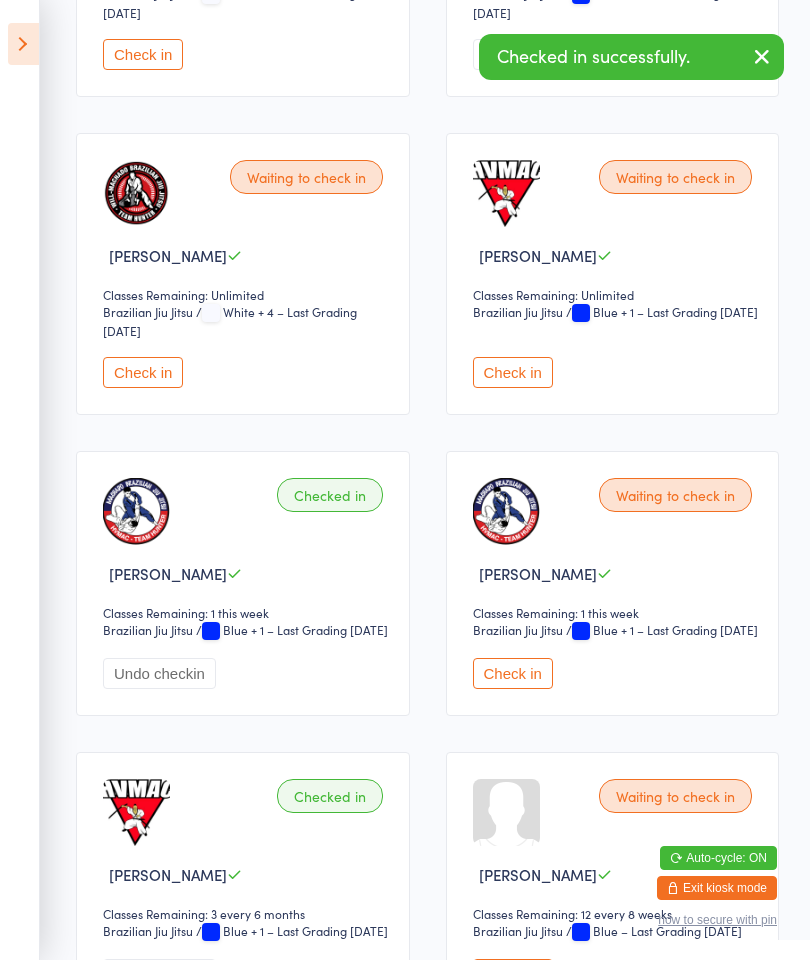 click on "Check in" at bounding box center (513, 673) 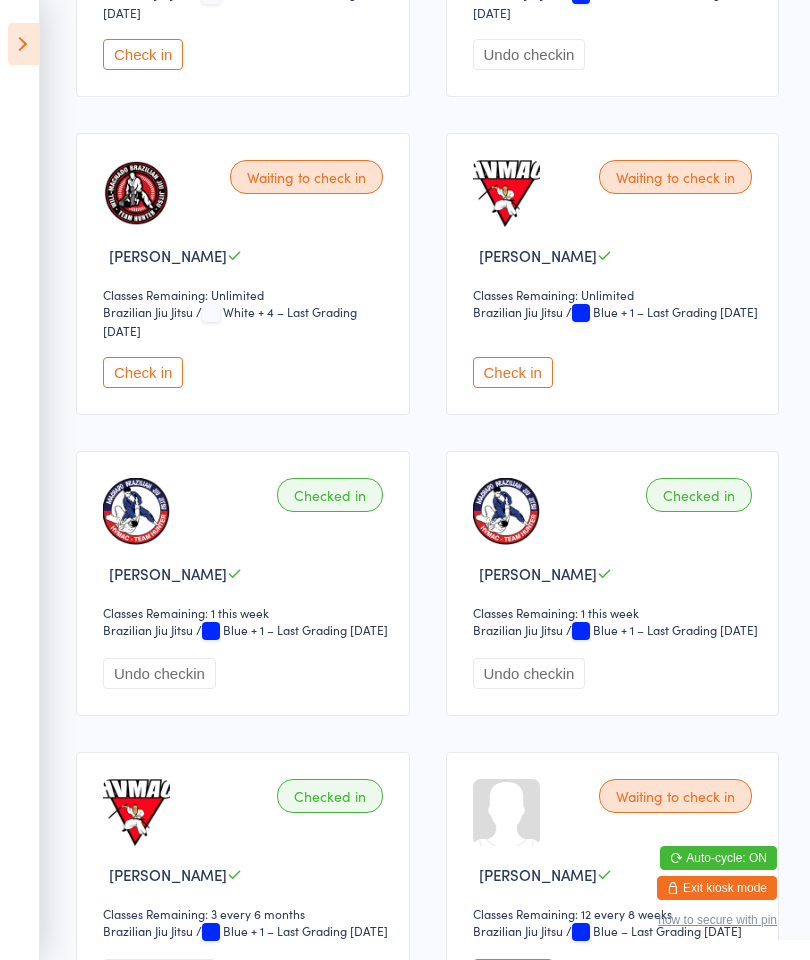click on "Check in" at bounding box center [143, 372] 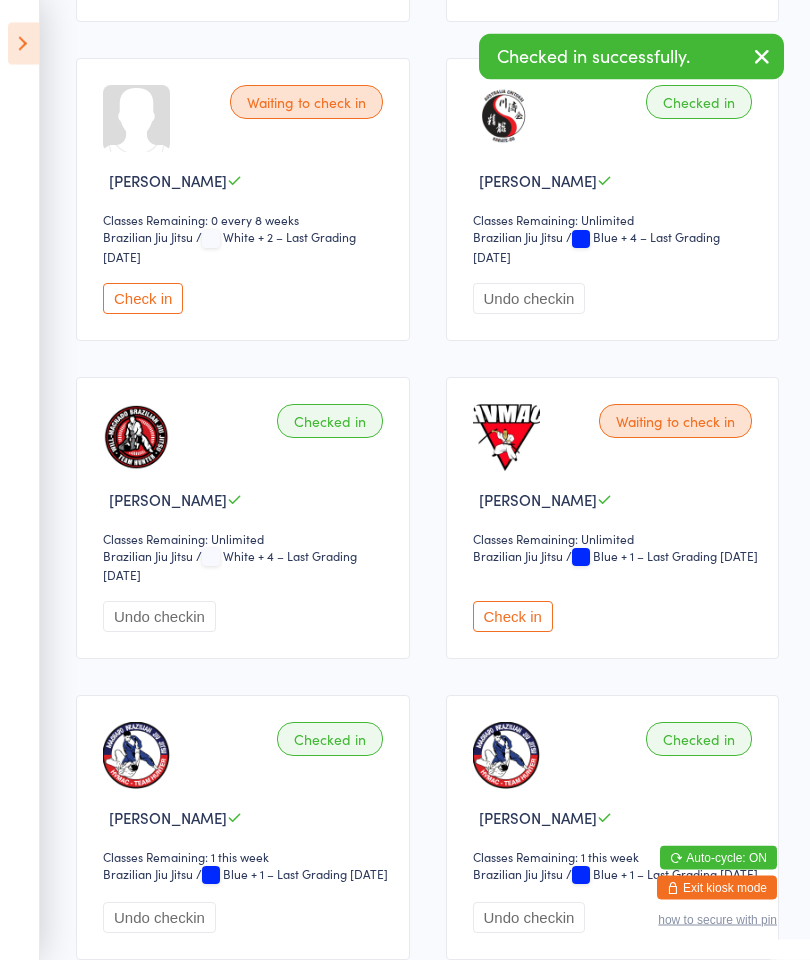 click on "Check in" at bounding box center [143, 299] 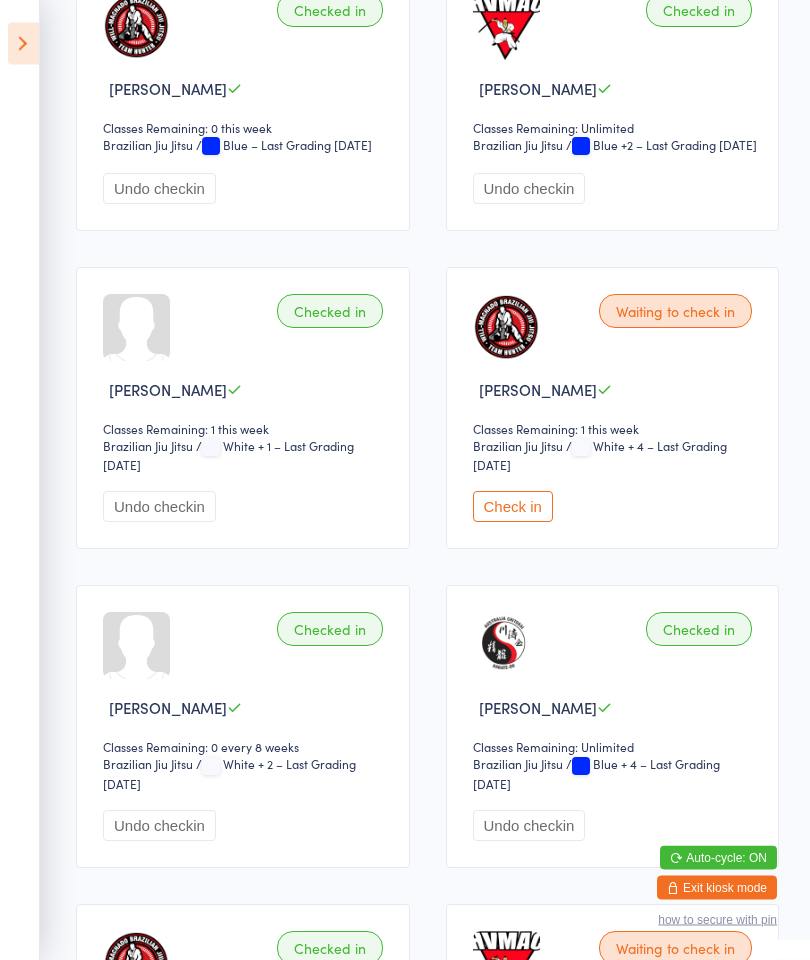 scroll, scrollTop: 382, scrollLeft: 0, axis: vertical 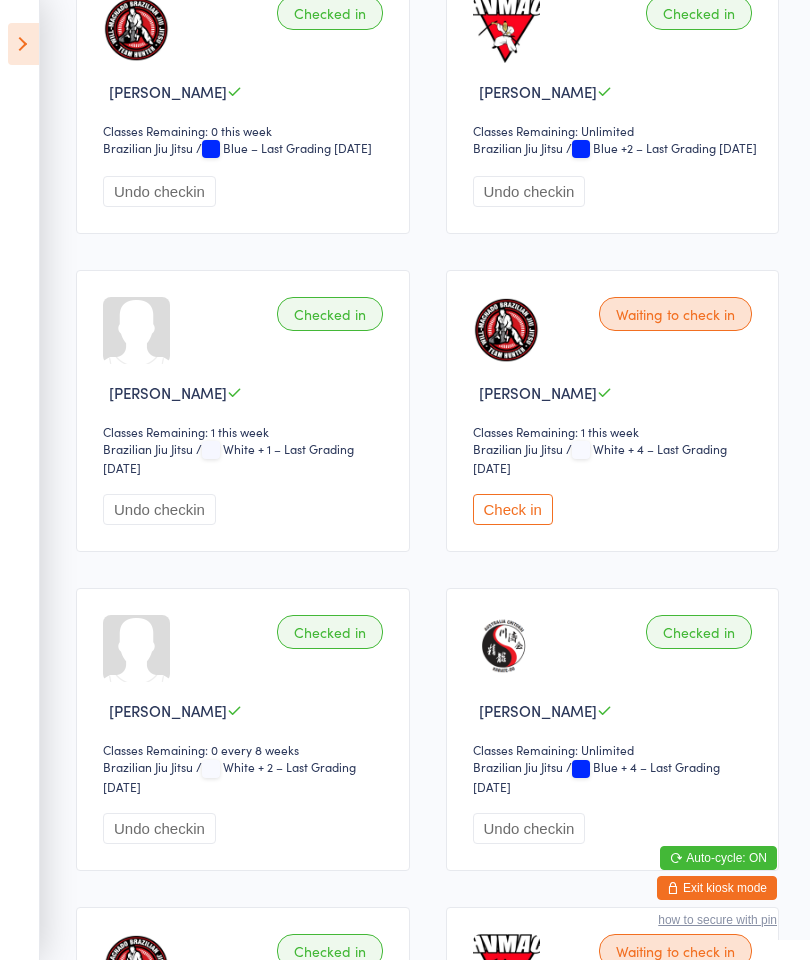 click on "Check in" at bounding box center (513, 509) 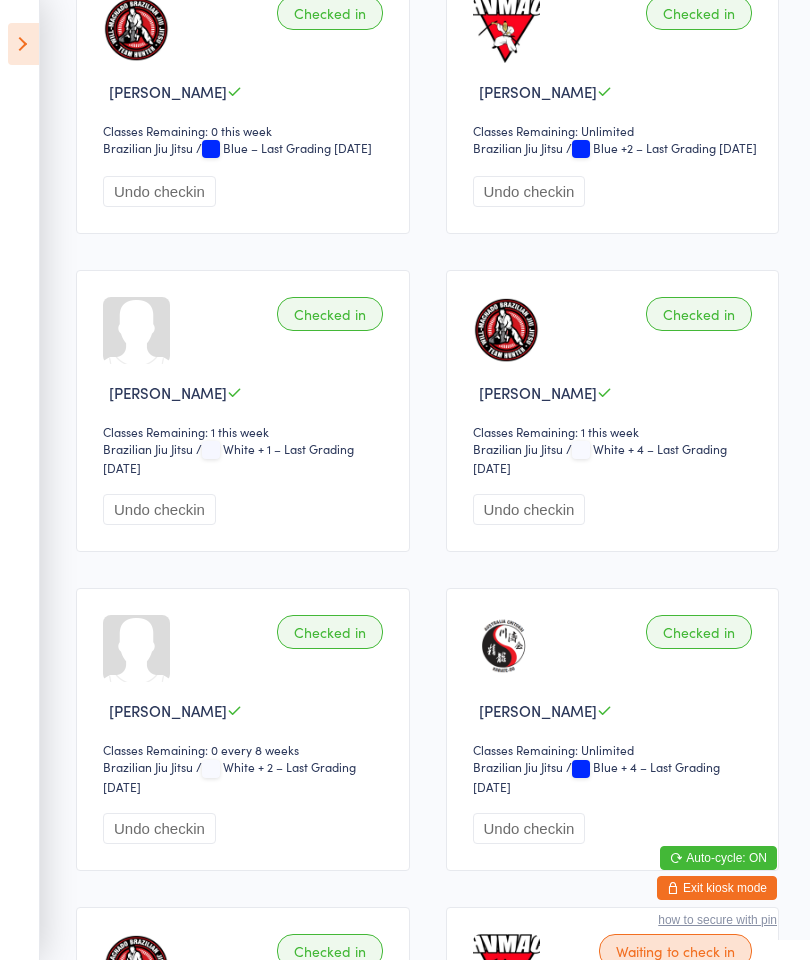 click at bounding box center [23, 44] 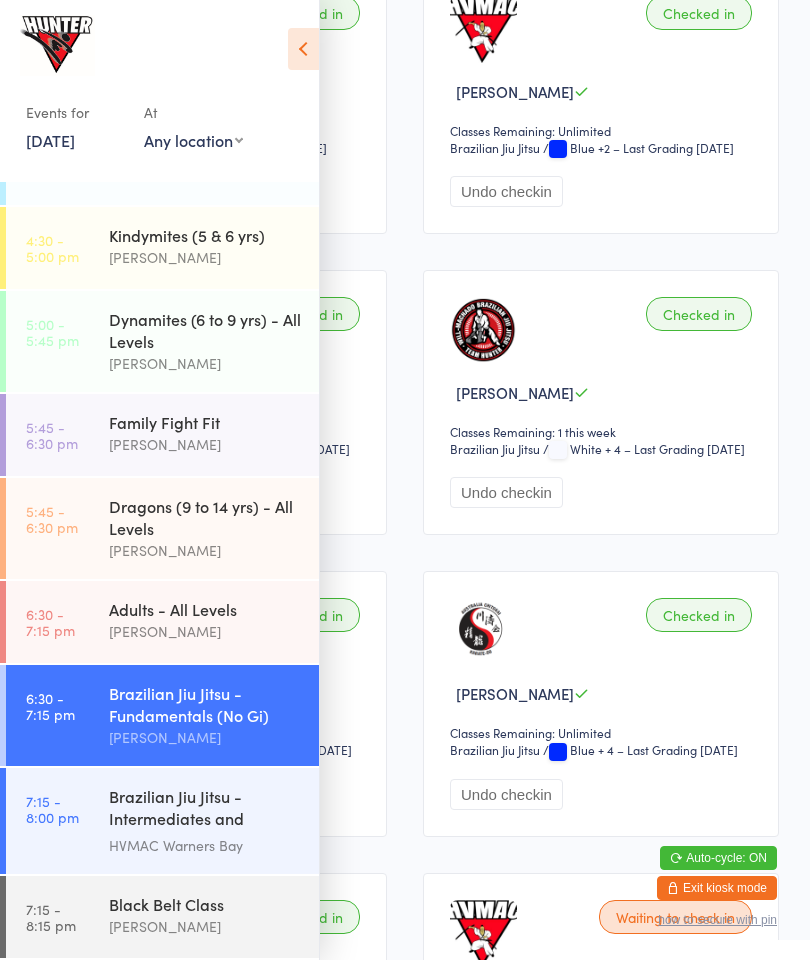 click on "Adults - All Levels" at bounding box center [205, 609] 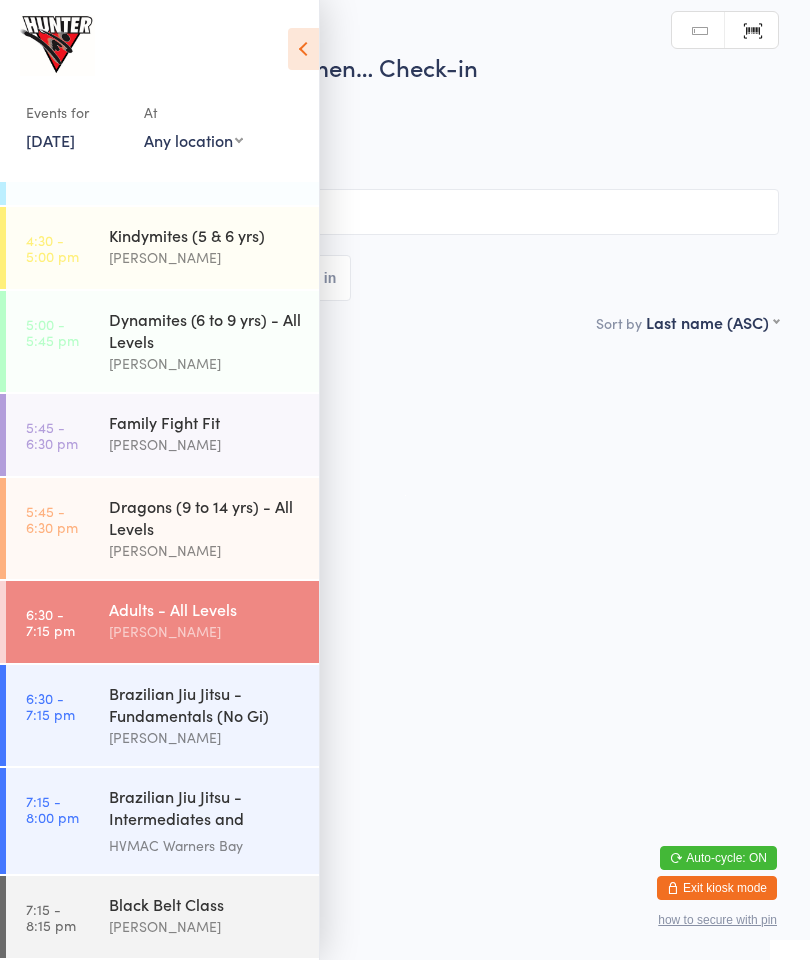click at bounding box center (303, 49) 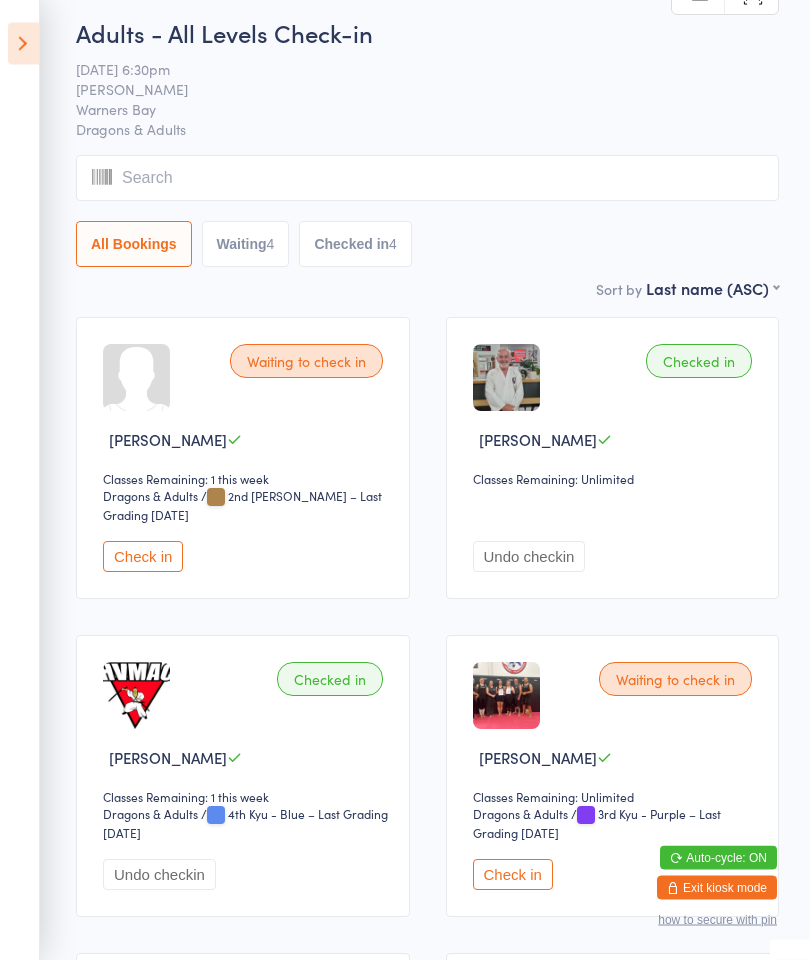 scroll, scrollTop: 34, scrollLeft: 0, axis: vertical 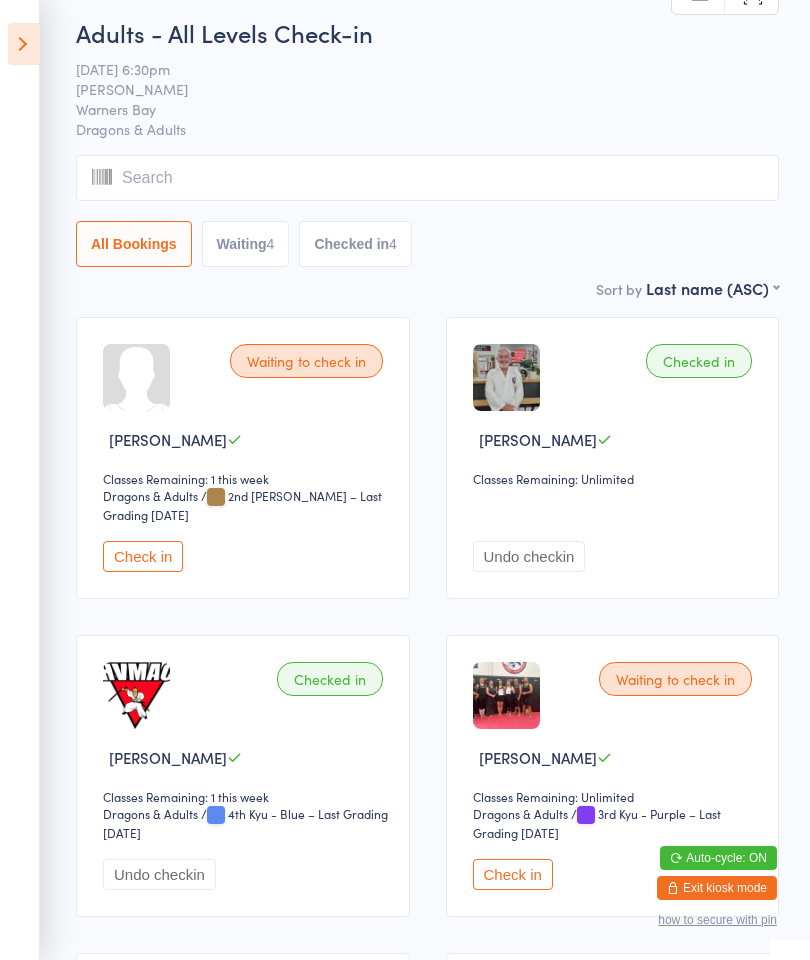 click on "Check in" at bounding box center (513, 874) 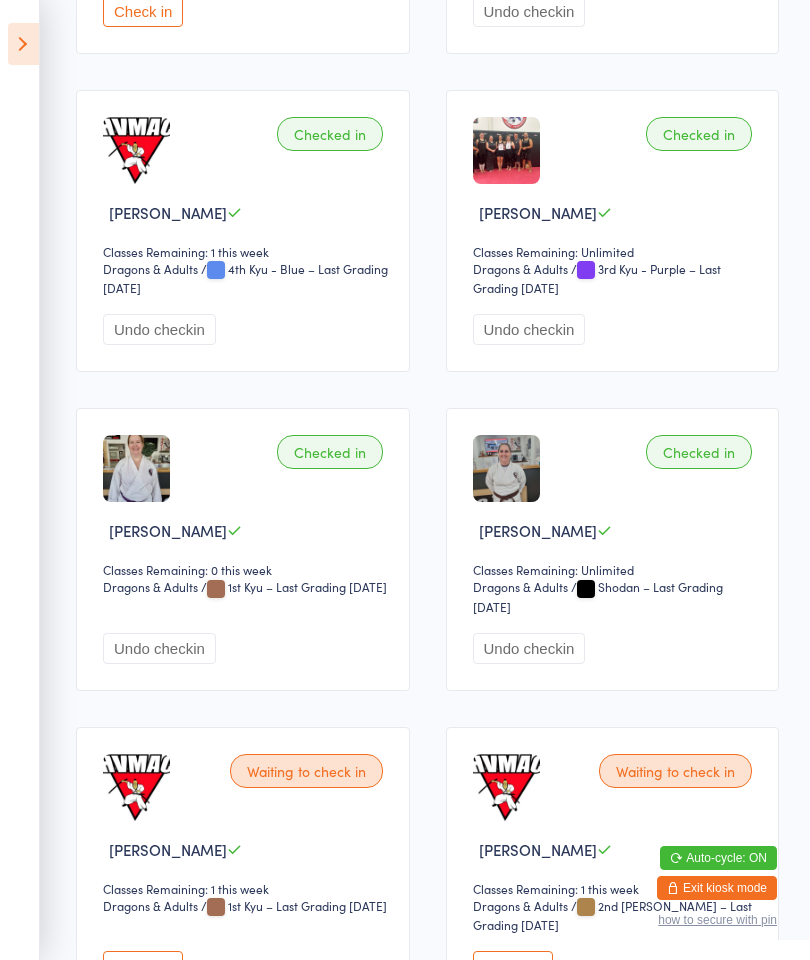 scroll, scrollTop: 707, scrollLeft: 0, axis: vertical 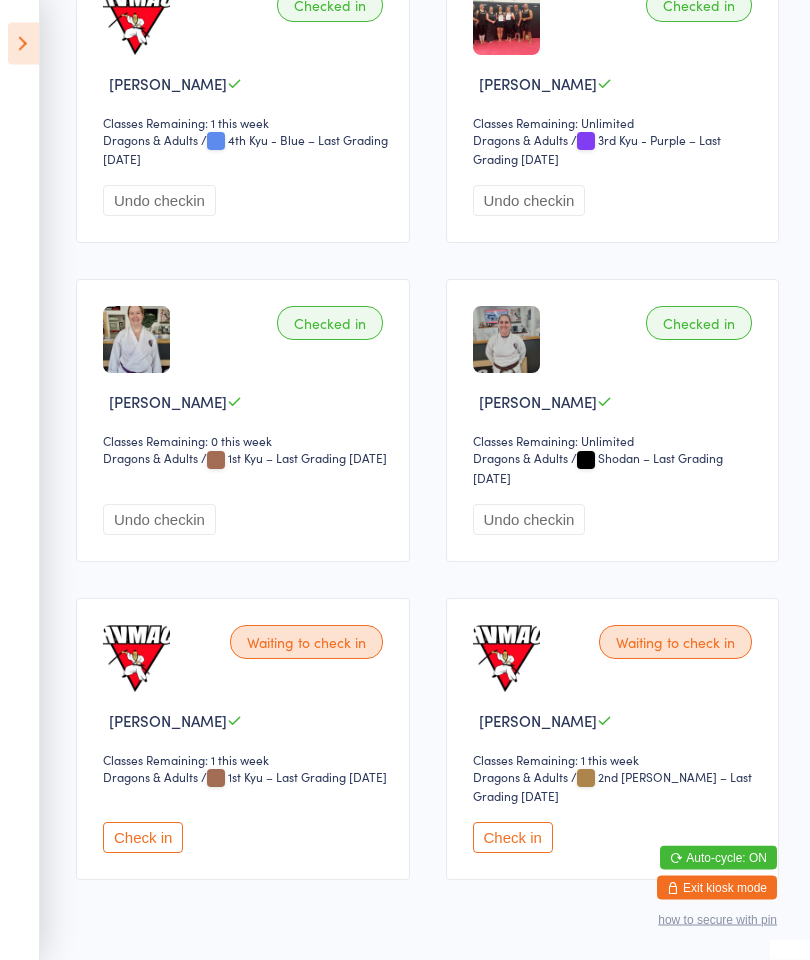 click on "Check in" at bounding box center (143, 838) 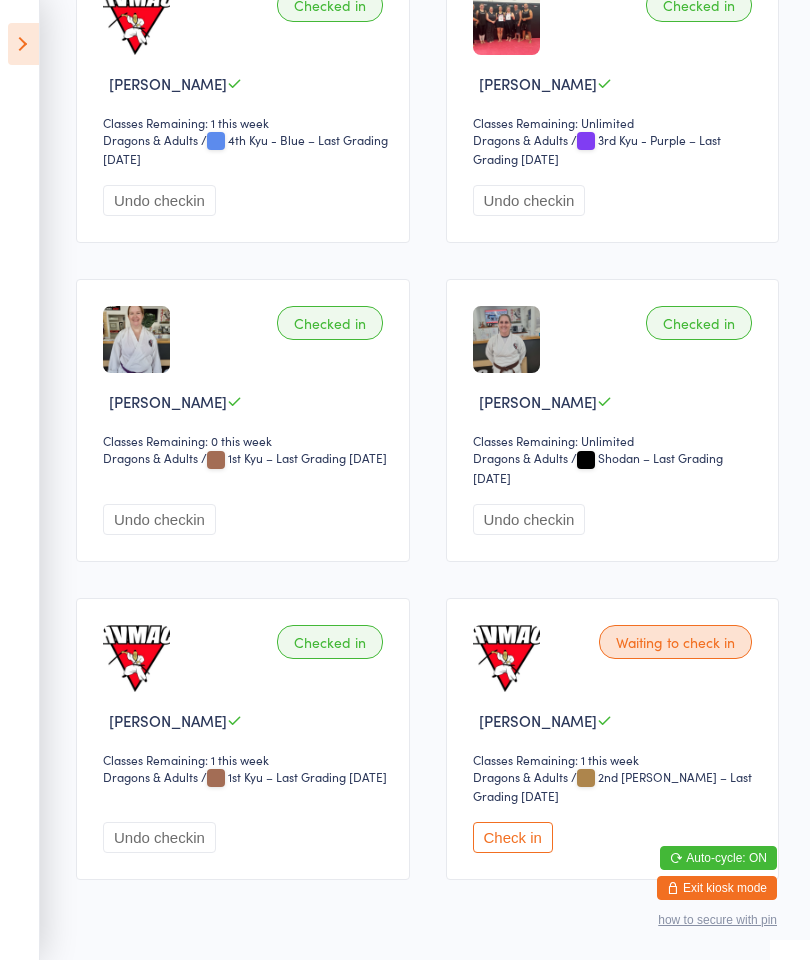 click on "Check in" at bounding box center [513, 837] 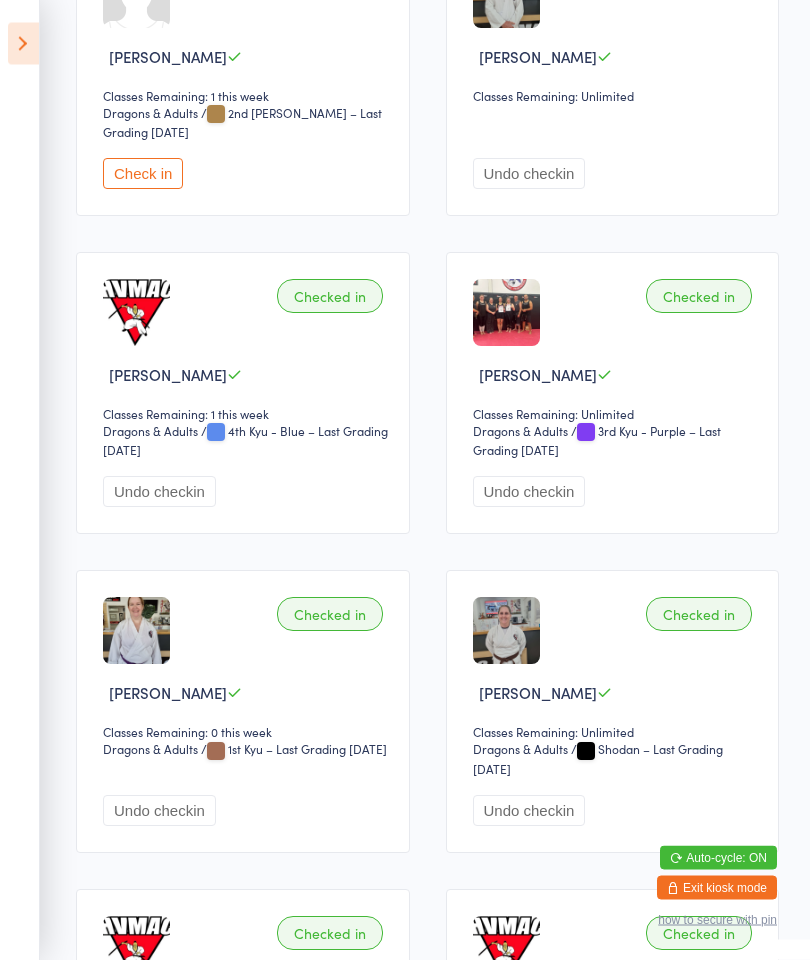 scroll, scrollTop: 0, scrollLeft: 0, axis: both 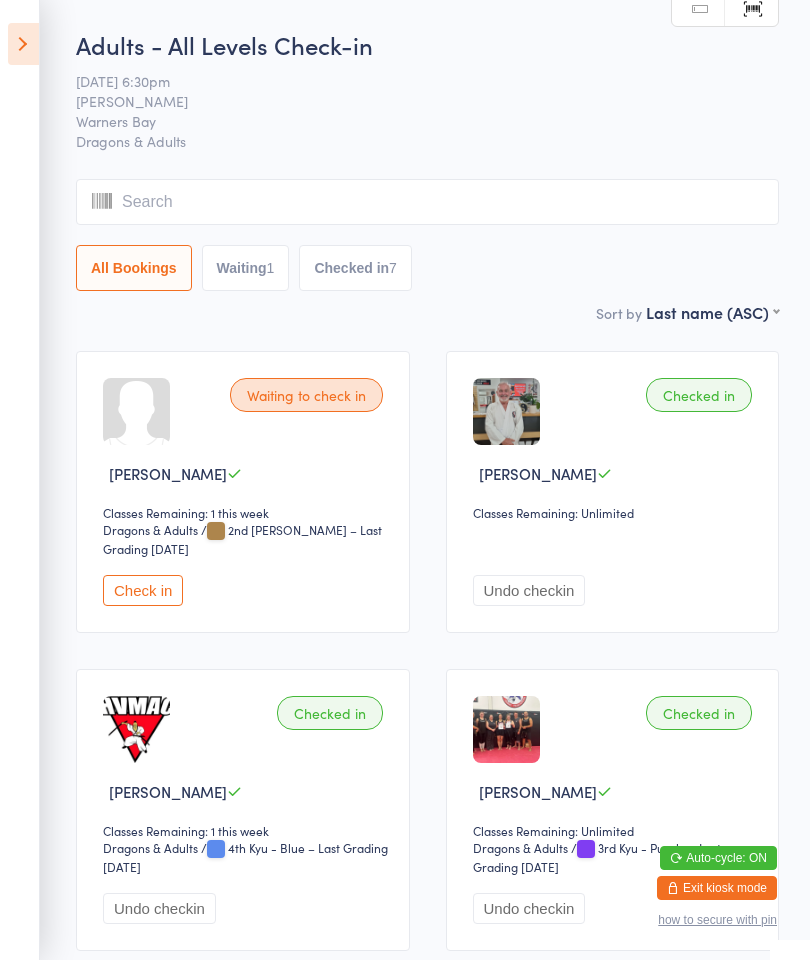 click at bounding box center [23, 44] 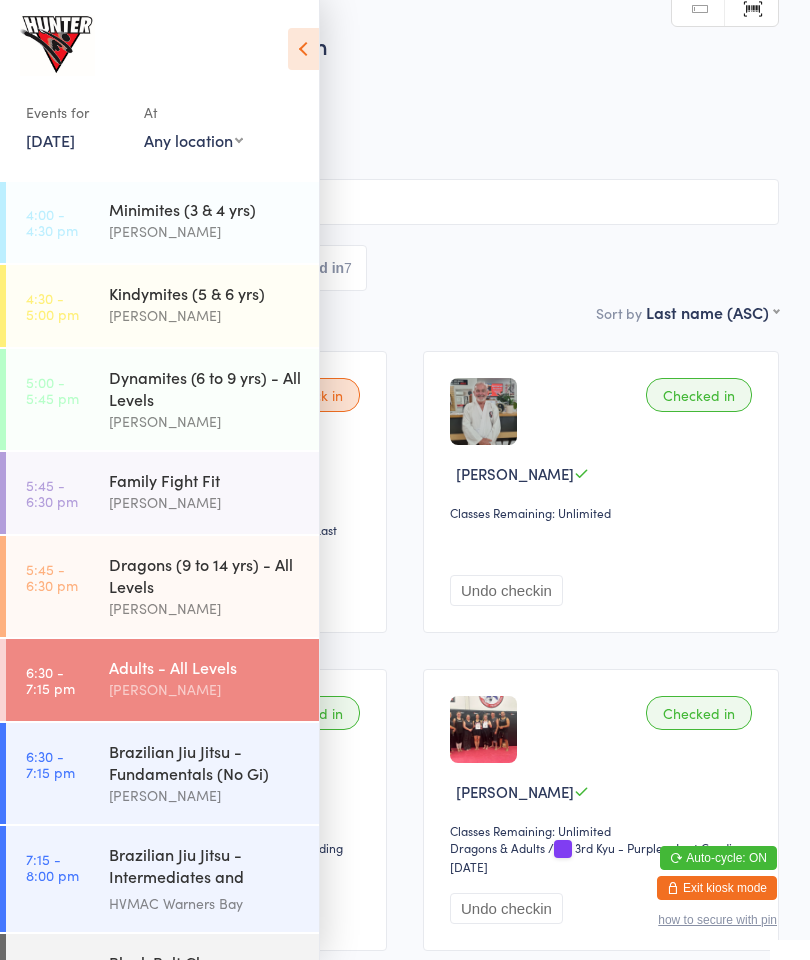scroll, scrollTop: 0, scrollLeft: 0, axis: both 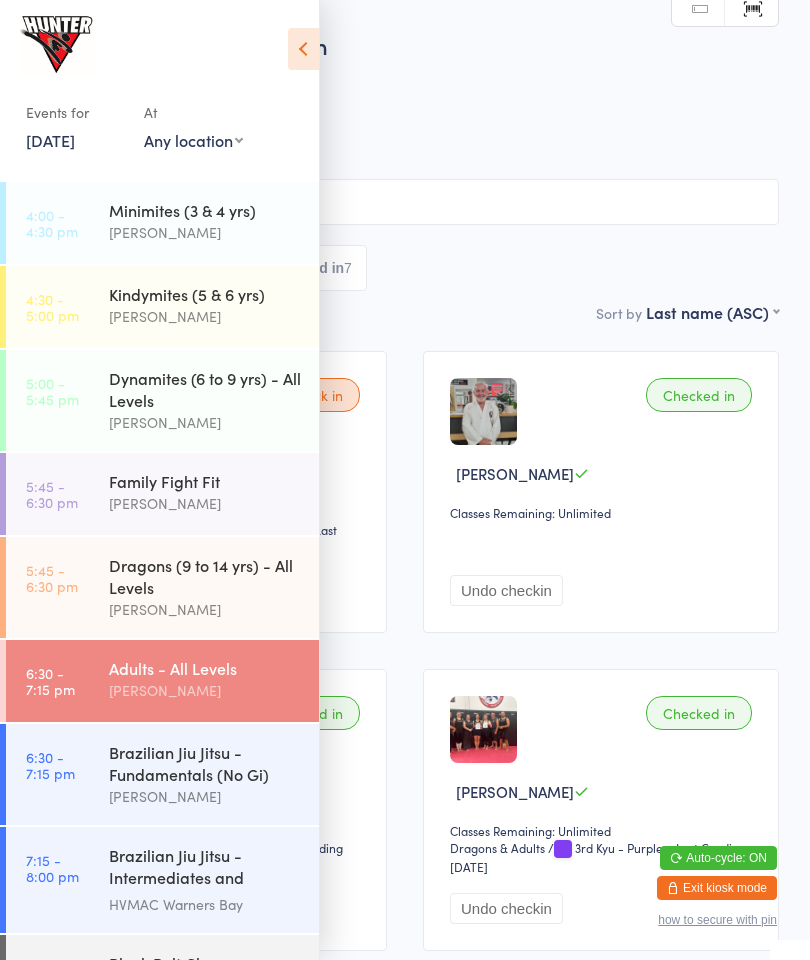 click on "Black Belt Class [PERSON_NAME]" at bounding box center (214, 974) 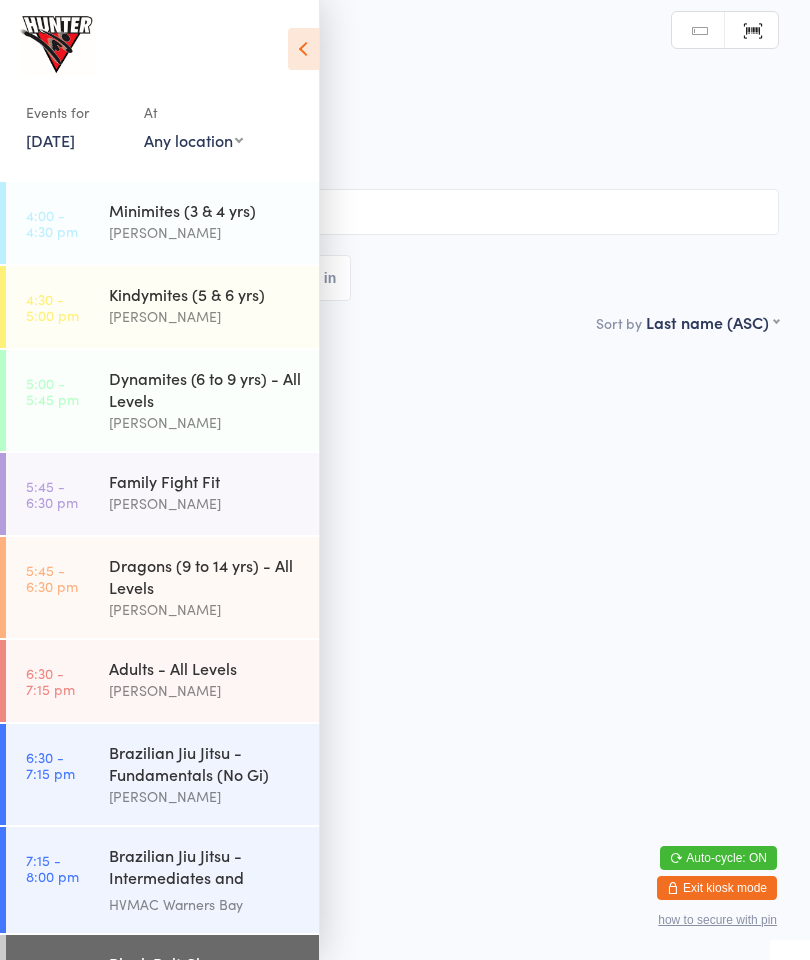 click at bounding box center (303, 49) 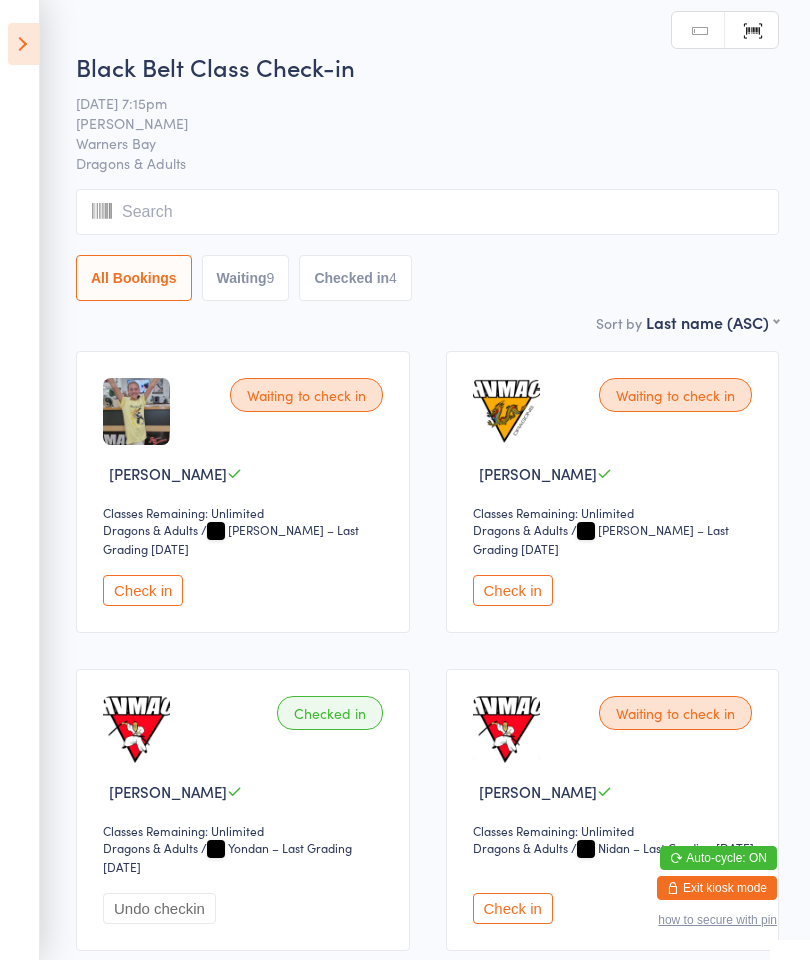 click on "Check in" at bounding box center [143, 590] 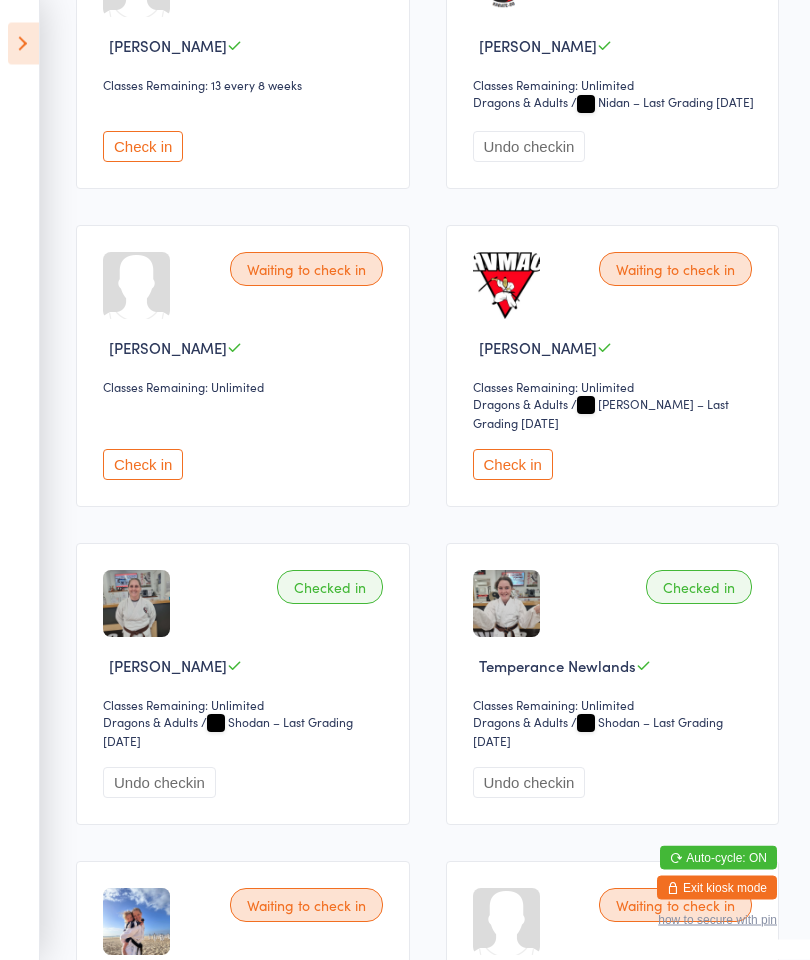 click on "Check in" at bounding box center [143, 465] 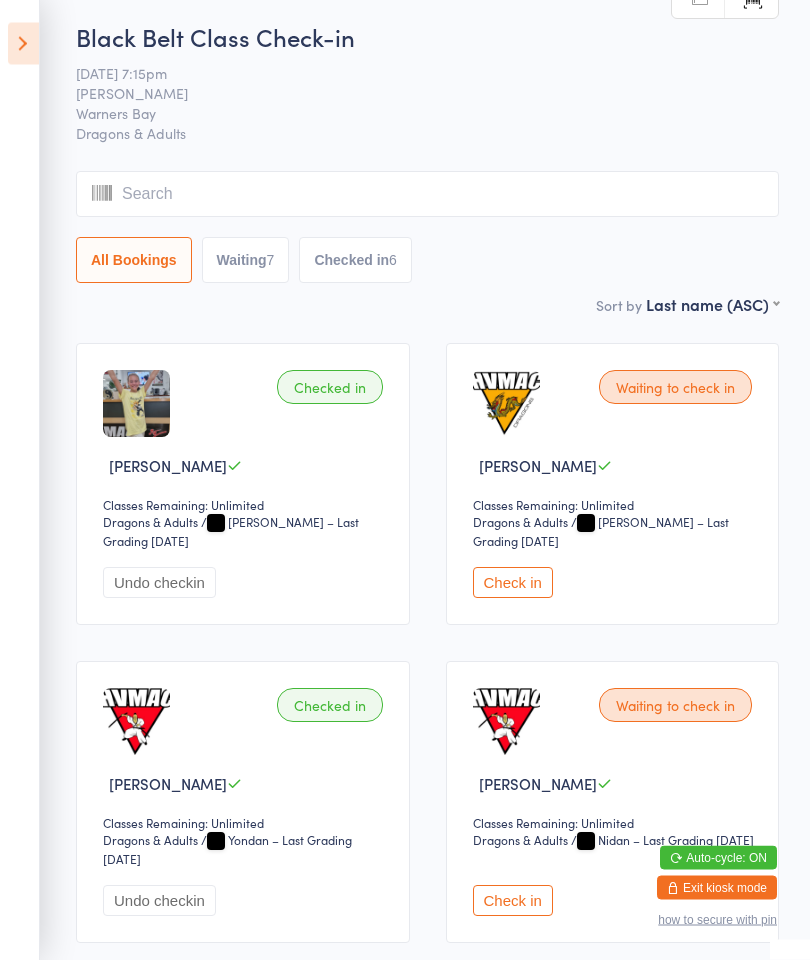 scroll, scrollTop: 0, scrollLeft: 0, axis: both 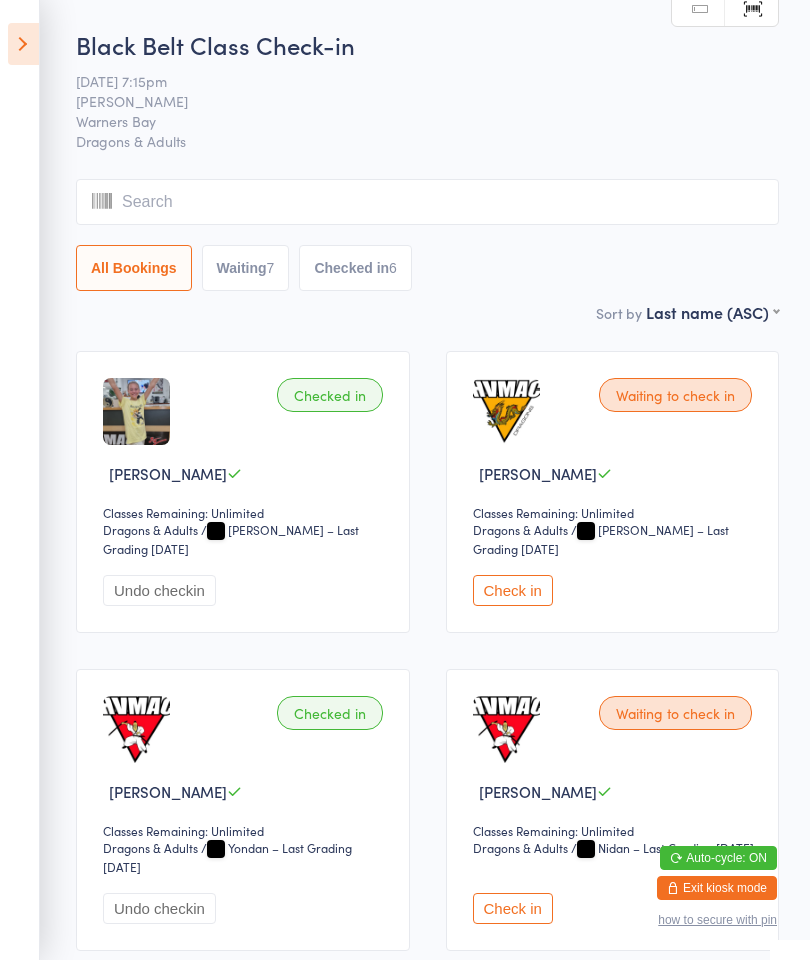 click on "Check in" at bounding box center [513, 590] 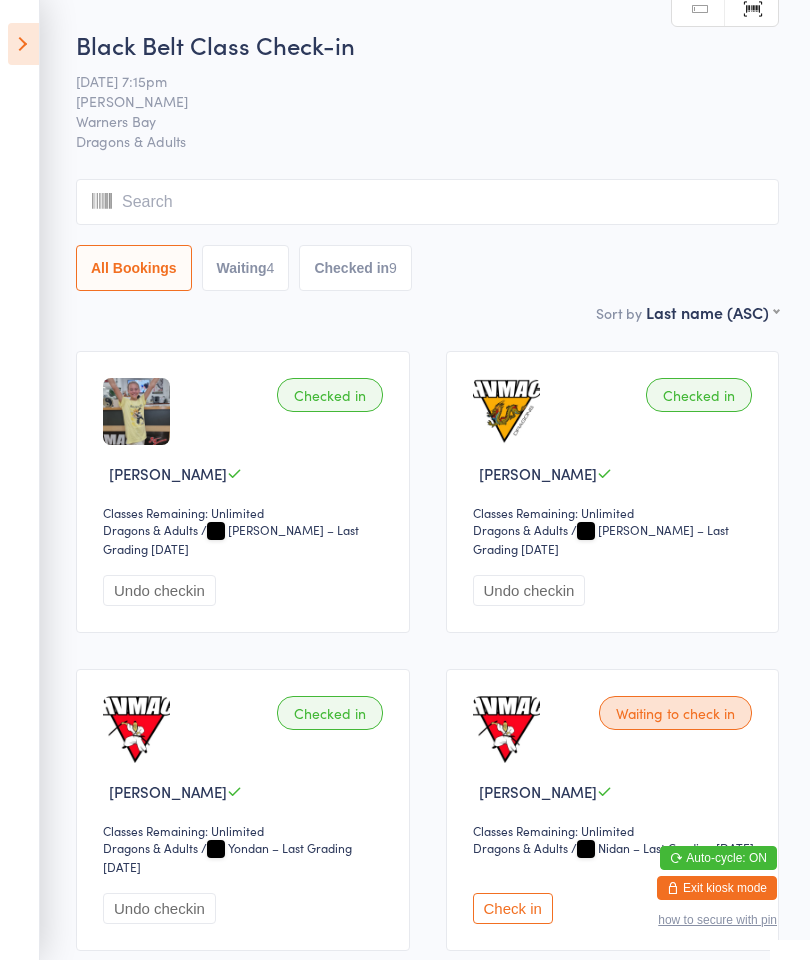 click on "Waiting  4" at bounding box center (246, 268) 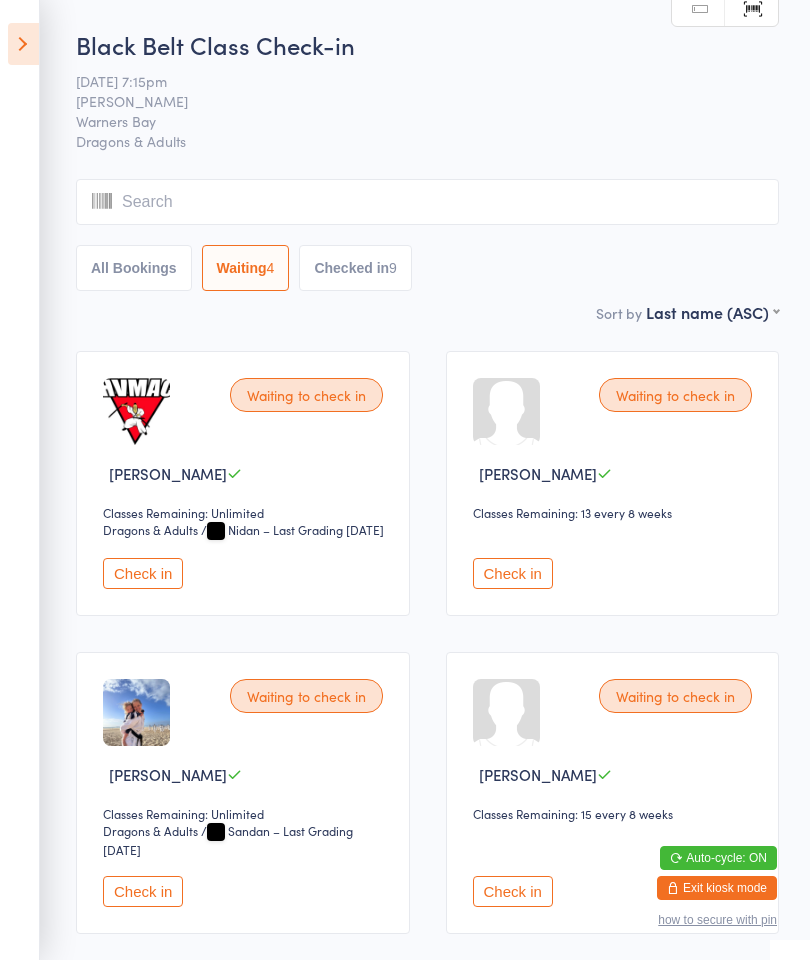 click on "Check in" at bounding box center [513, 573] 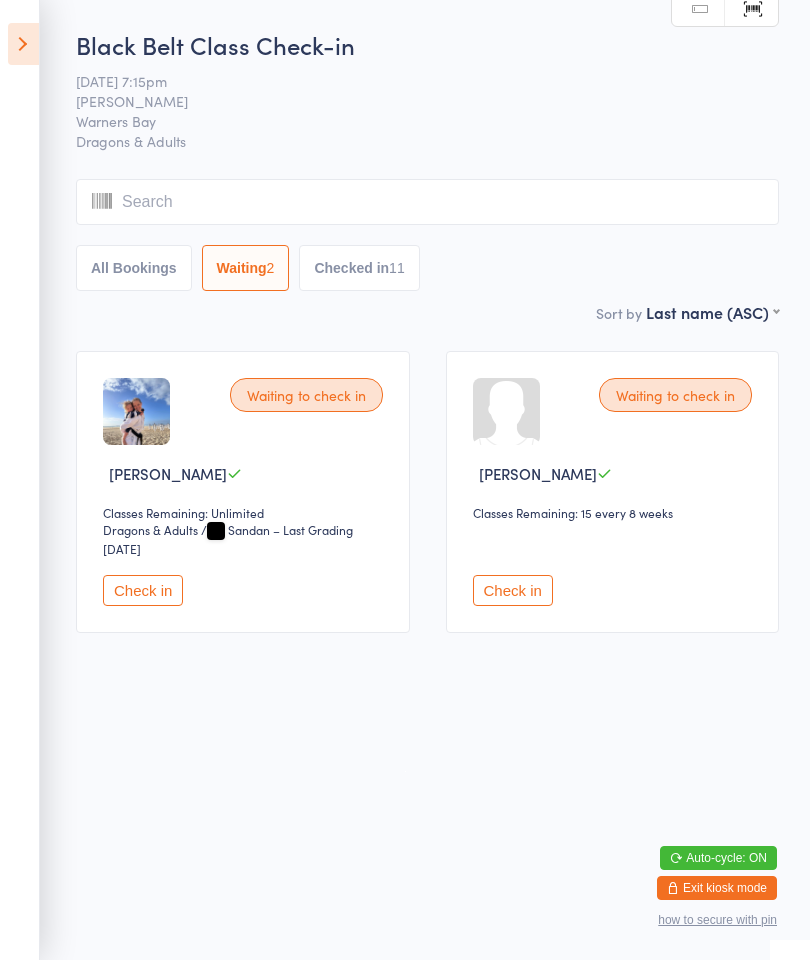 click on "Check in" at bounding box center (143, 590) 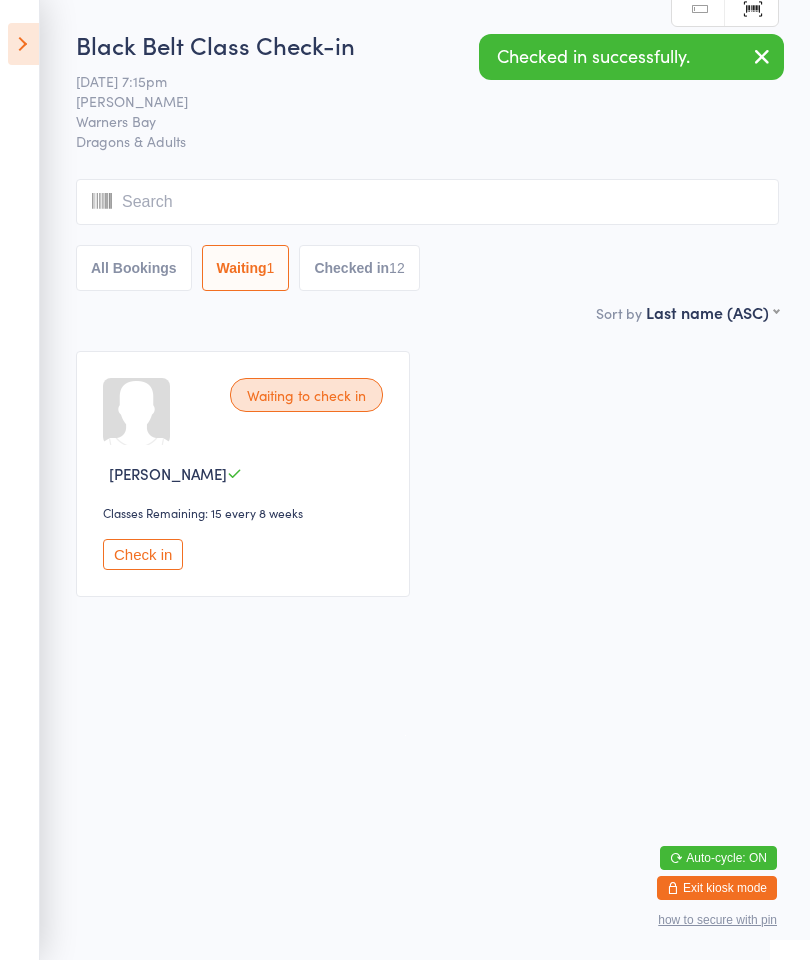 click on "Check in" at bounding box center [143, 554] 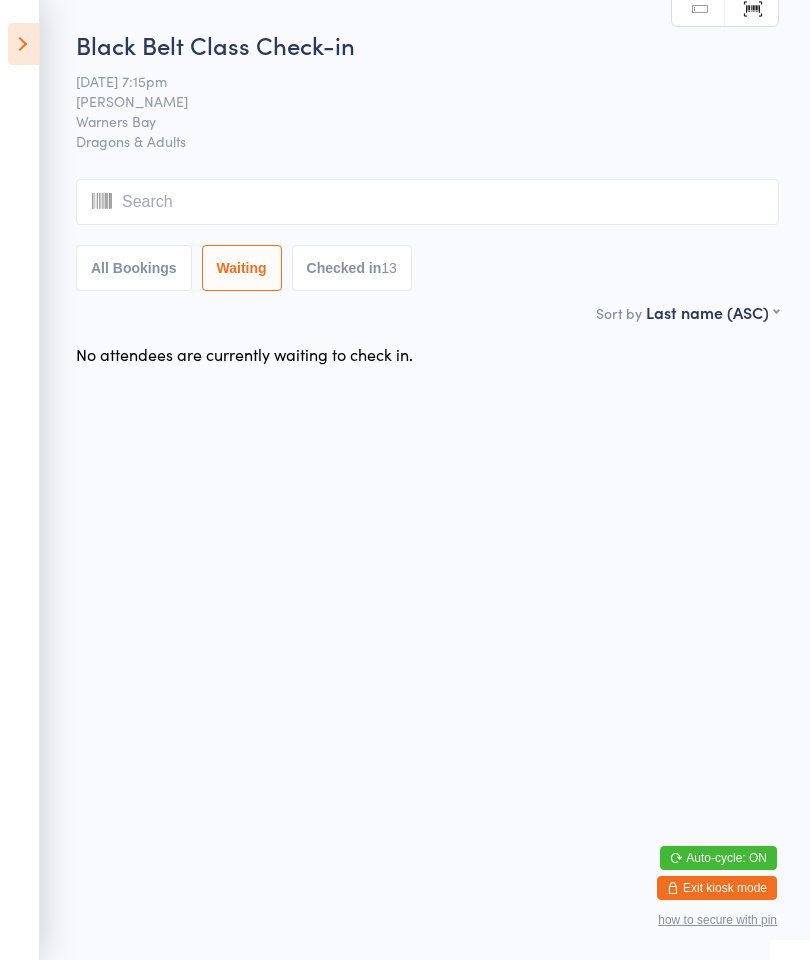 click at bounding box center (23, 44) 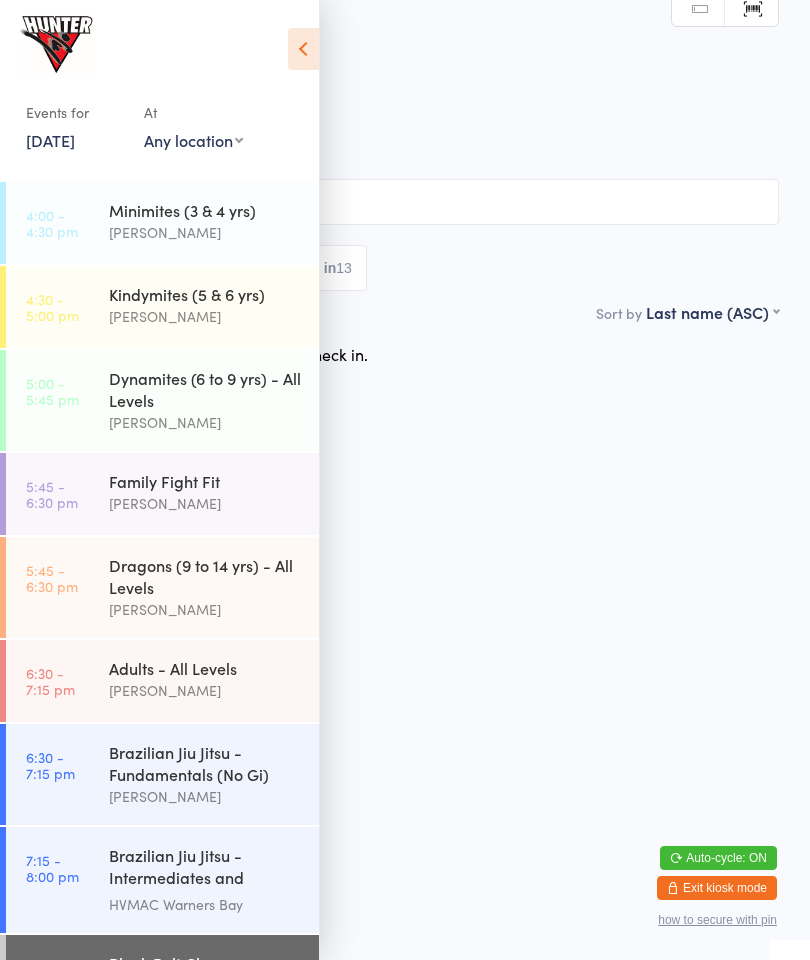 click on "Adults - All Levels" at bounding box center [205, 668] 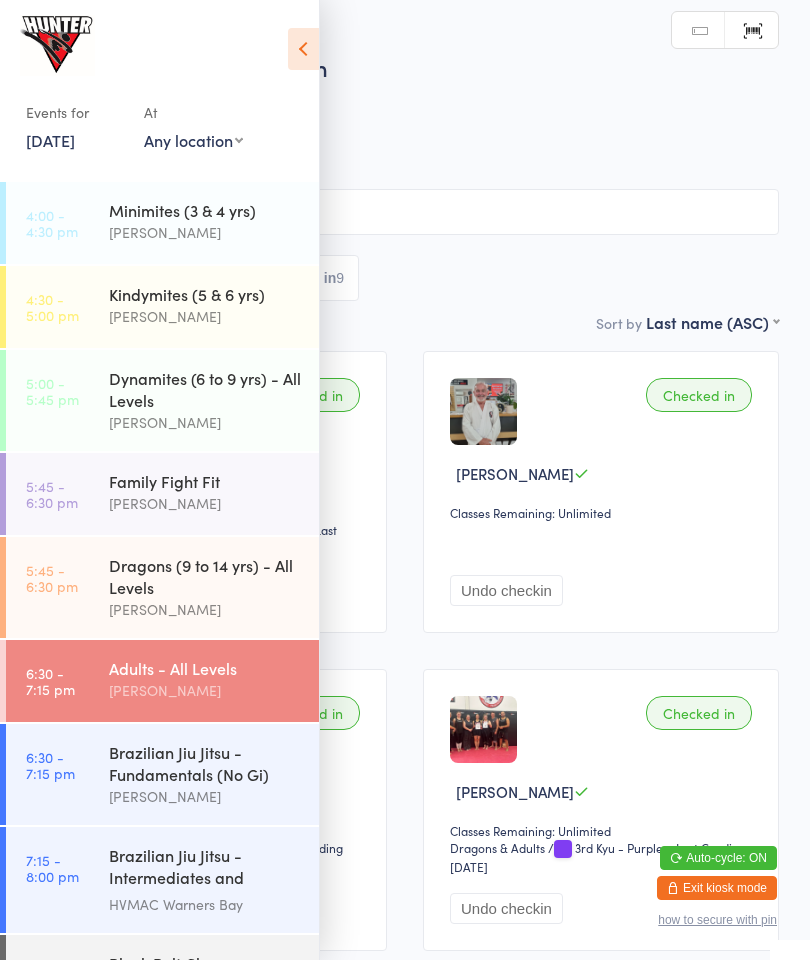 click at bounding box center [303, 49] 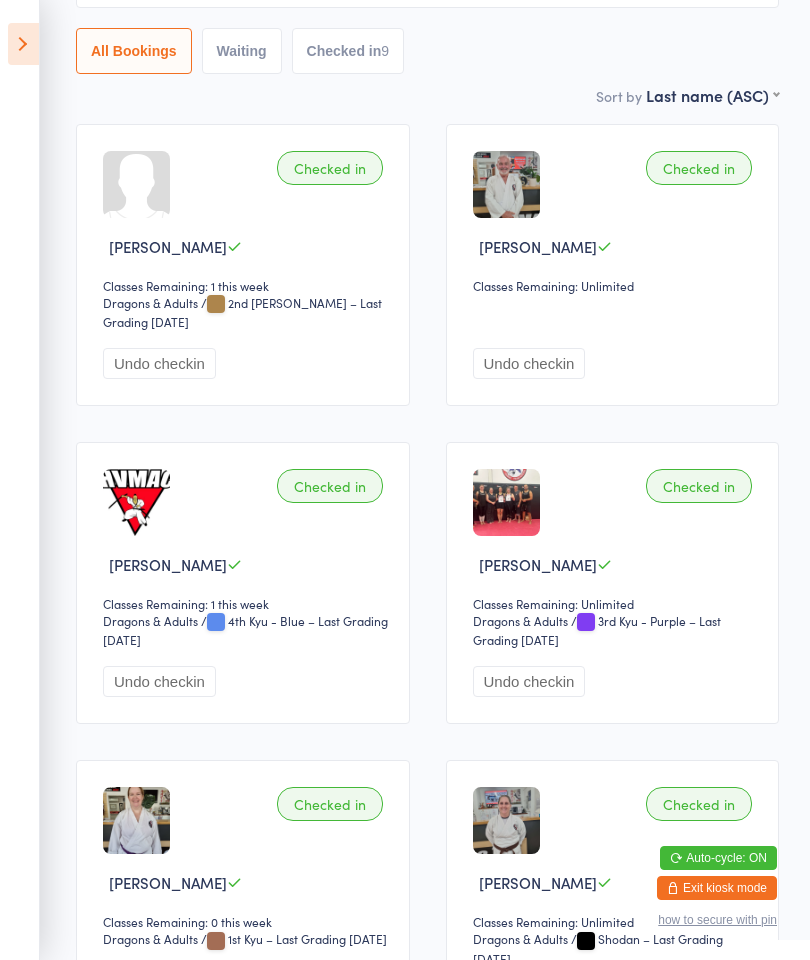 scroll, scrollTop: 202, scrollLeft: 0, axis: vertical 